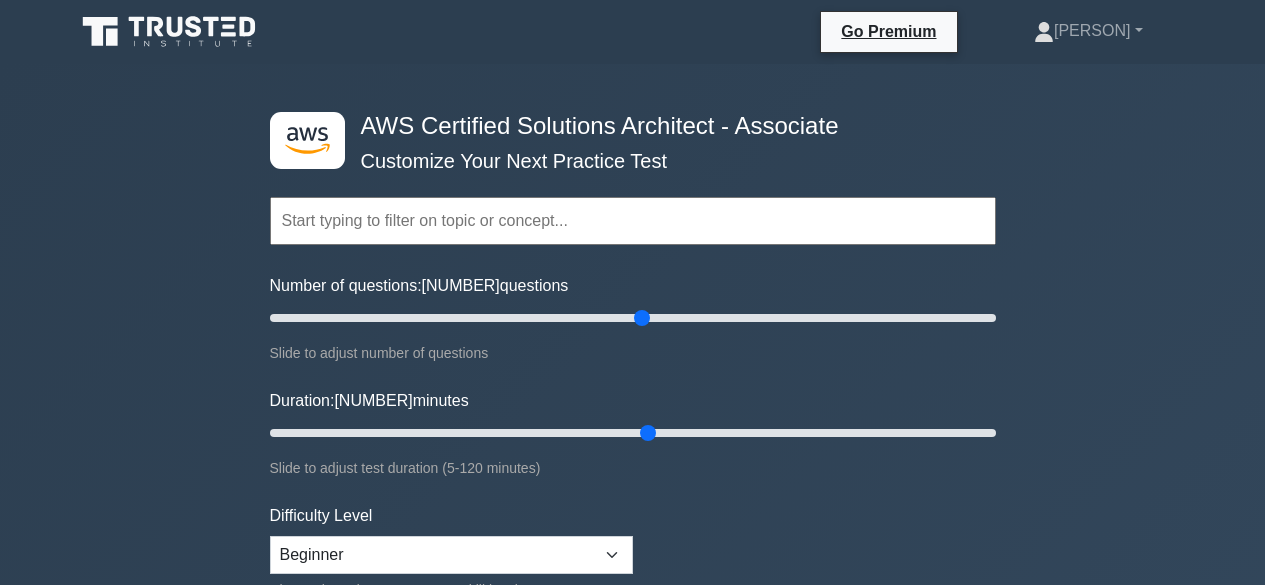 scroll, scrollTop: 0, scrollLeft: 0, axis: both 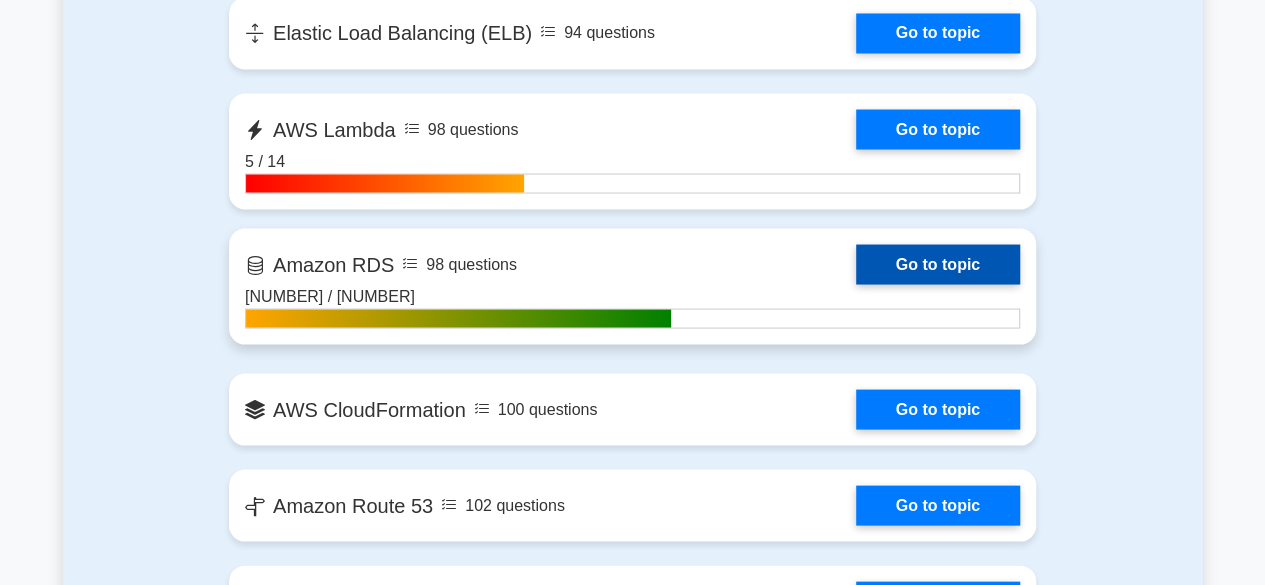 click on "Go to topic" at bounding box center [938, 264] 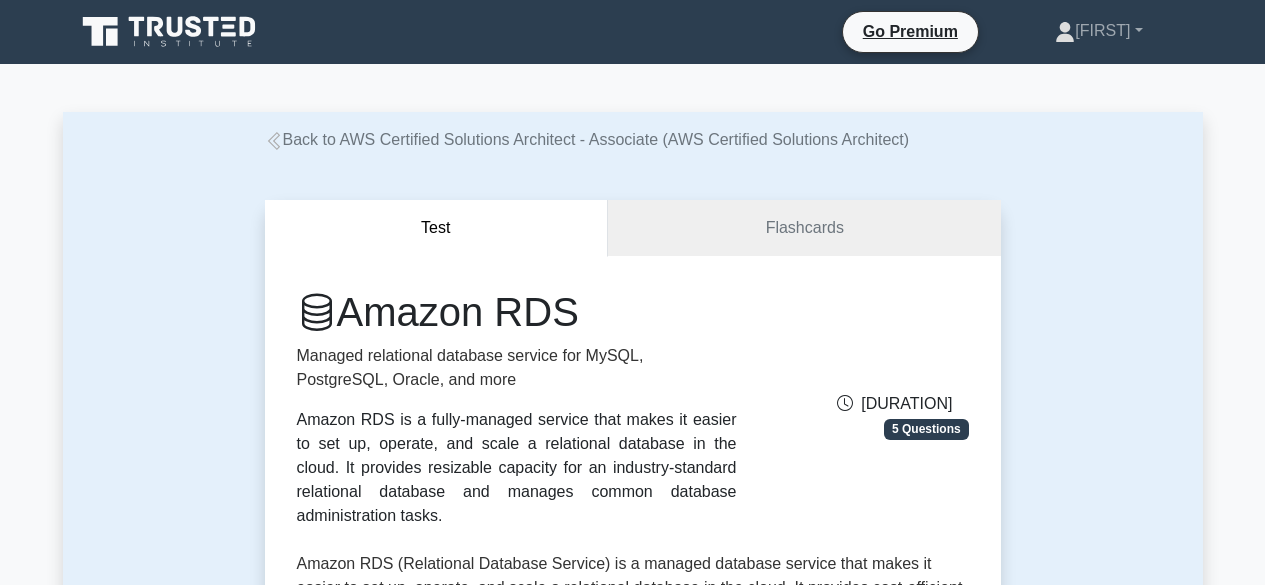 scroll, scrollTop: 0, scrollLeft: 0, axis: both 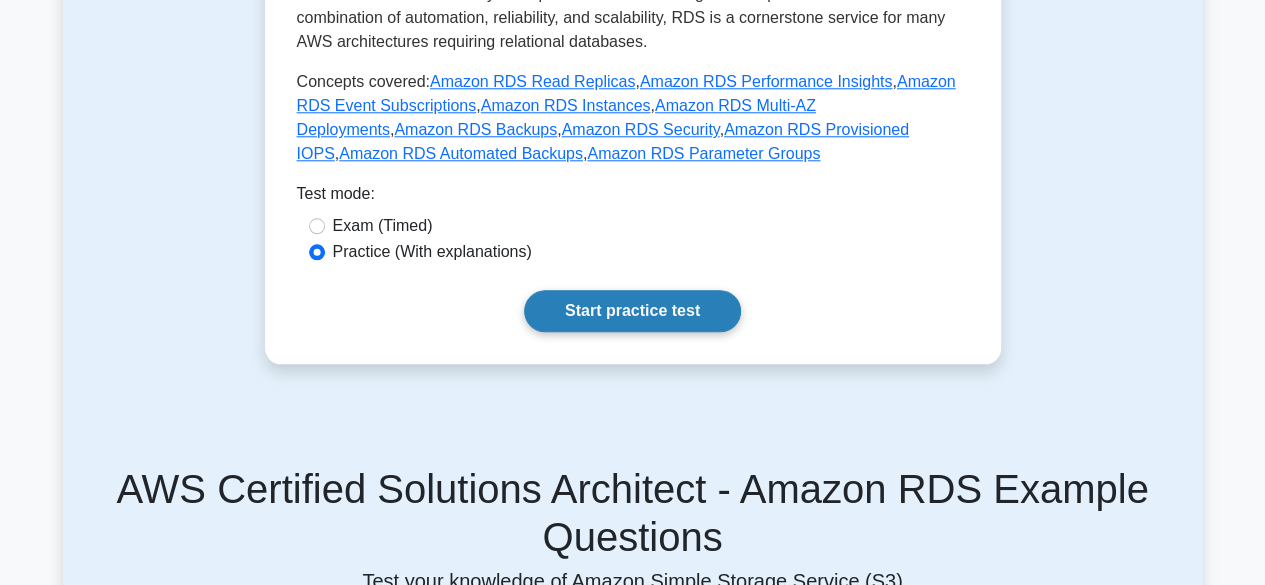 click on "Start practice test" at bounding box center [632, 311] 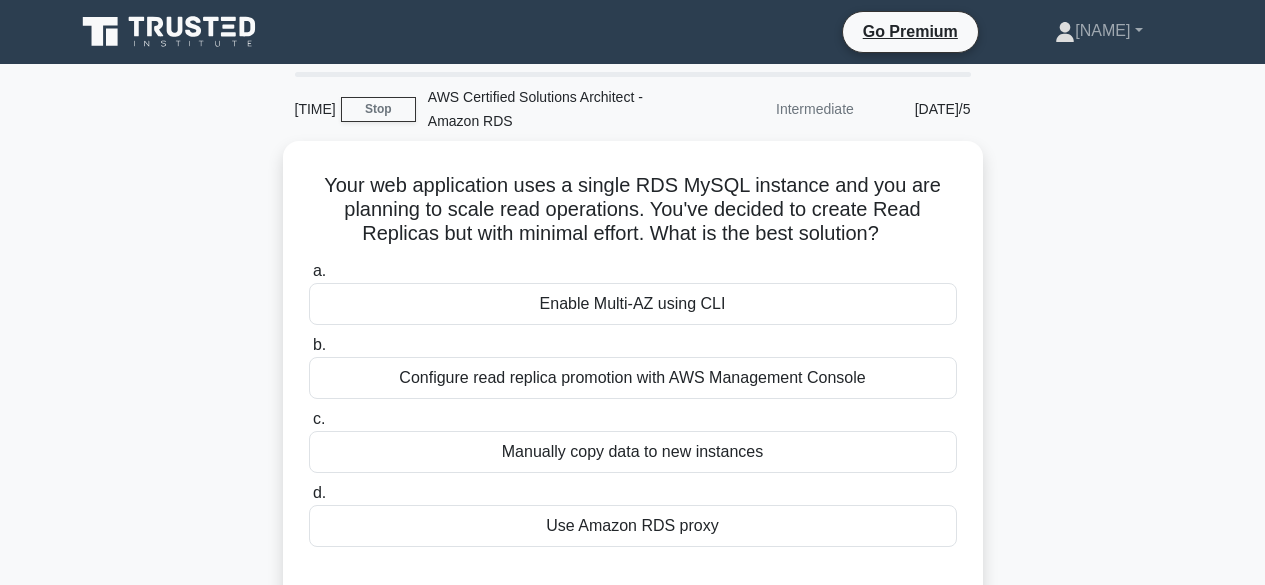 scroll, scrollTop: 0, scrollLeft: 0, axis: both 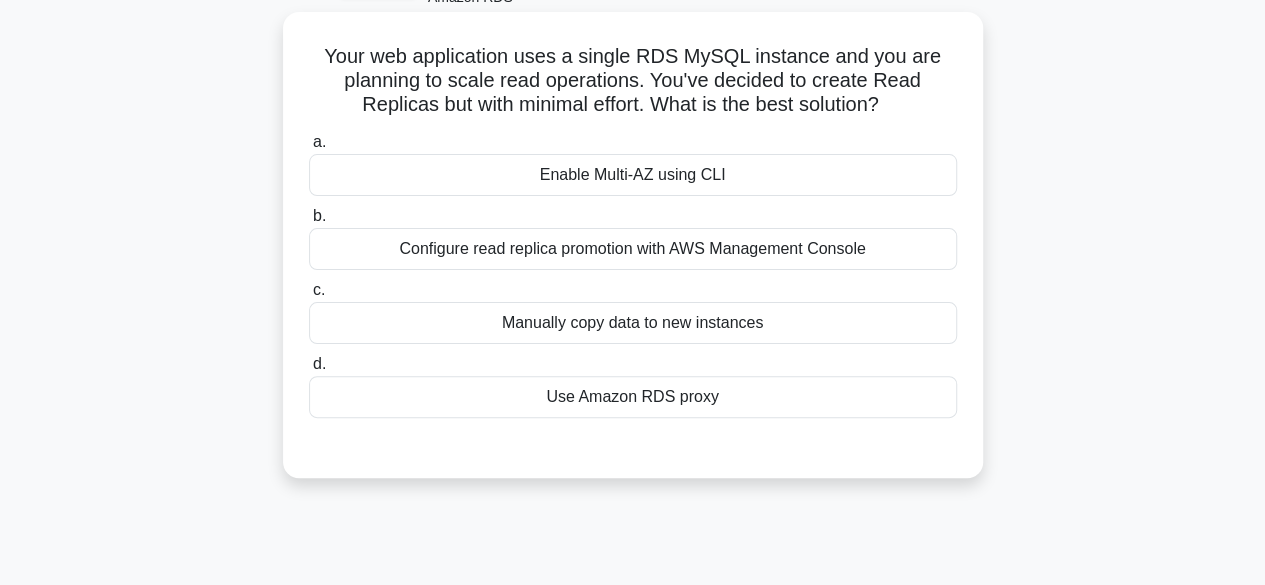 click on "Enable Multi-AZ using CLI" at bounding box center [633, 175] 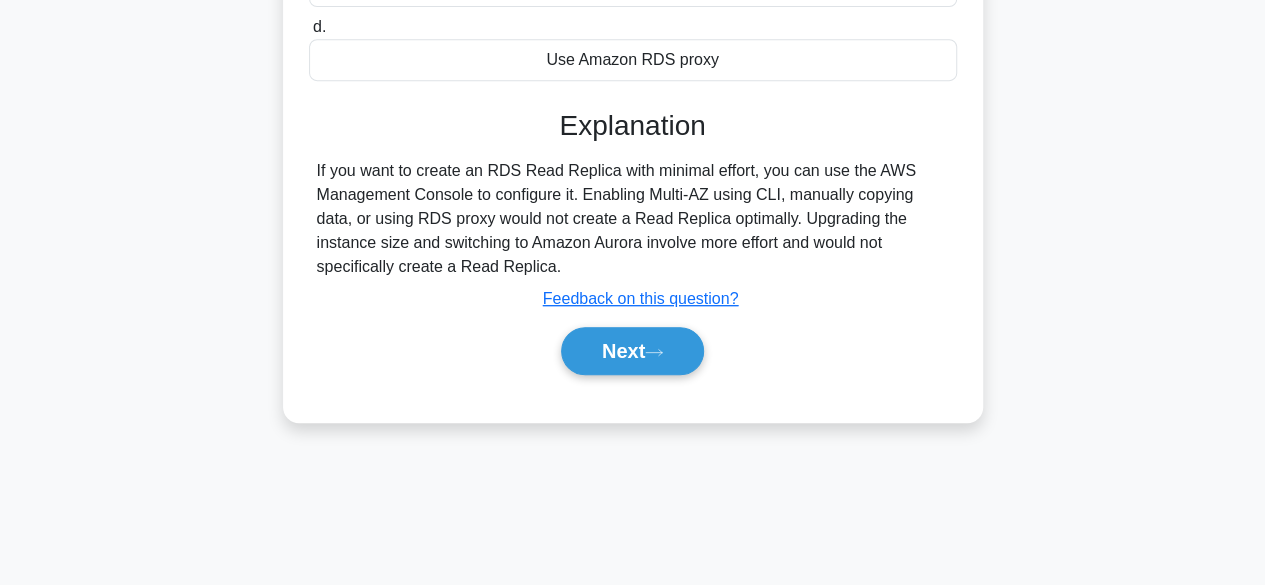 scroll, scrollTop: 464, scrollLeft: 0, axis: vertical 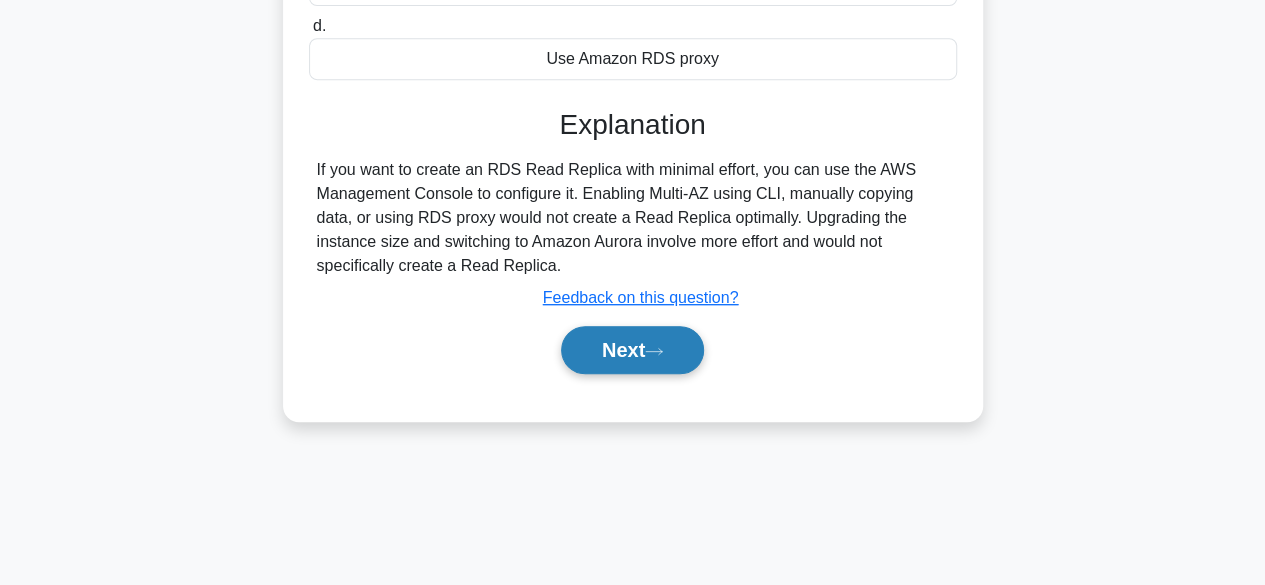 click on "Next" at bounding box center (632, 350) 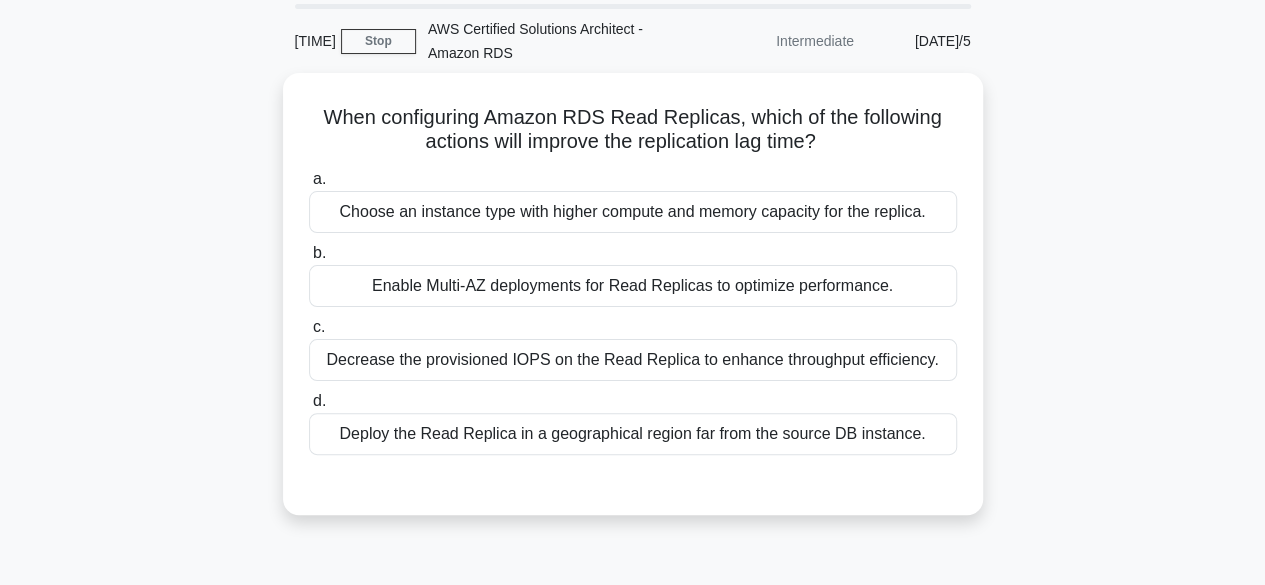 scroll, scrollTop: 67, scrollLeft: 0, axis: vertical 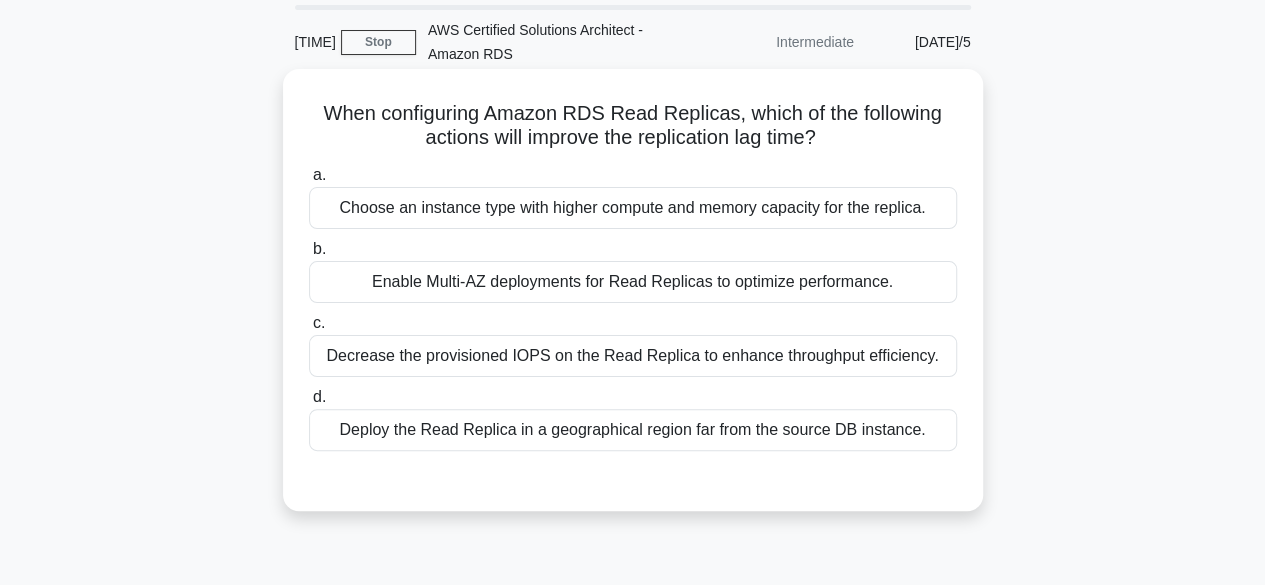 click on "Enable Multi-AZ deployments for Read Replicas to optimize performance." at bounding box center [633, 282] 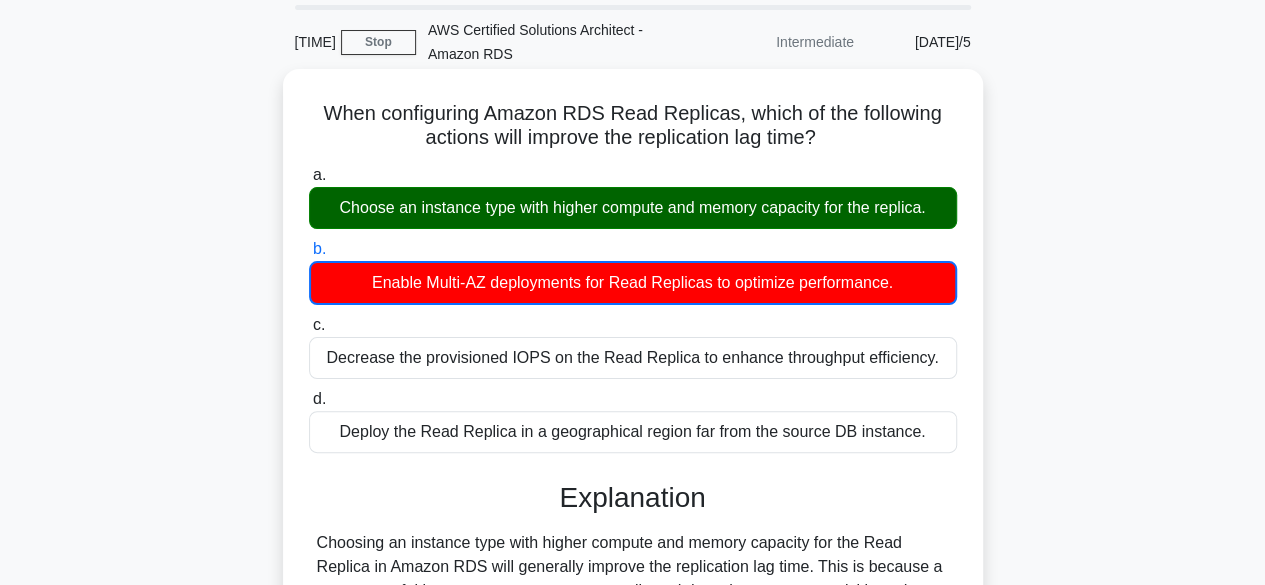 click on "Choose an instance type with higher compute and memory capacity for the replica." at bounding box center (633, 208) 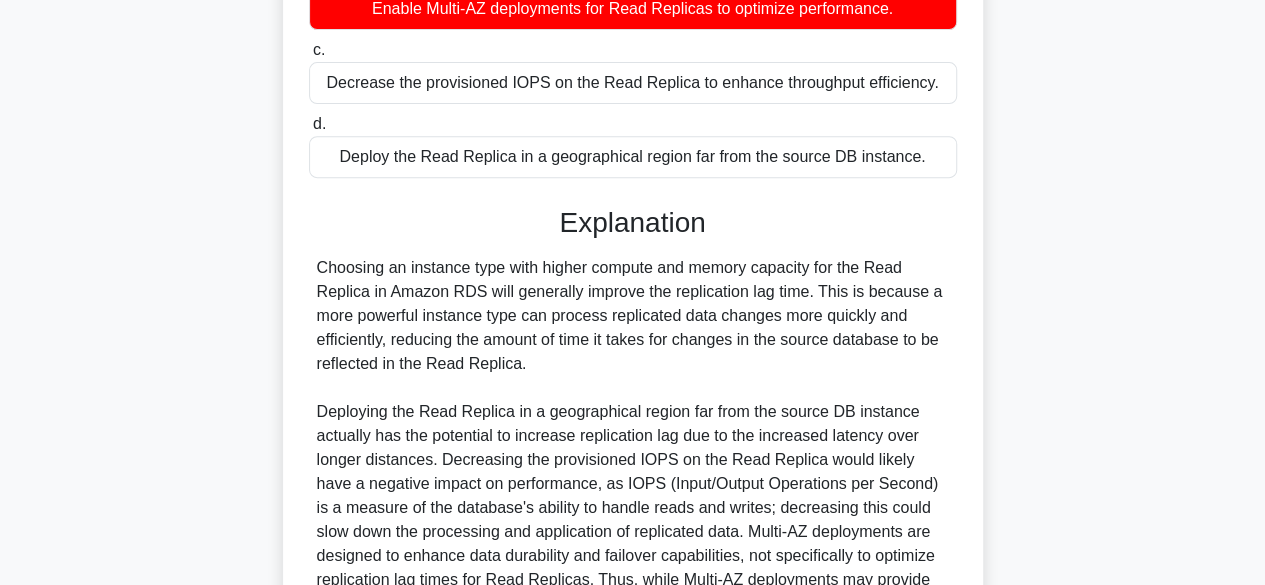 scroll, scrollTop: 549, scrollLeft: 0, axis: vertical 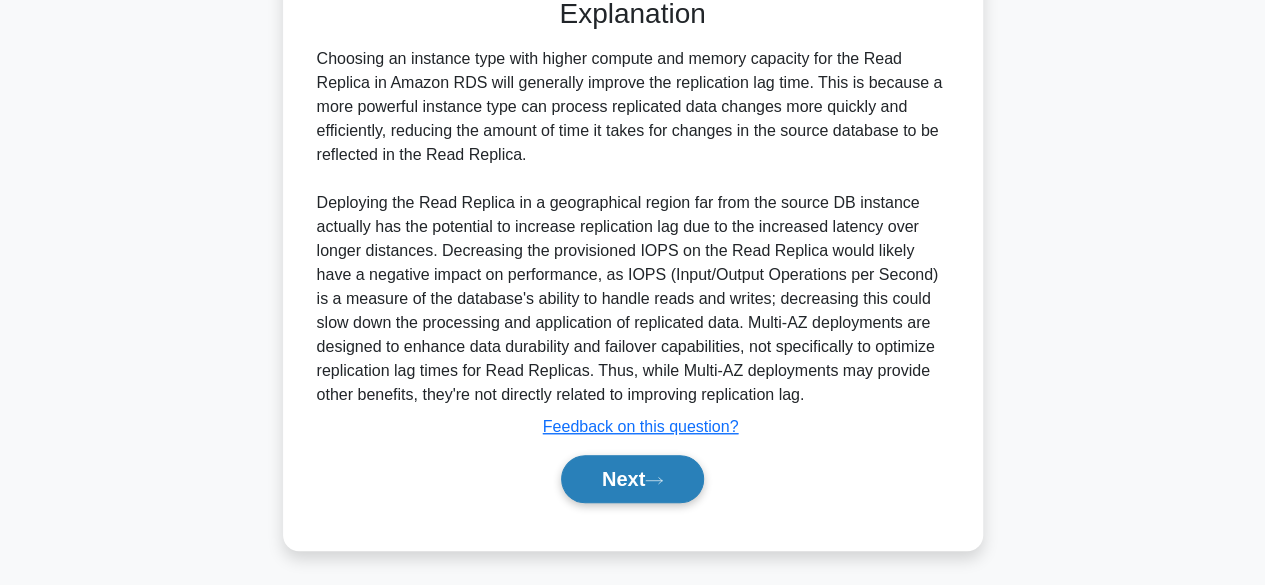 click on "Next" at bounding box center (632, 479) 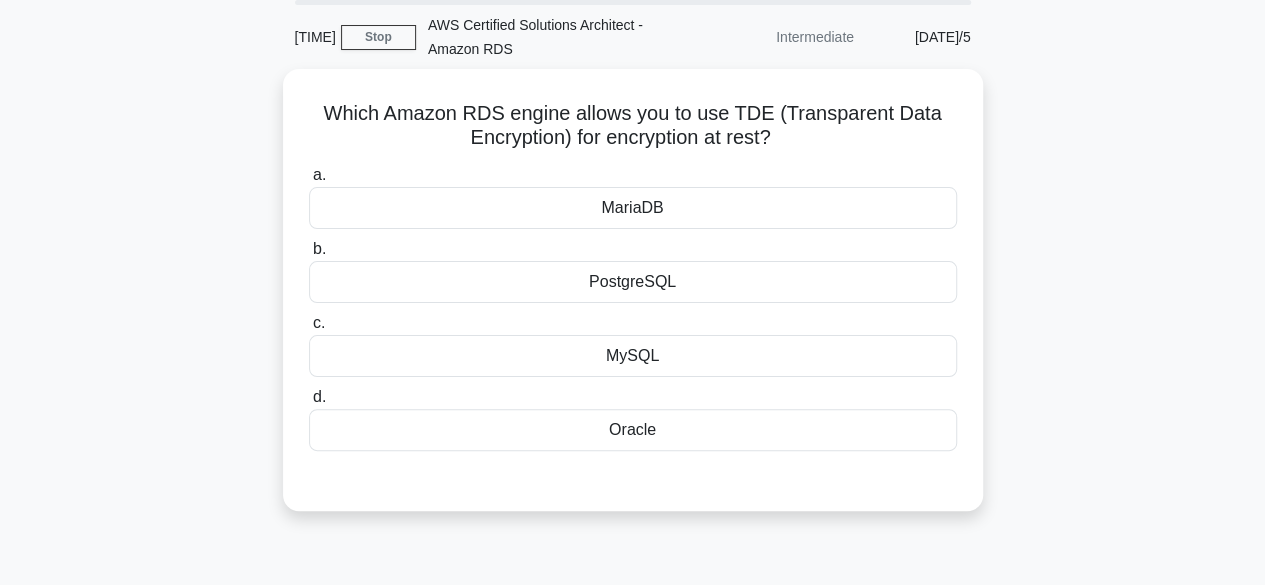 scroll, scrollTop: 82, scrollLeft: 0, axis: vertical 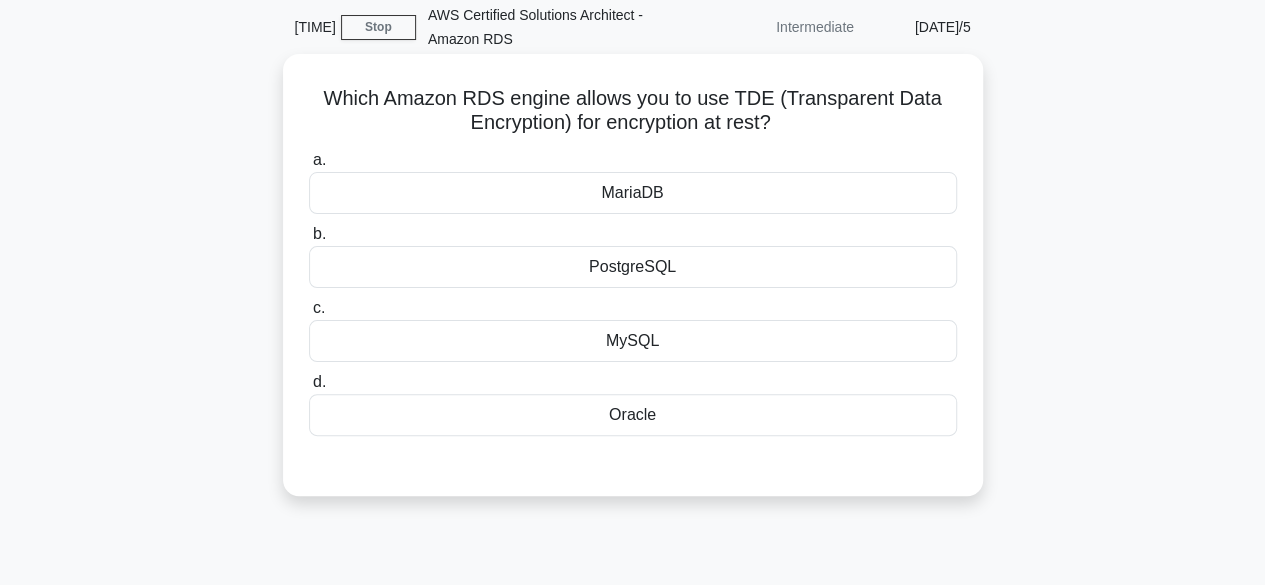click on "MariaDB" at bounding box center (633, 193) 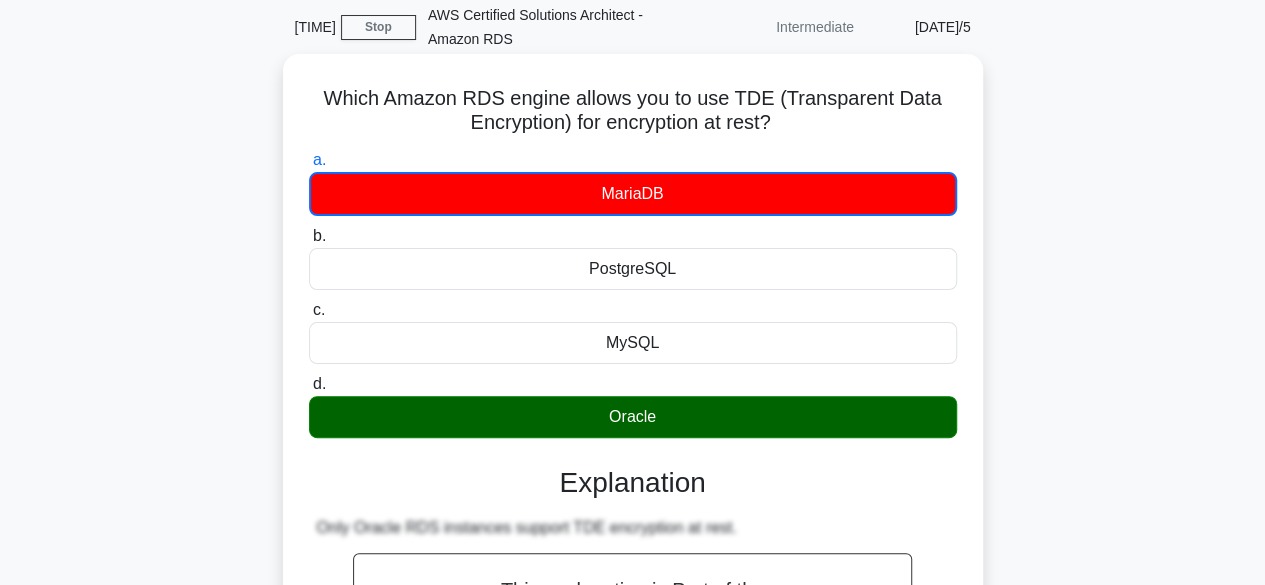 scroll, scrollTop: 495, scrollLeft: 0, axis: vertical 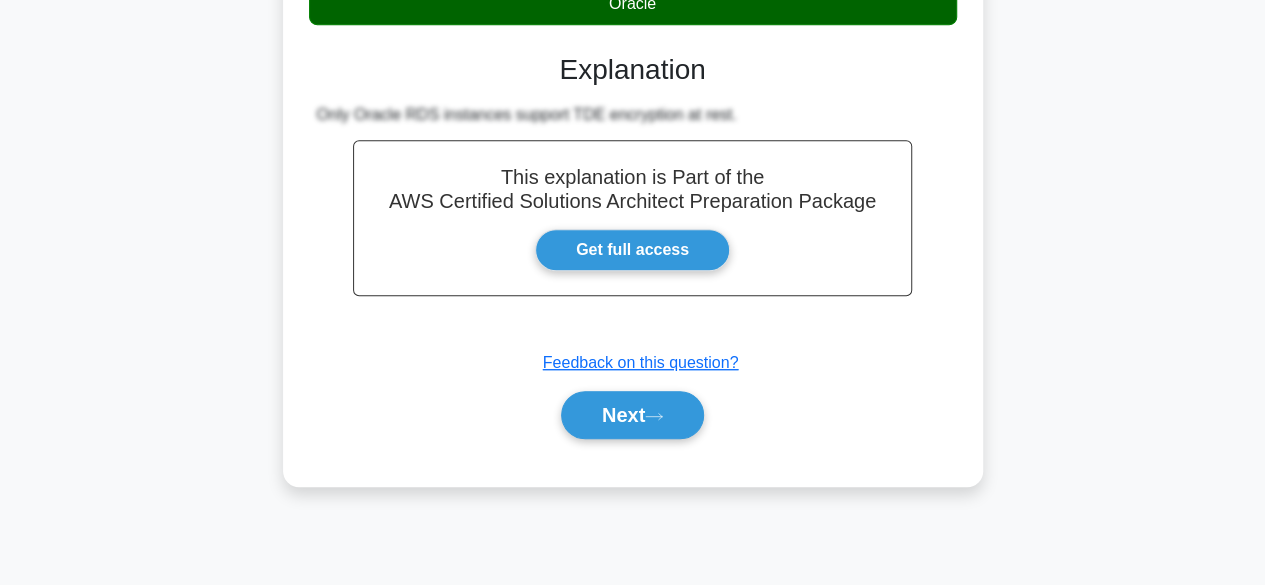 click on "Next" at bounding box center (632, 415) 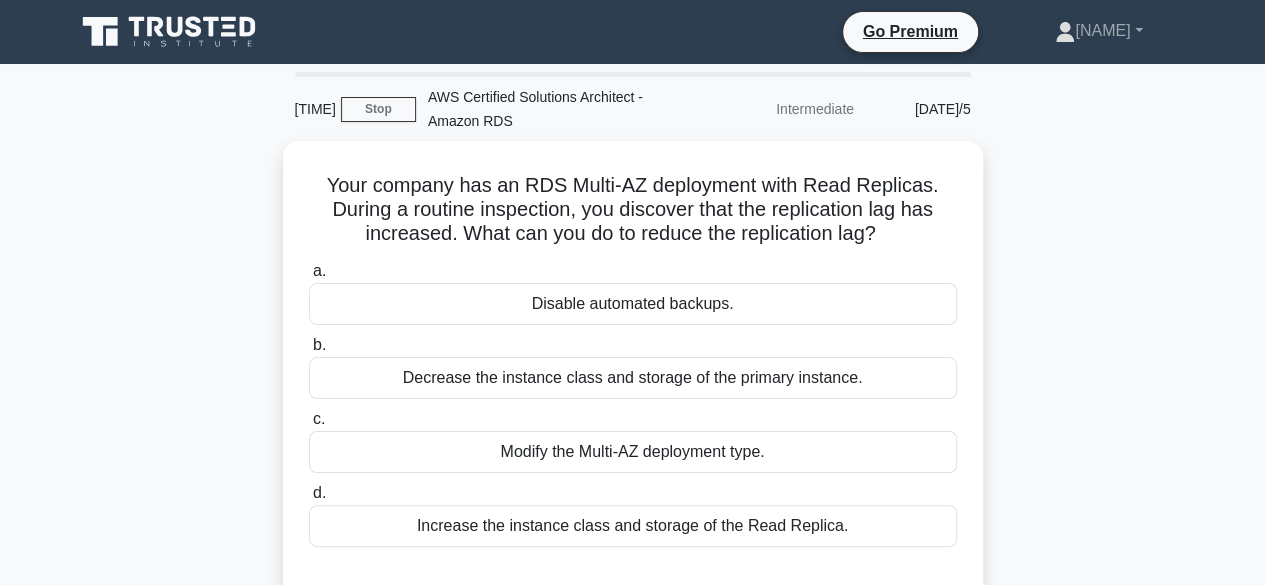 scroll, scrollTop: 0, scrollLeft: 0, axis: both 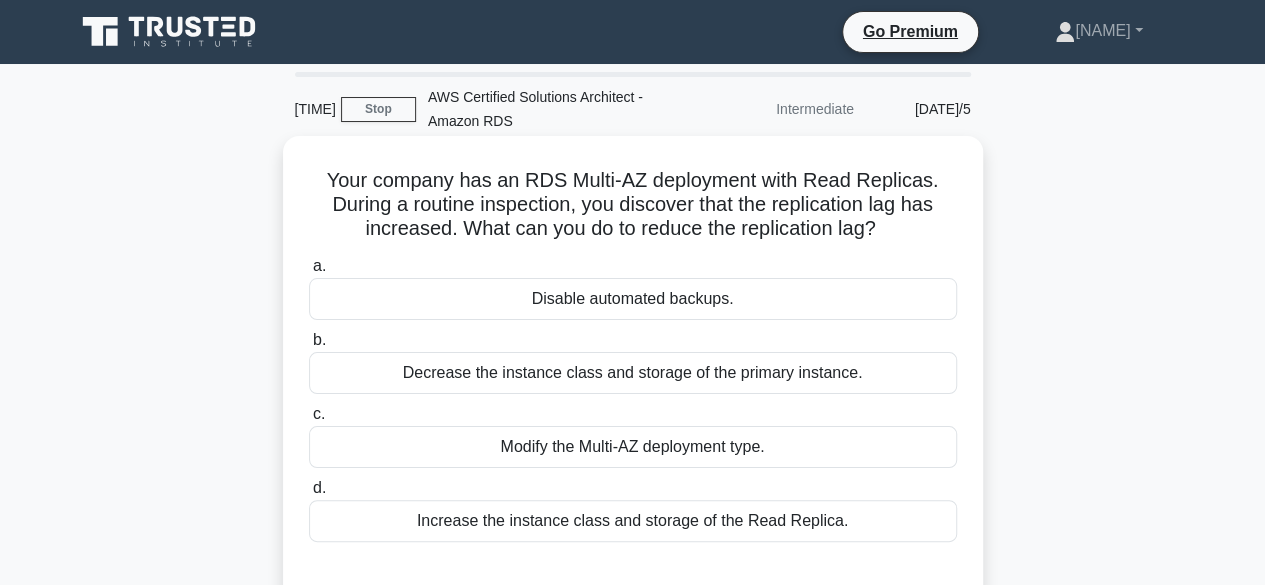 click on "Modify the Multi-AZ deployment type." at bounding box center [633, 447] 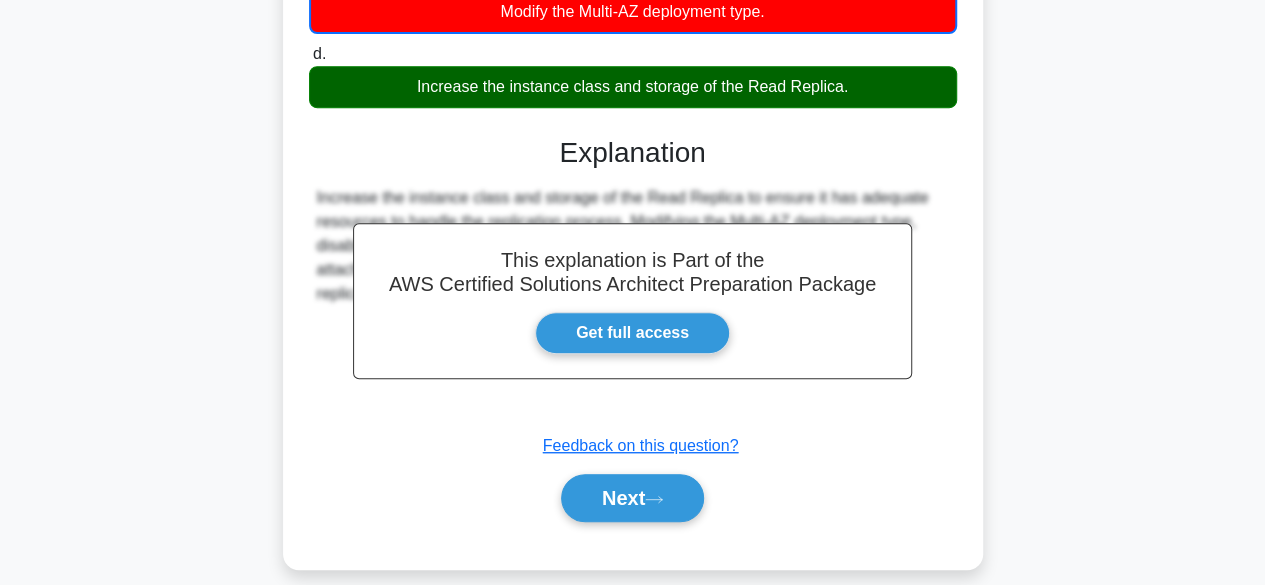 scroll, scrollTop: 495, scrollLeft: 0, axis: vertical 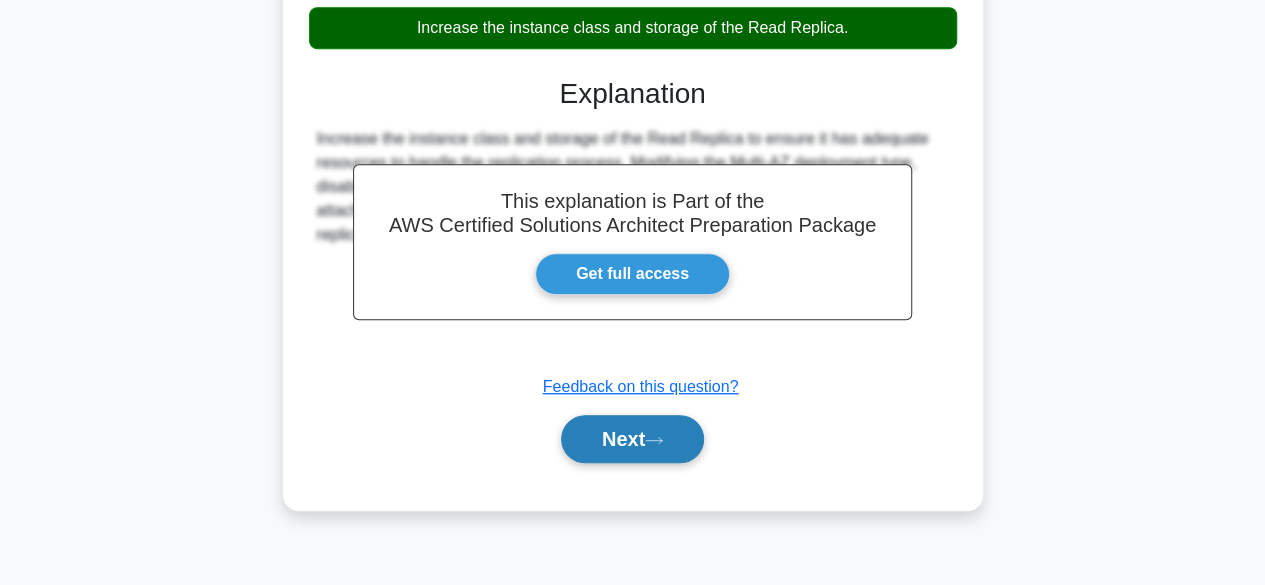 click on "Next" at bounding box center [632, 439] 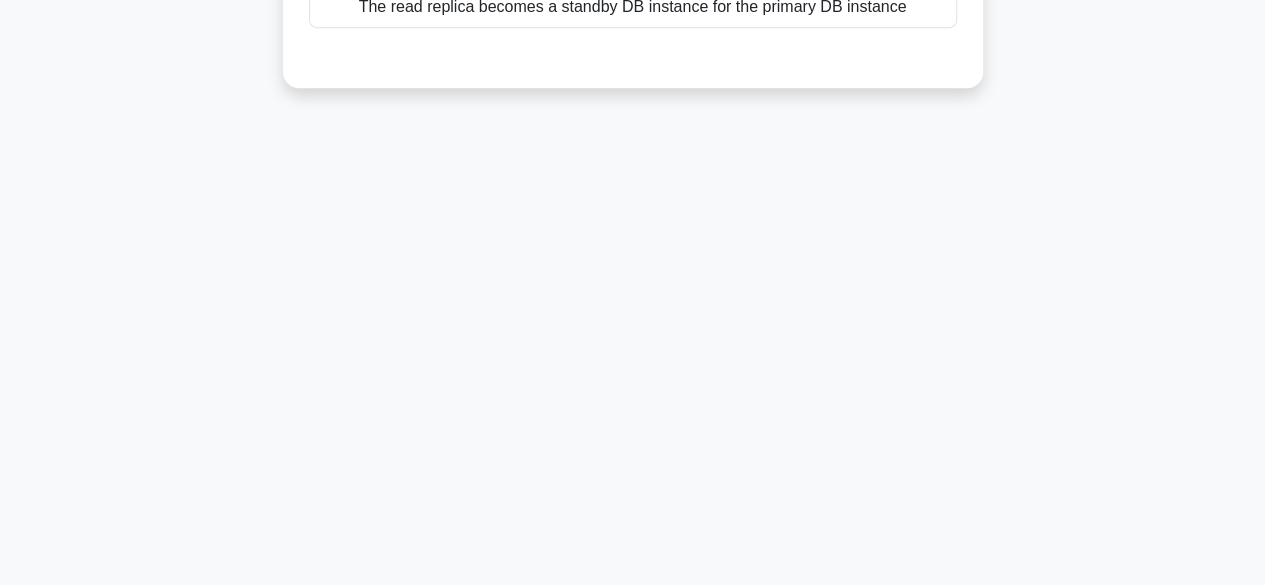 scroll, scrollTop: 357, scrollLeft: 0, axis: vertical 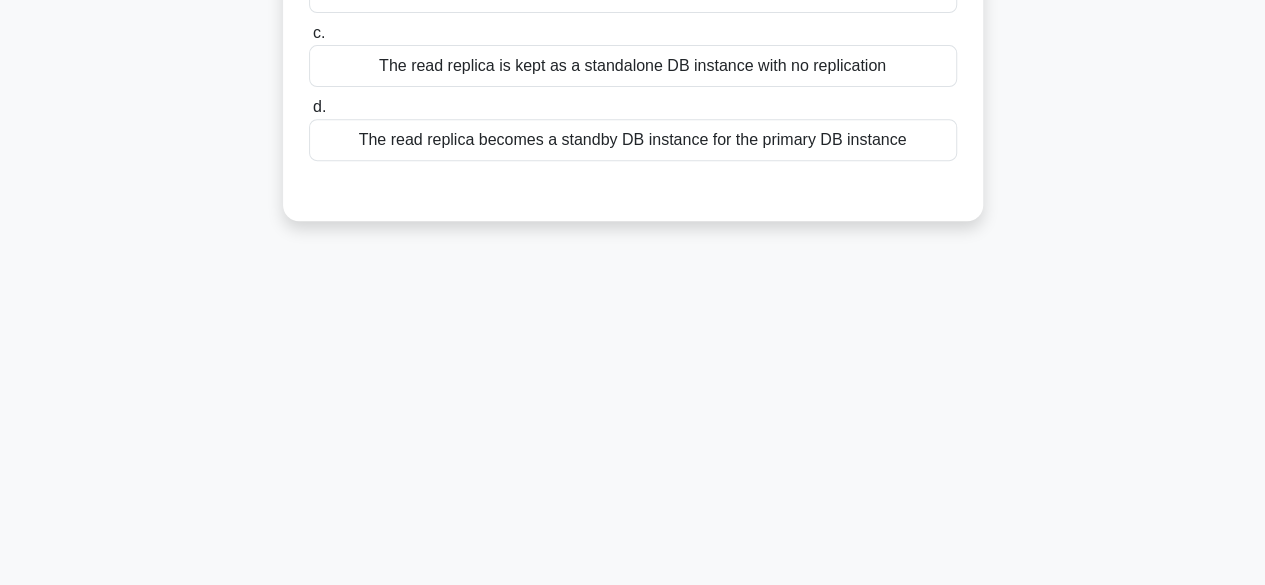 click on "The read replica is kept as a standalone DB instance with no replication" at bounding box center [633, 66] 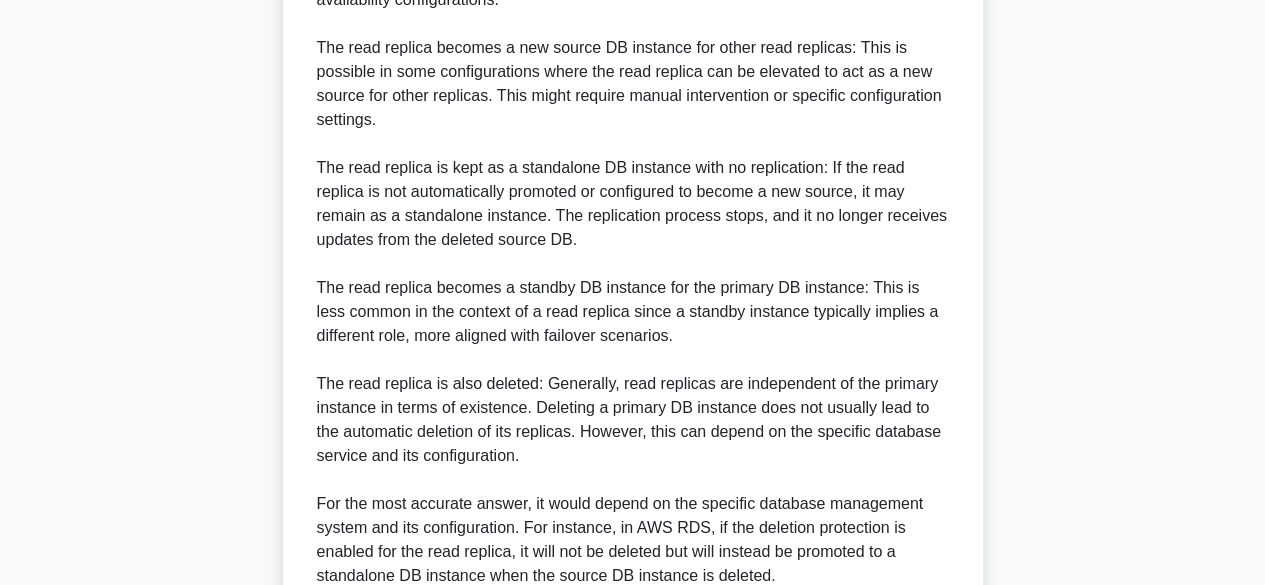 scroll, scrollTop: 957, scrollLeft: 0, axis: vertical 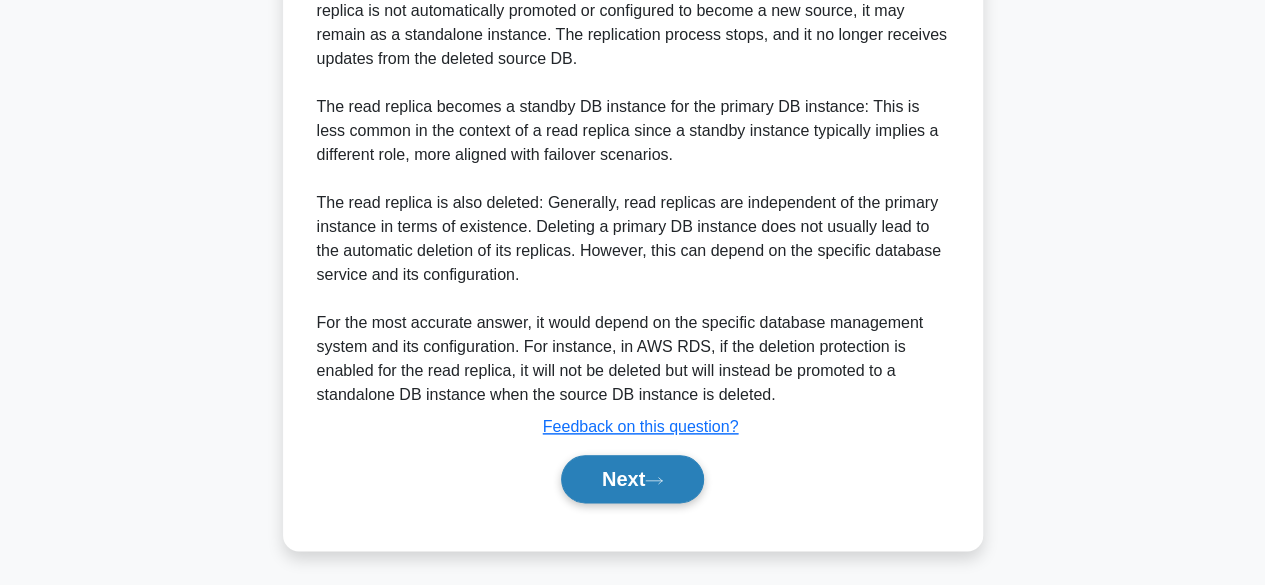drag, startPoint x: 649, startPoint y: 506, endPoint x: 684, endPoint y: 492, distance: 37.696156 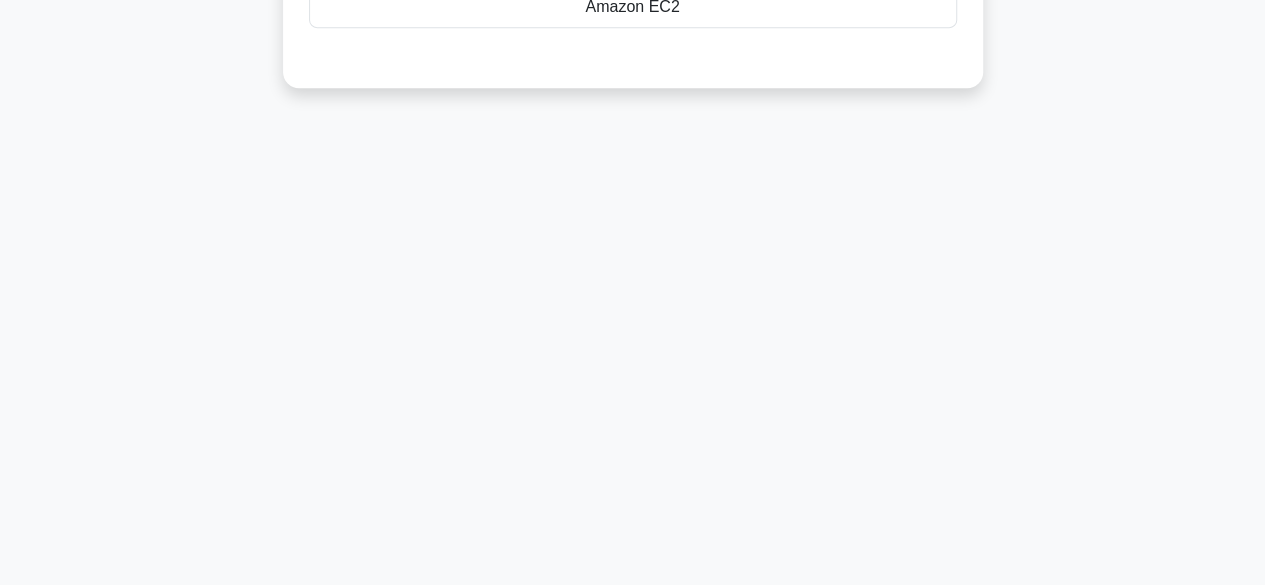 scroll, scrollTop: 495, scrollLeft: 0, axis: vertical 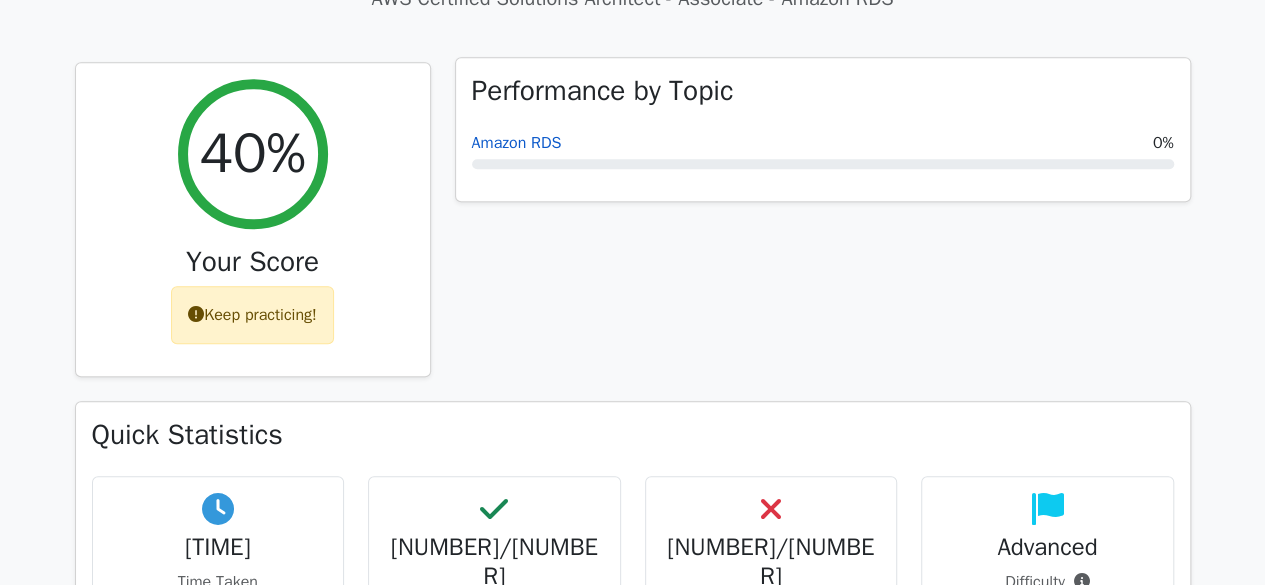 click on "Amazon RDS" at bounding box center (517, 143) 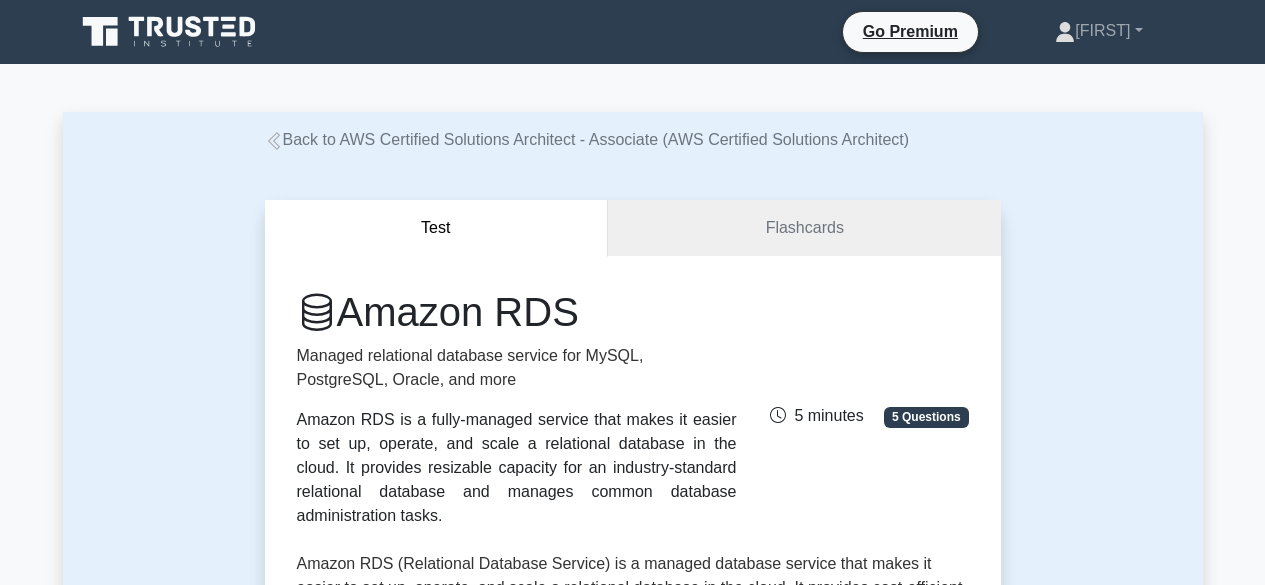 scroll, scrollTop: 0, scrollLeft: 0, axis: both 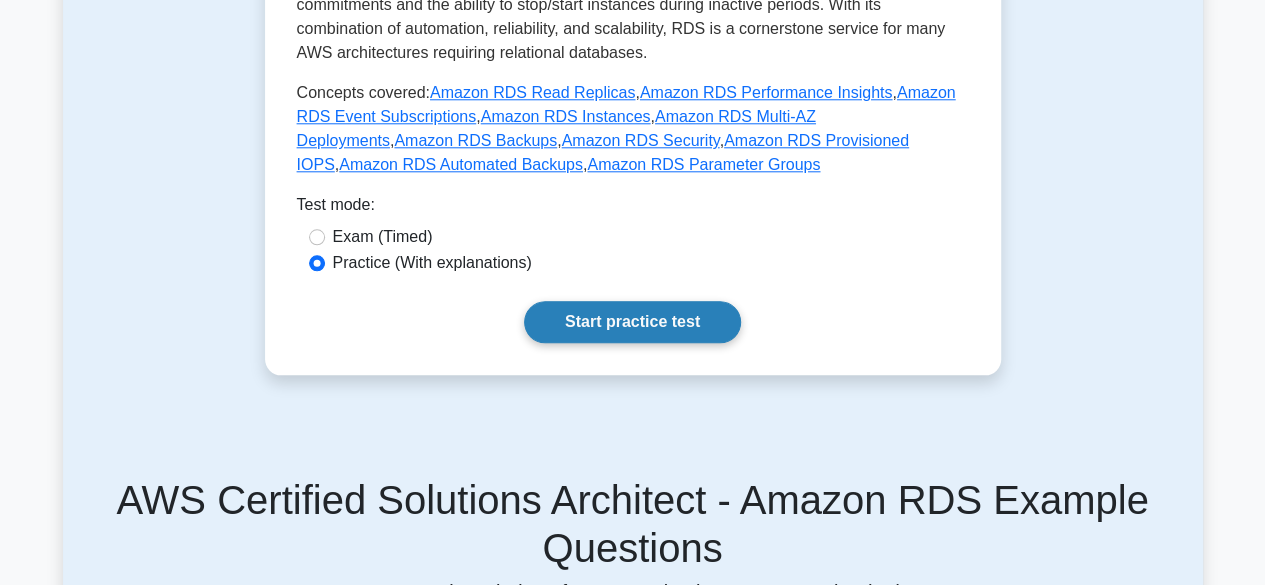 click on "Start practice test" at bounding box center [632, 322] 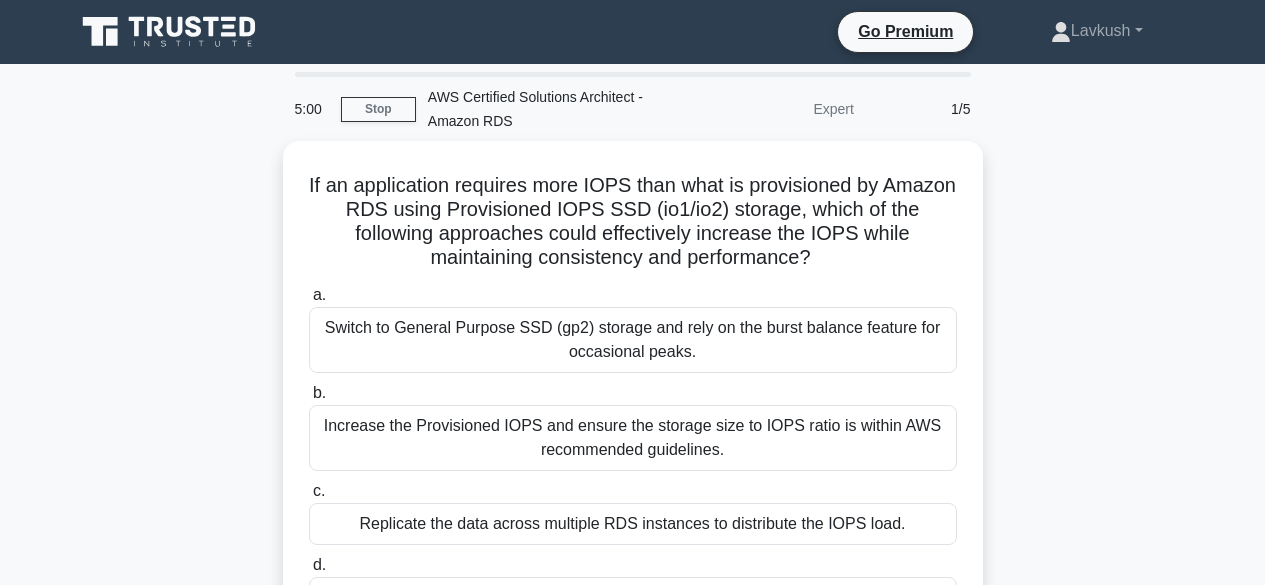 scroll, scrollTop: 0, scrollLeft: 0, axis: both 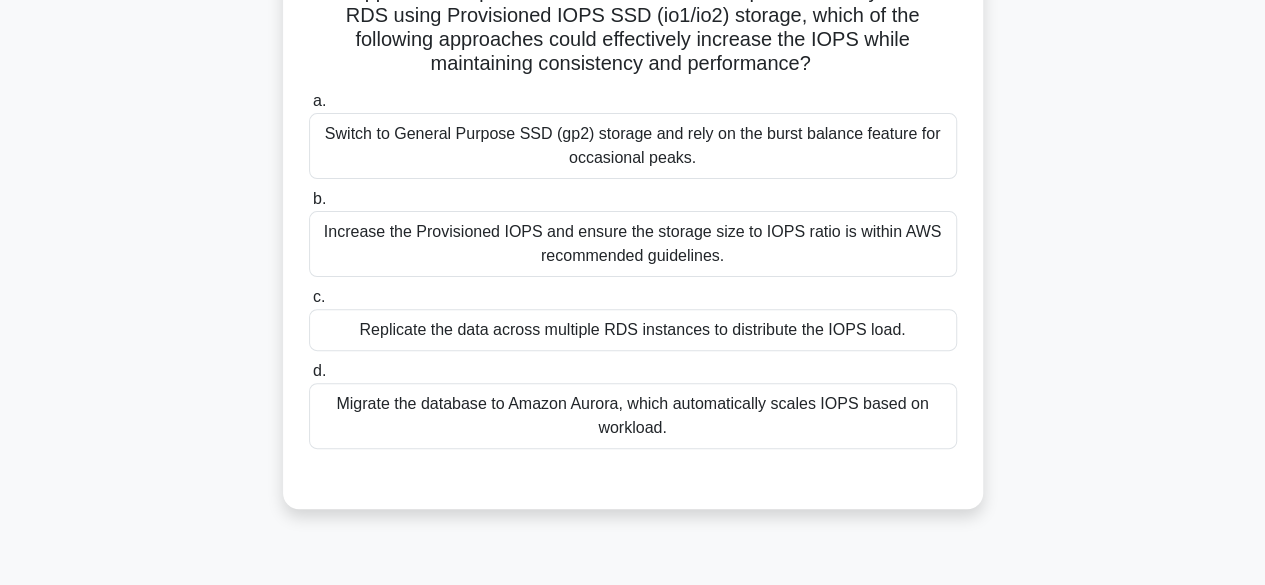 click on "Increase the Provisioned IOPS and ensure the storage size to IOPS ratio is within AWS recommended guidelines." at bounding box center [633, 244] 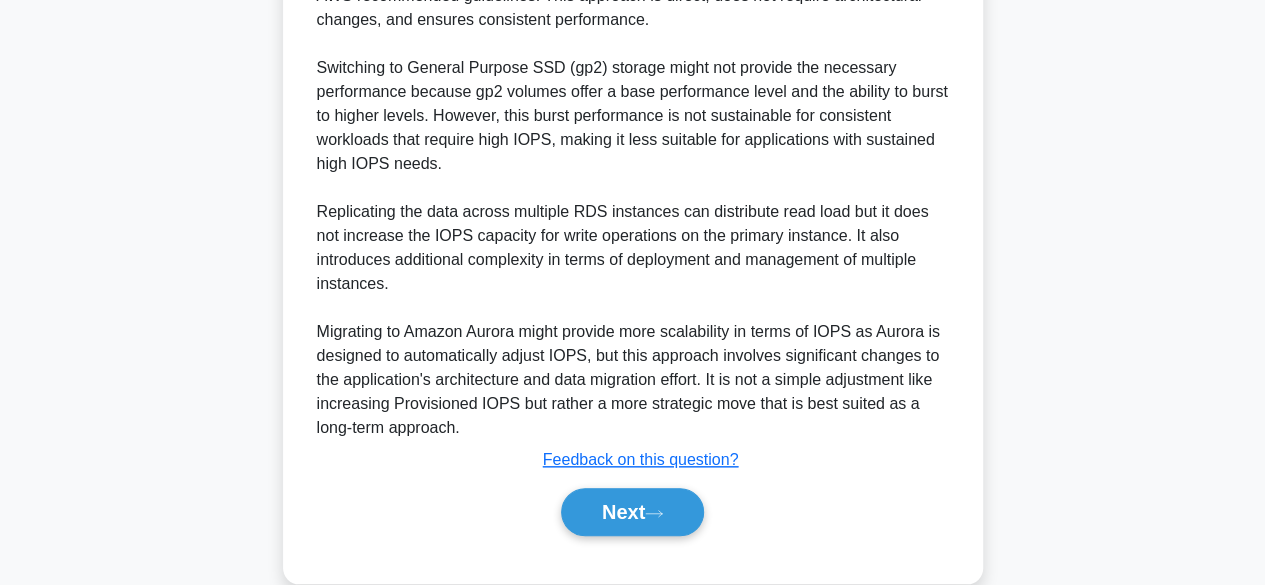 scroll, scrollTop: 837, scrollLeft: 0, axis: vertical 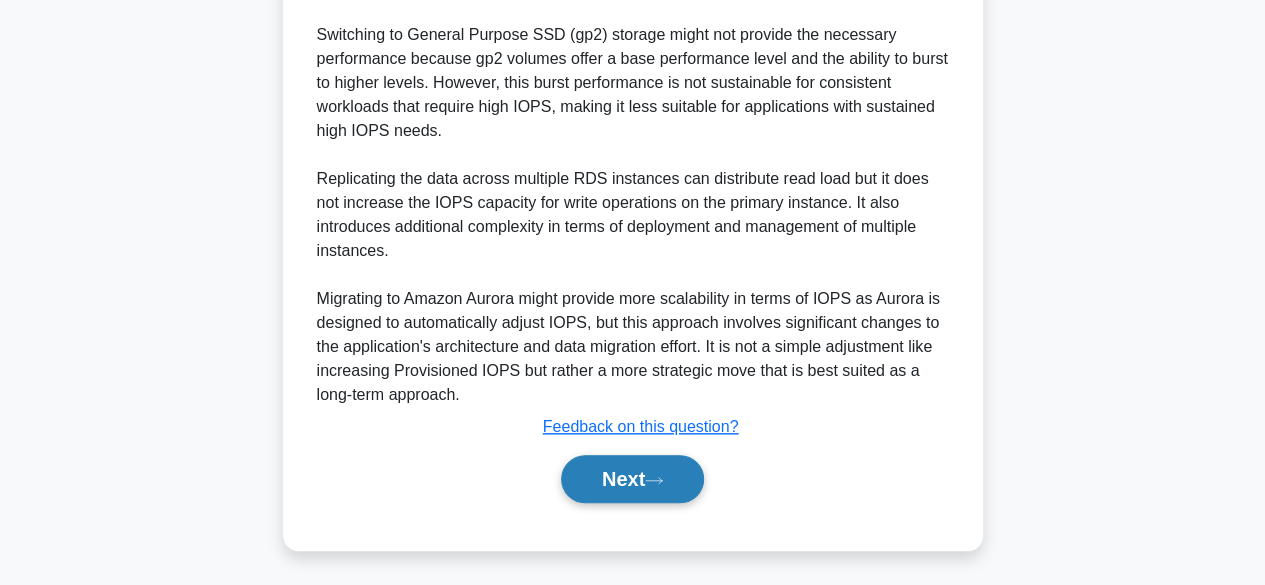 click on "Next" at bounding box center [632, 479] 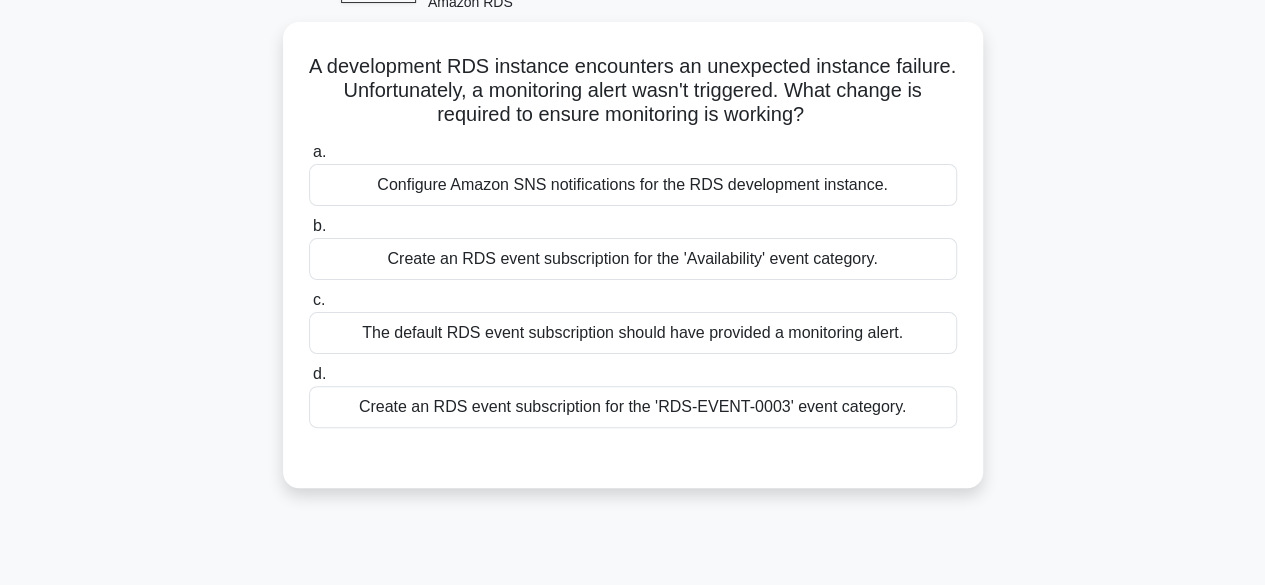 scroll, scrollTop: 111, scrollLeft: 0, axis: vertical 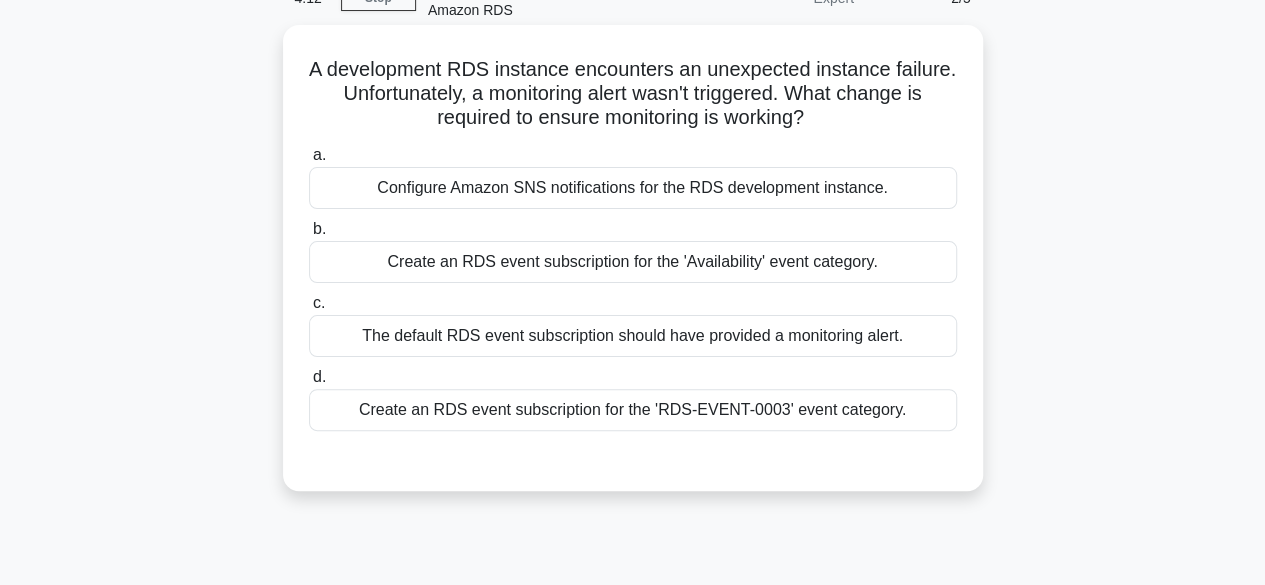 click on "Configure Amazon SNS notifications for the RDS development instance." at bounding box center (633, 188) 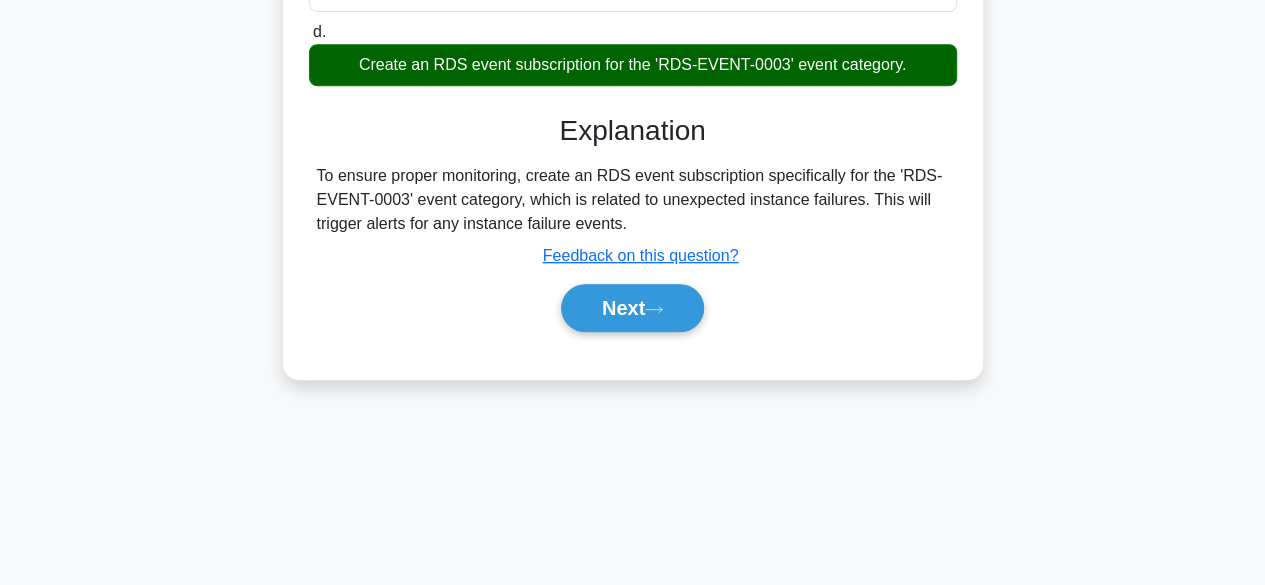 scroll, scrollTop: 495, scrollLeft: 0, axis: vertical 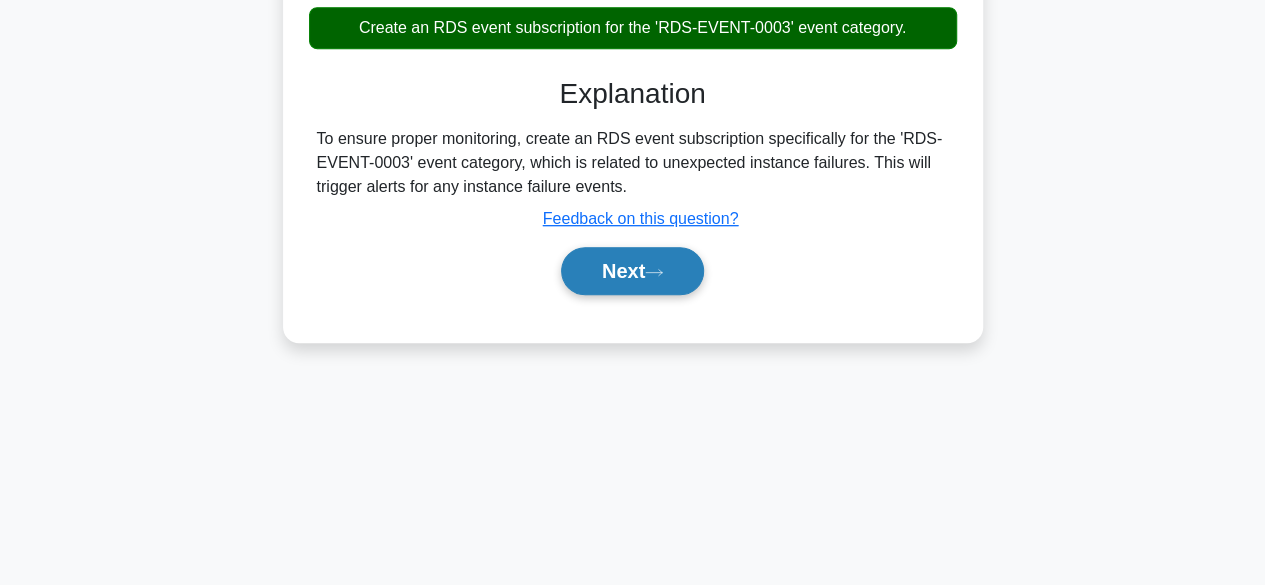 click on "Next" at bounding box center (632, 271) 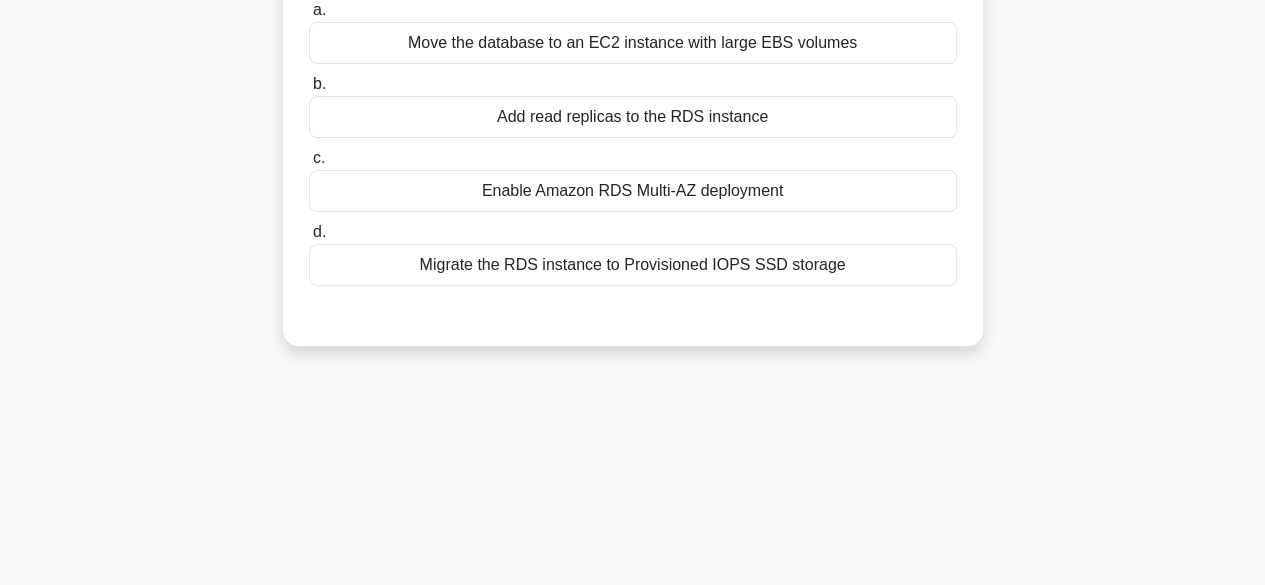 scroll, scrollTop: 140, scrollLeft: 0, axis: vertical 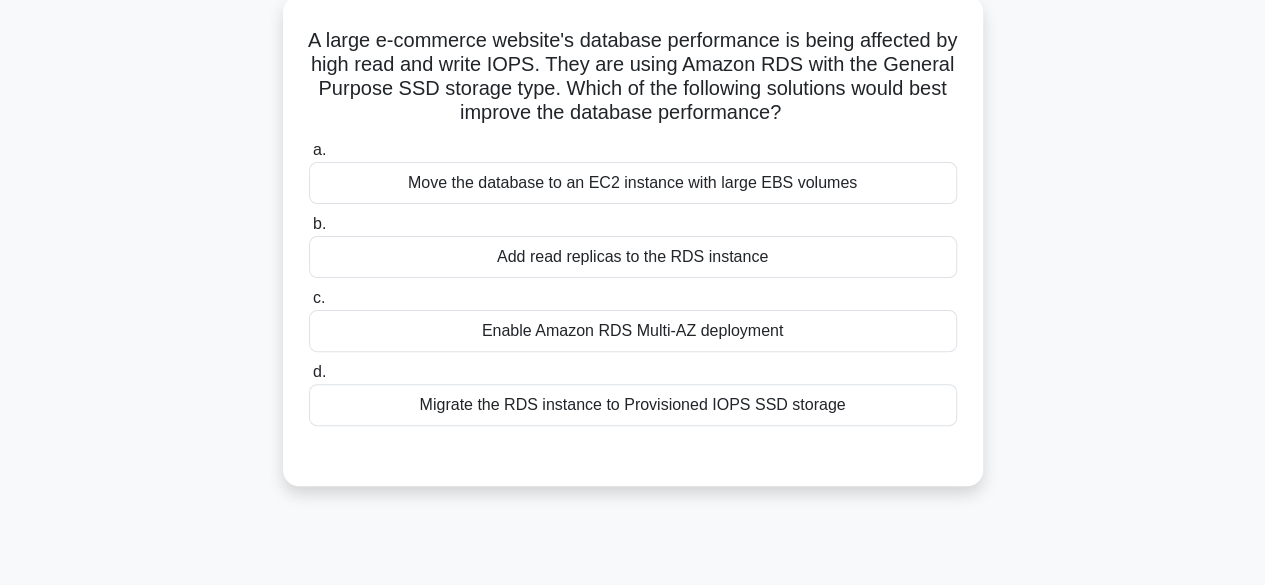 click on "Move the database to an EC2 instance with large EBS volumes" at bounding box center (633, 183) 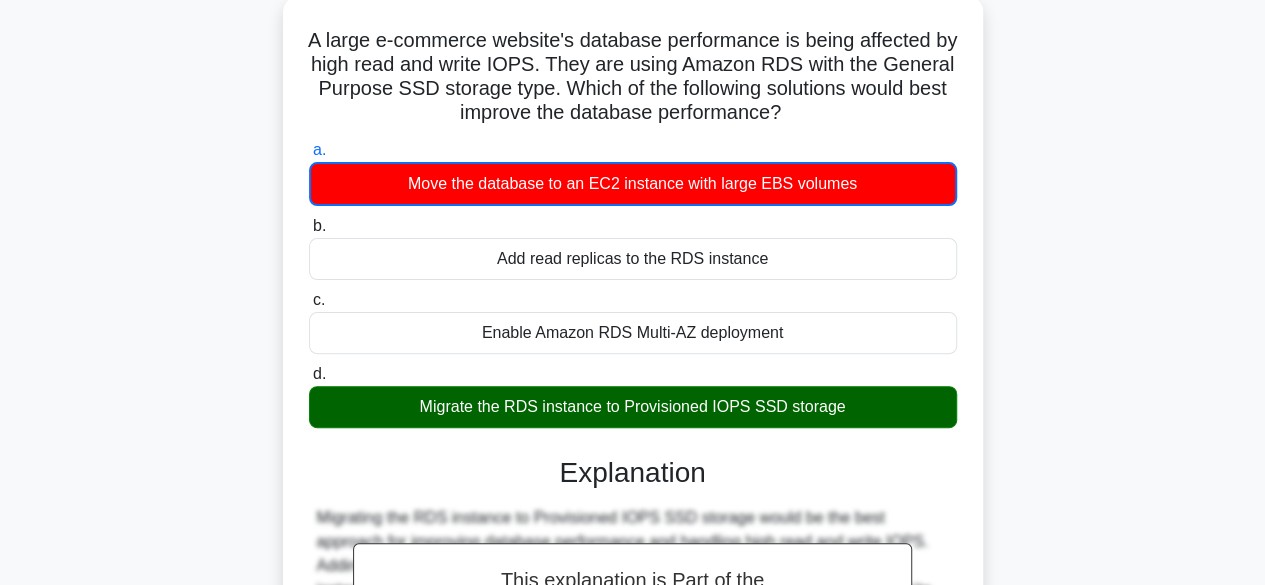 scroll, scrollTop: 495, scrollLeft: 0, axis: vertical 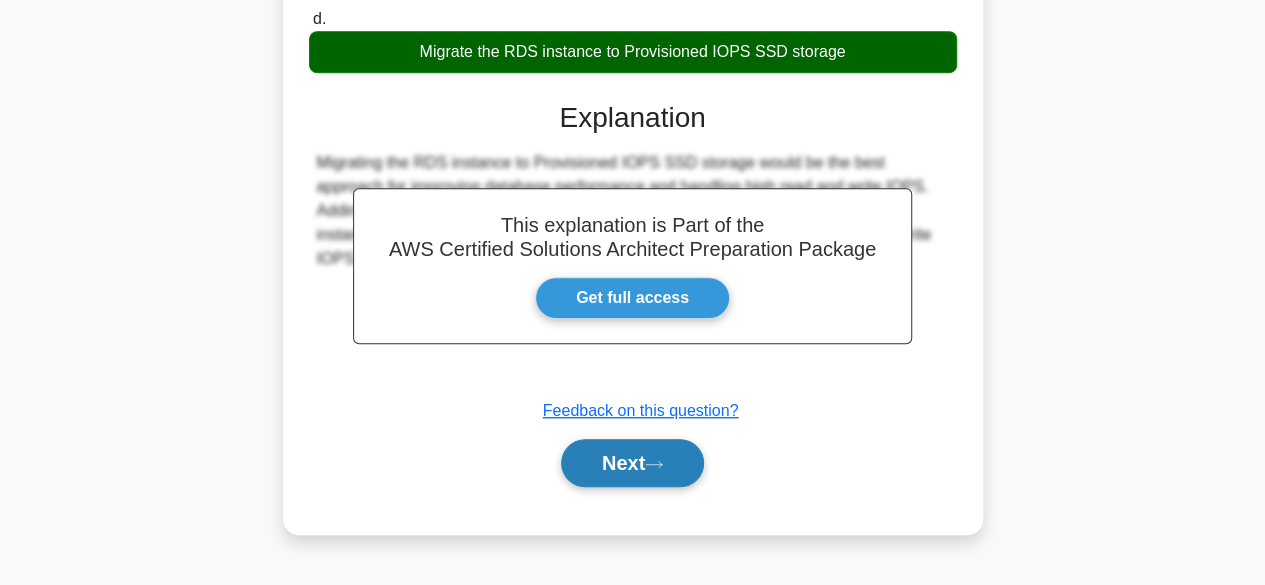 click on "Next" at bounding box center (632, 463) 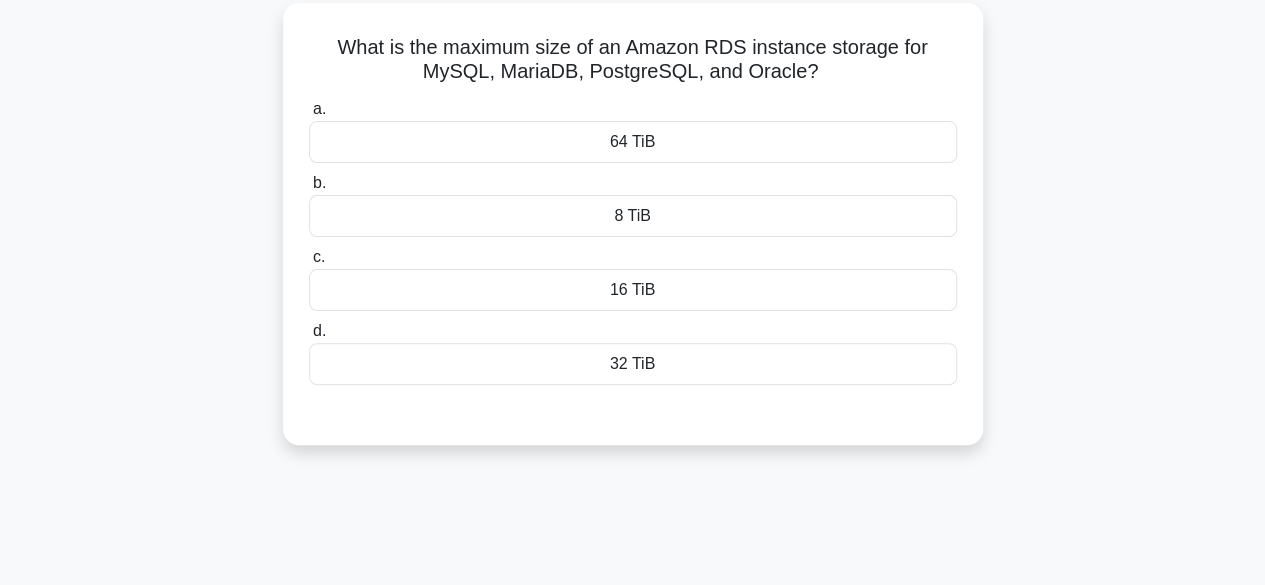 scroll, scrollTop: 137, scrollLeft: 0, axis: vertical 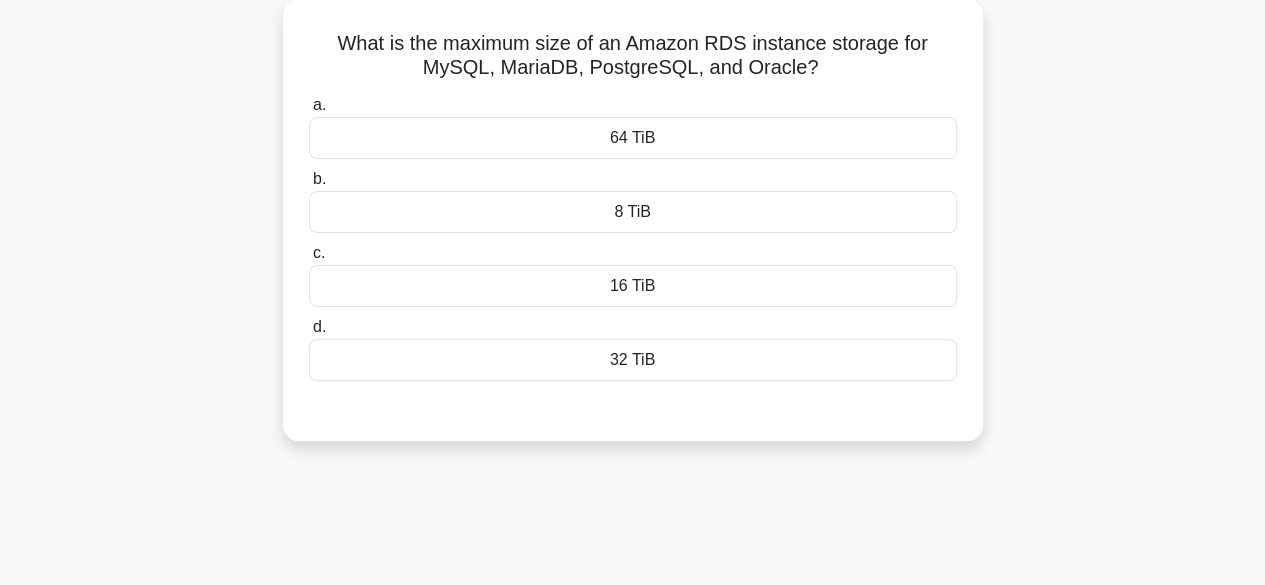 click on "64 TiB" at bounding box center (633, 138) 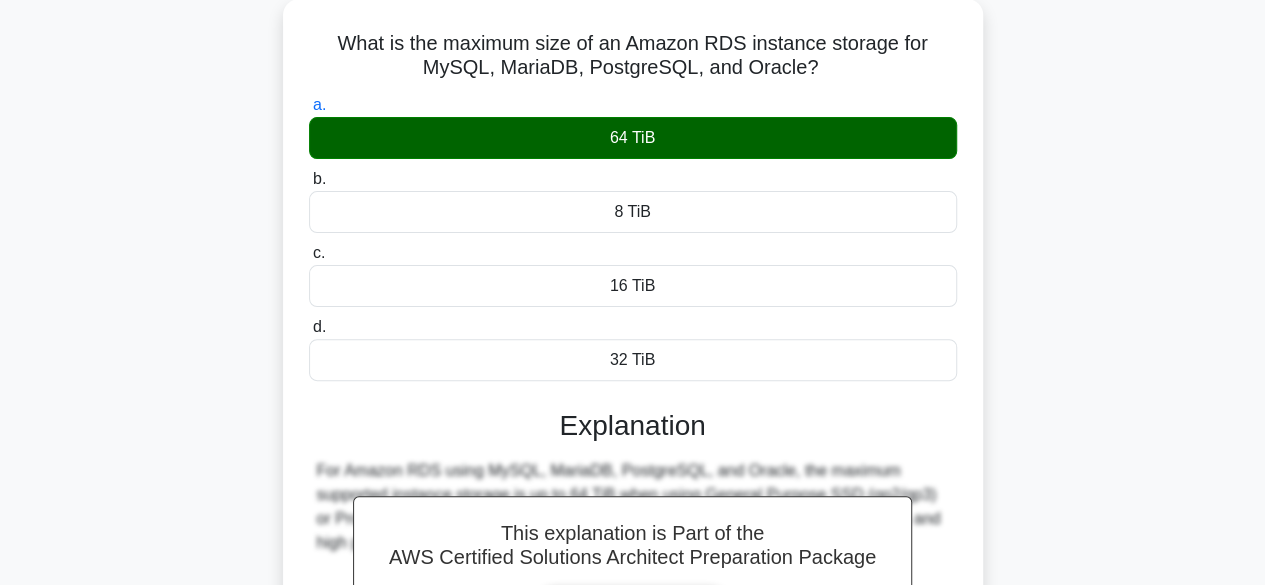 scroll, scrollTop: 495, scrollLeft: 0, axis: vertical 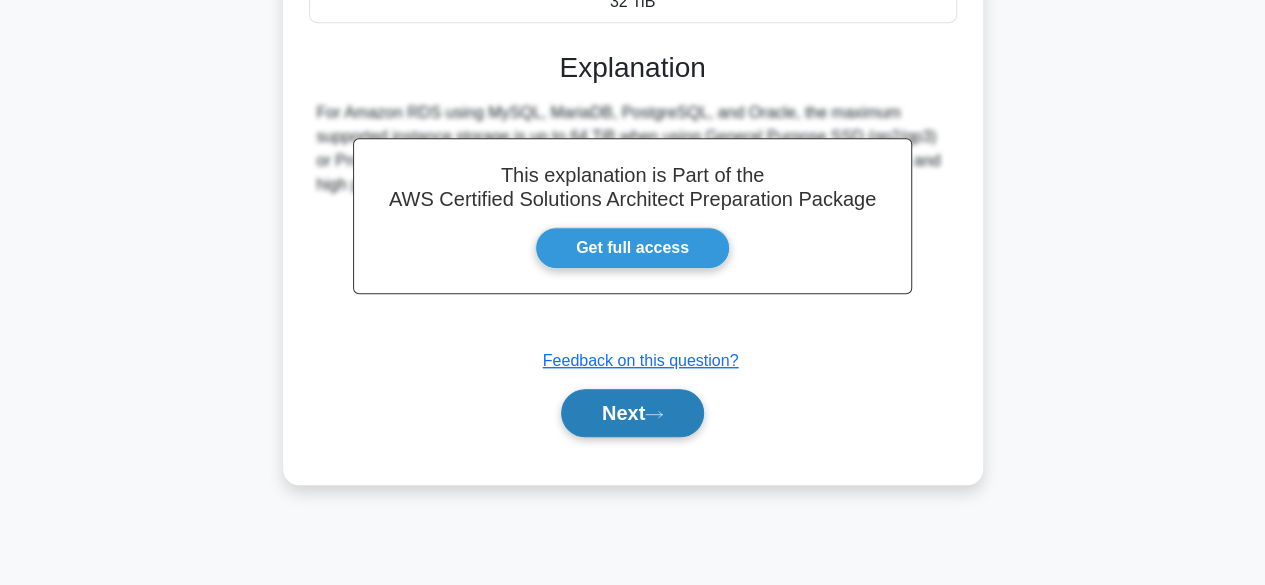 click on "Next" at bounding box center (632, 413) 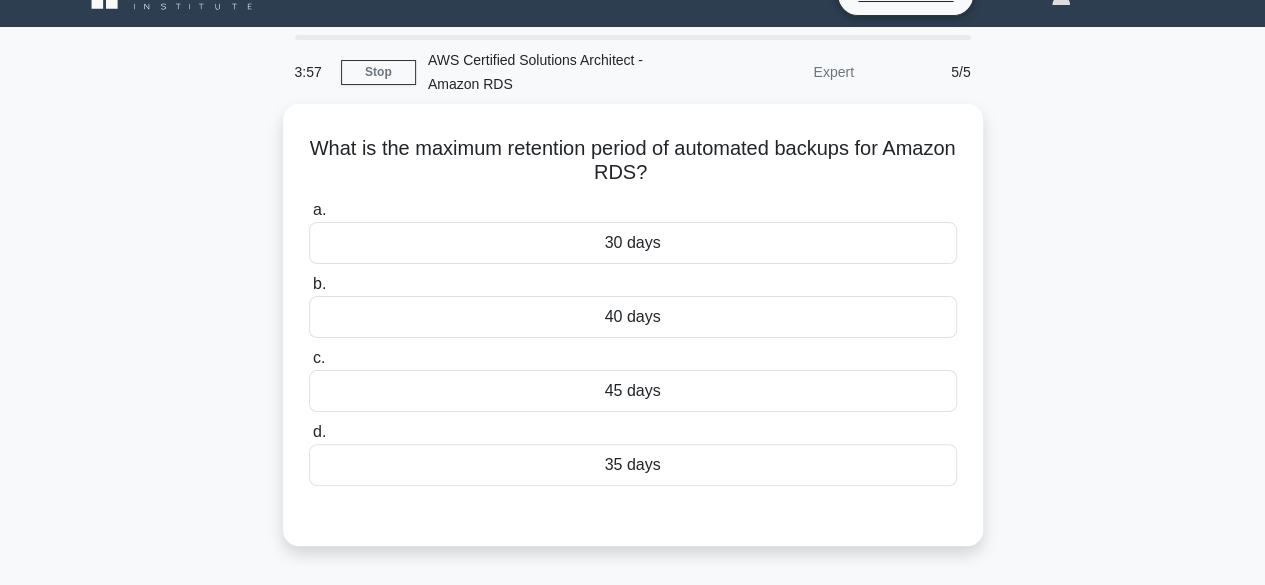 scroll, scrollTop: 33, scrollLeft: 0, axis: vertical 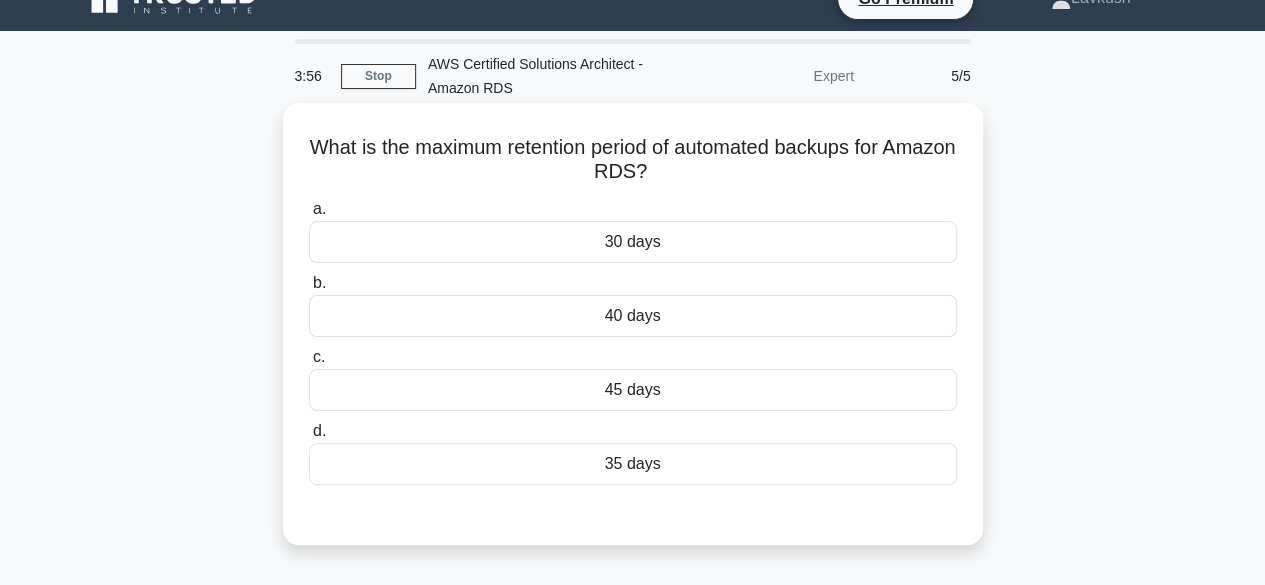 click on "40 days" at bounding box center (633, 316) 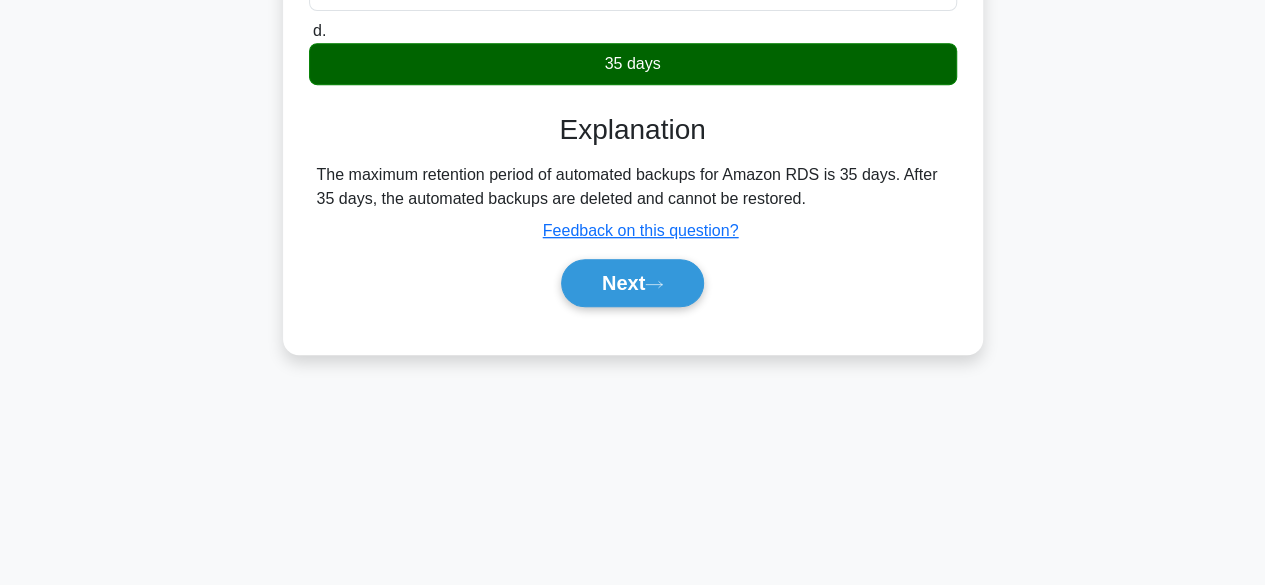 scroll, scrollTop: 495, scrollLeft: 0, axis: vertical 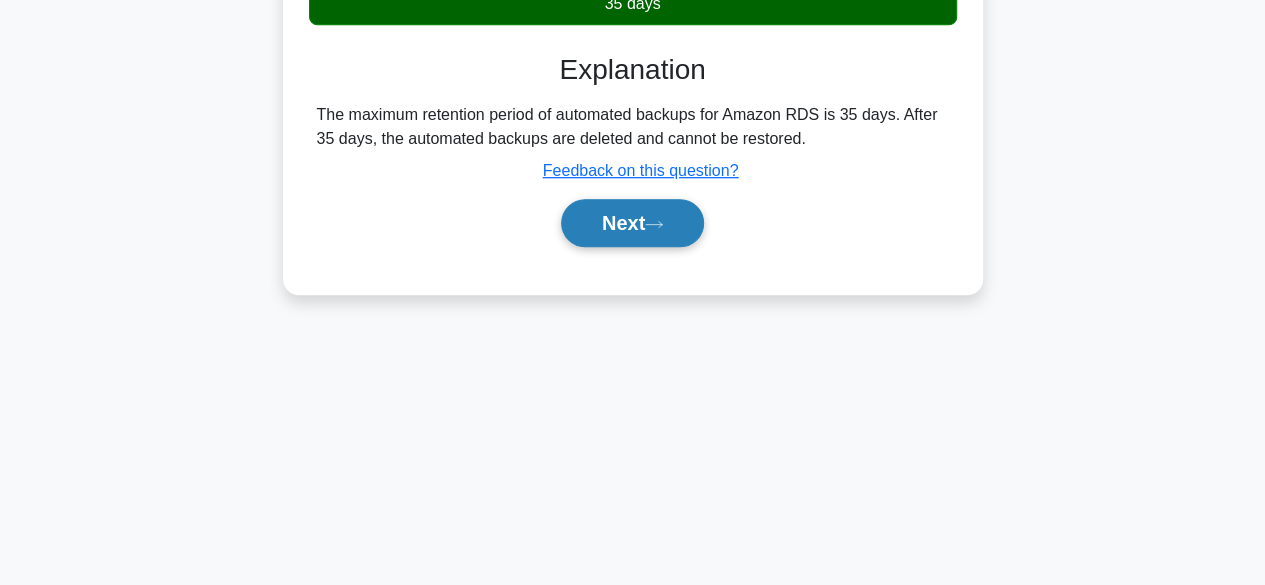 click on "Next" at bounding box center (632, 223) 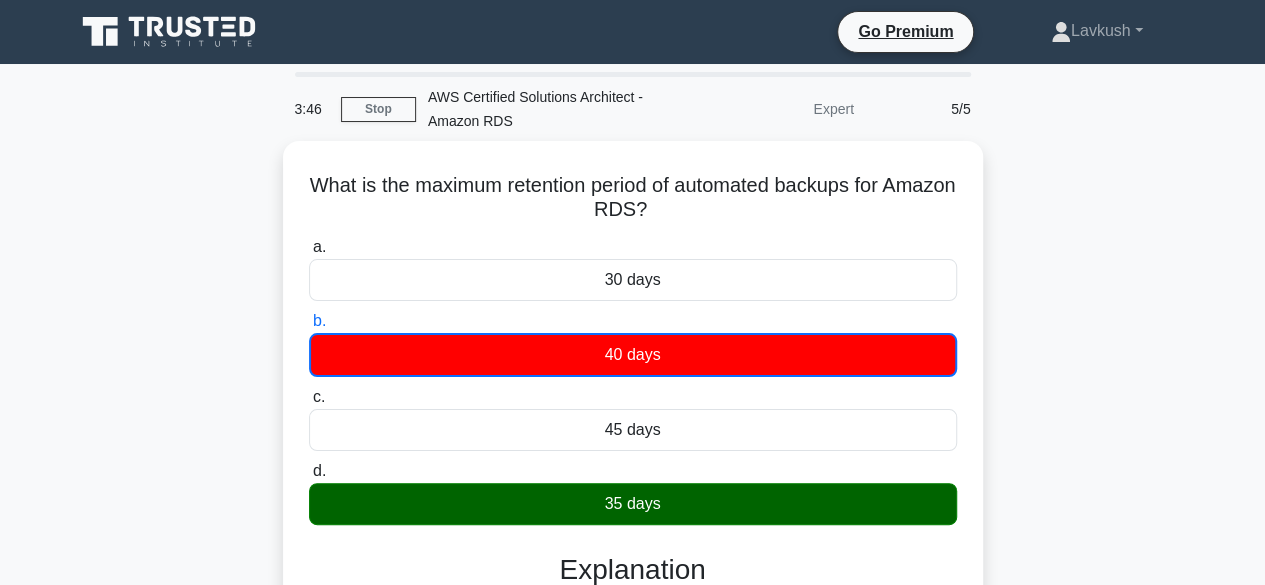 click at bounding box center [194, 26] 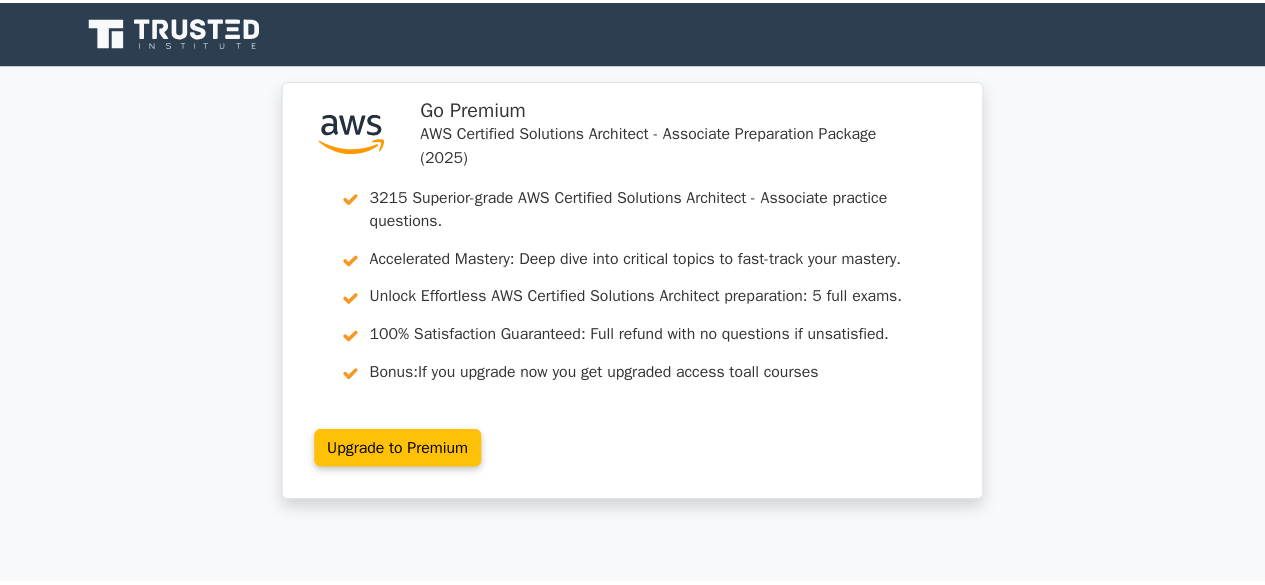 scroll, scrollTop: 0, scrollLeft: 0, axis: both 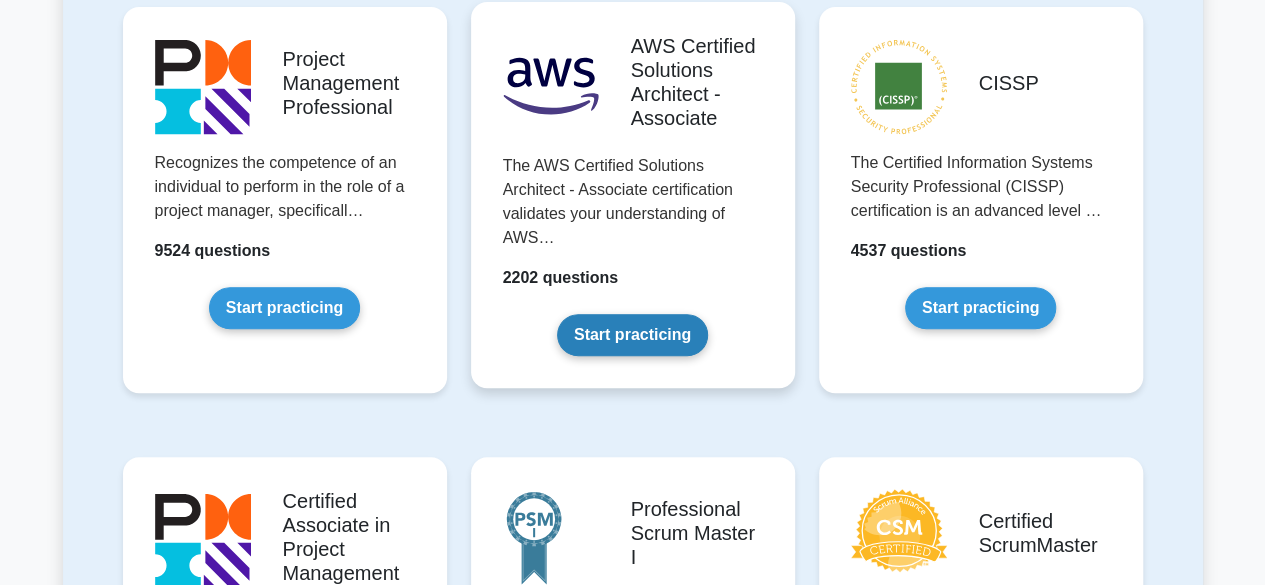click on "Start practicing" at bounding box center [632, 335] 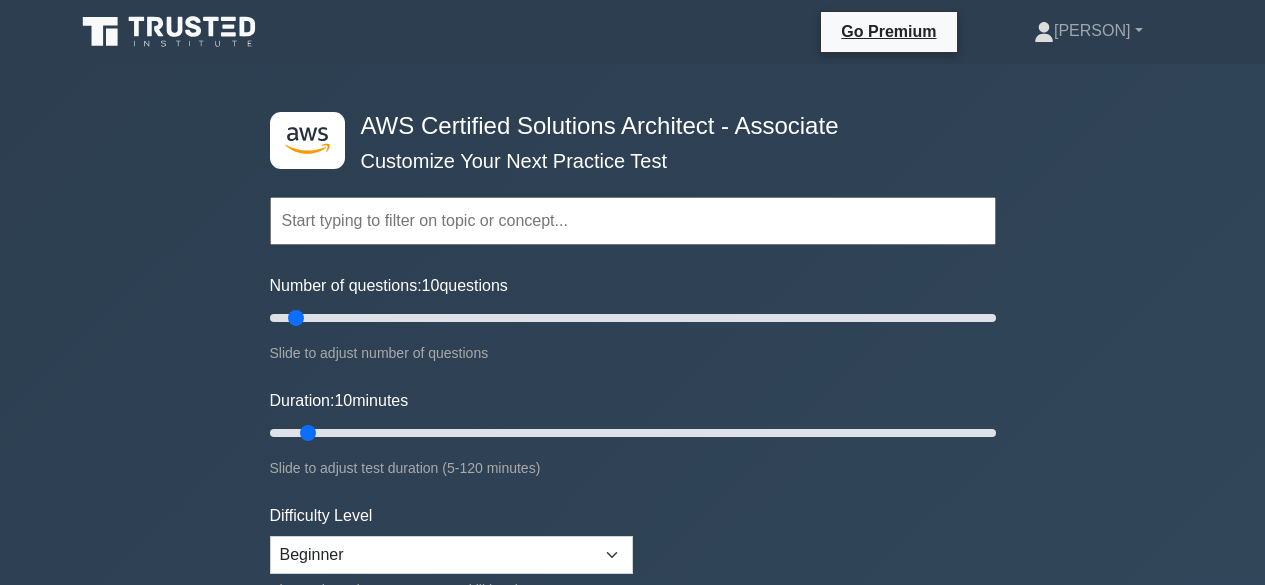 scroll, scrollTop: 0, scrollLeft: 0, axis: both 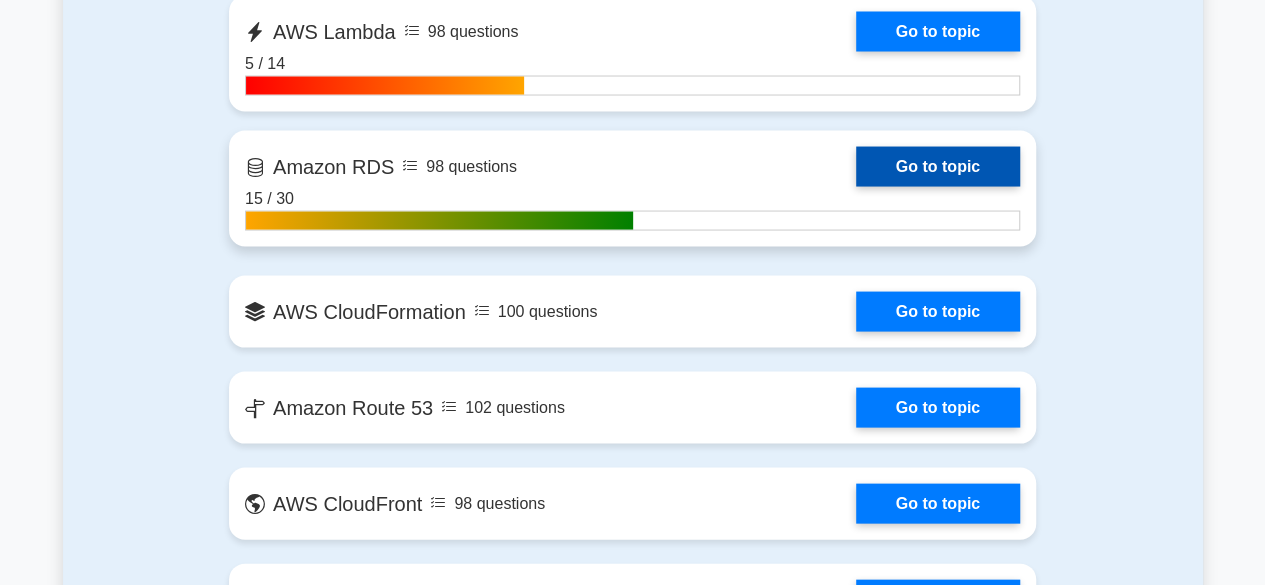 click on "Go to topic" at bounding box center [938, 166] 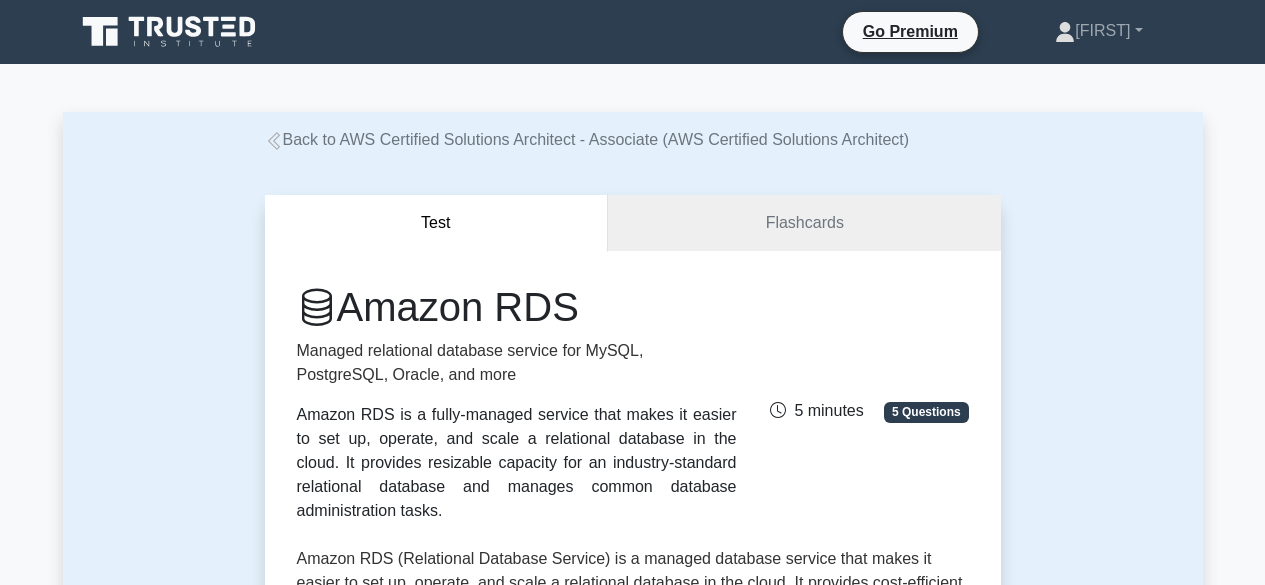 scroll, scrollTop: 0, scrollLeft: 0, axis: both 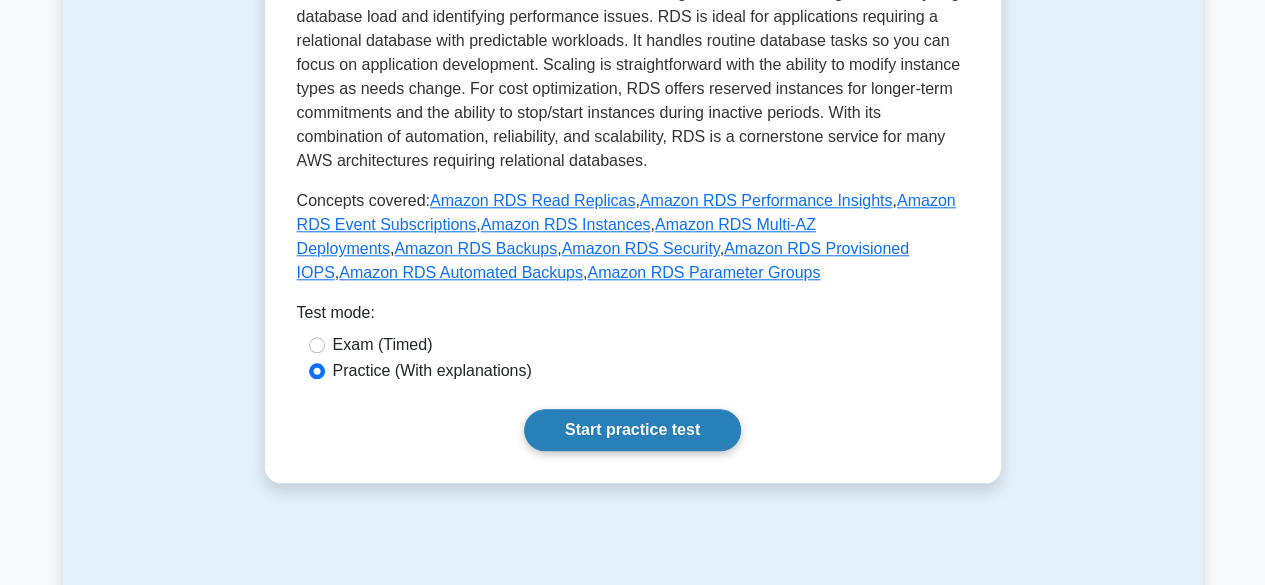 click on "Start practice test" at bounding box center (632, 430) 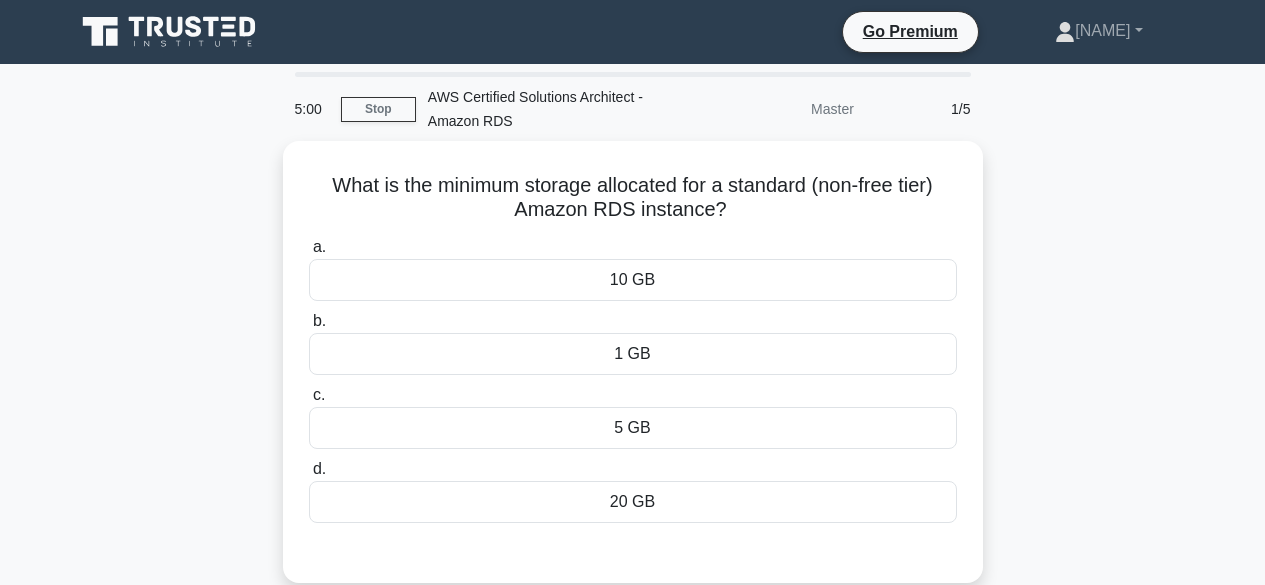 scroll, scrollTop: 0, scrollLeft: 0, axis: both 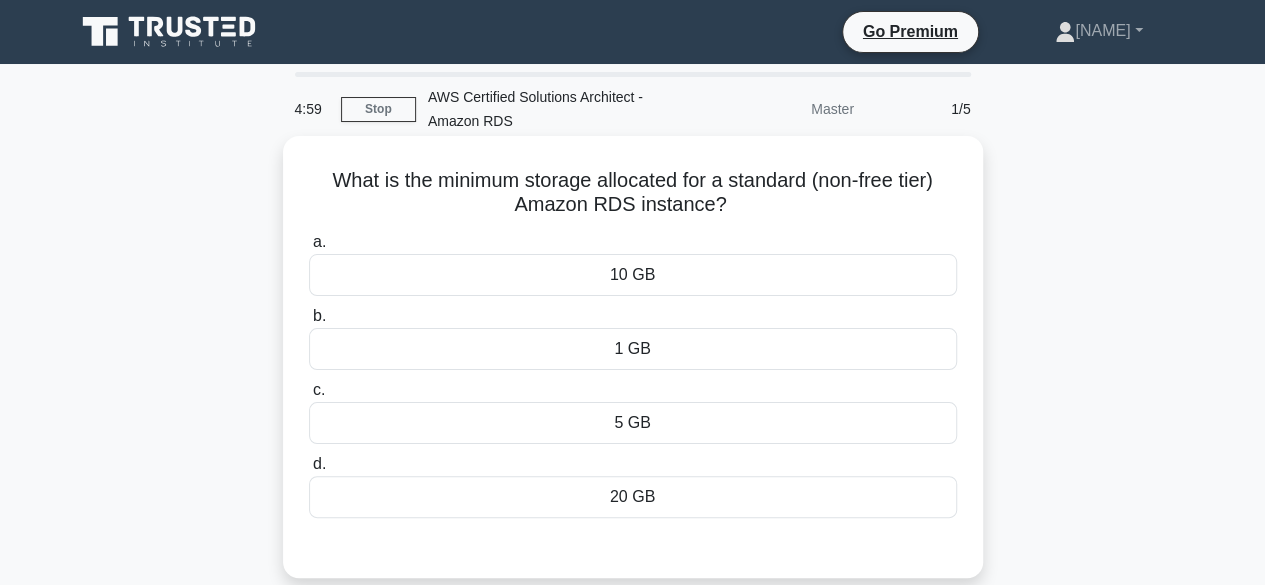 click on "1 GB" at bounding box center [633, 349] 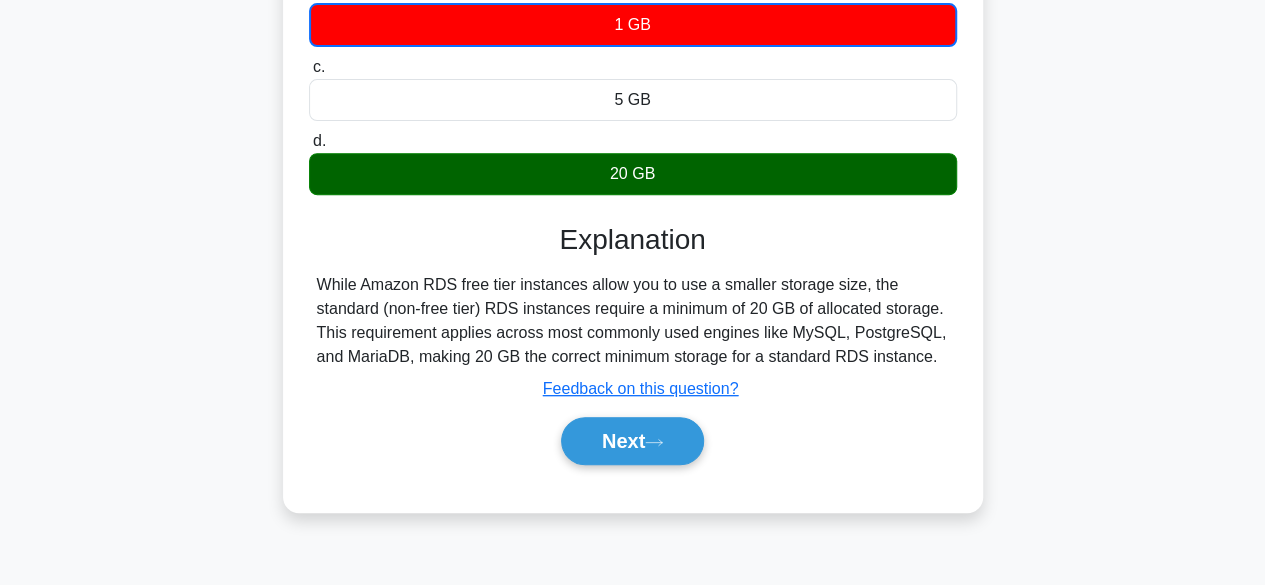 scroll, scrollTop: 324, scrollLeft: 0, axis: vertical 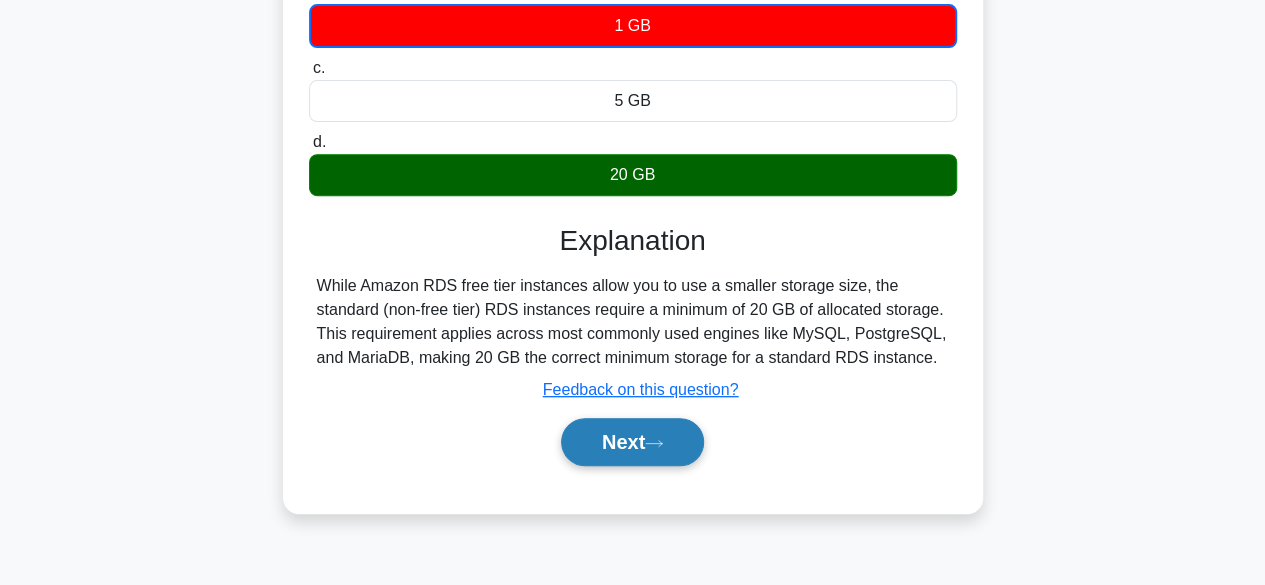 click on "Next" at bounding box center [632, 442] 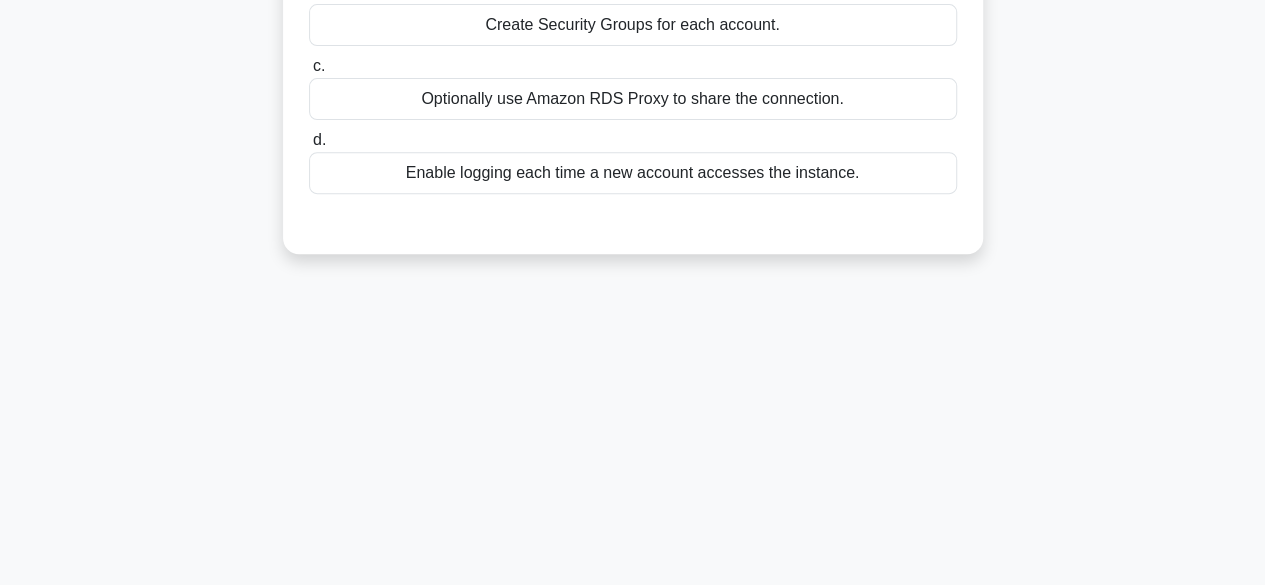 scroll, scrollTop: 0, scrollLeft: 0, axis: both 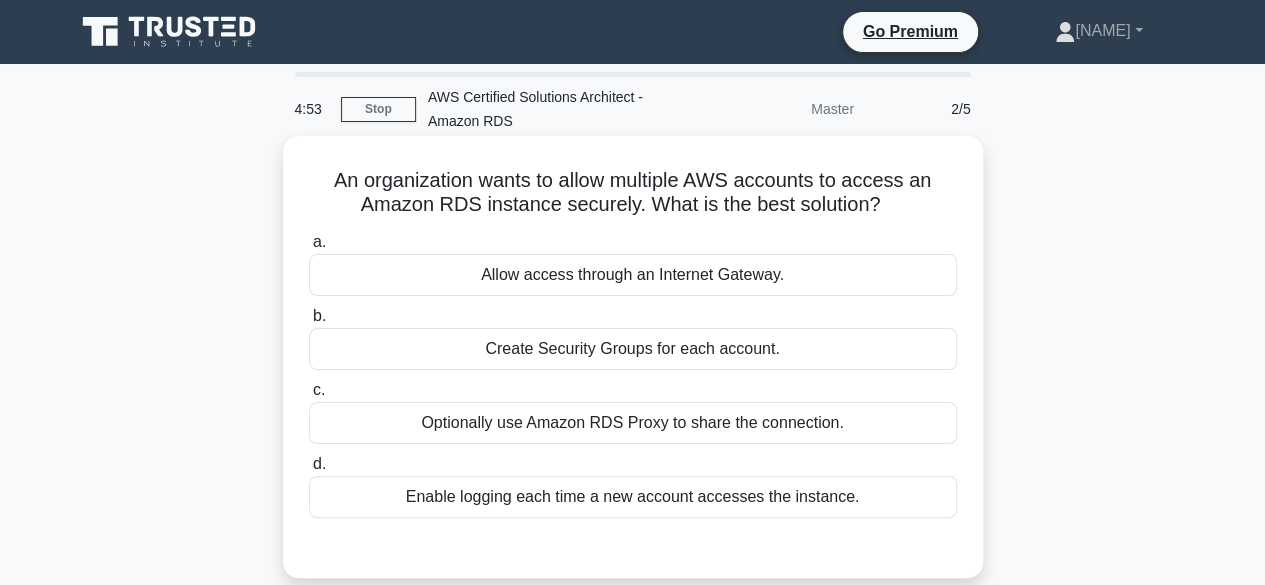 click on "Enable logging each time a new account accesses the instance." at bounding box center (633, 497) 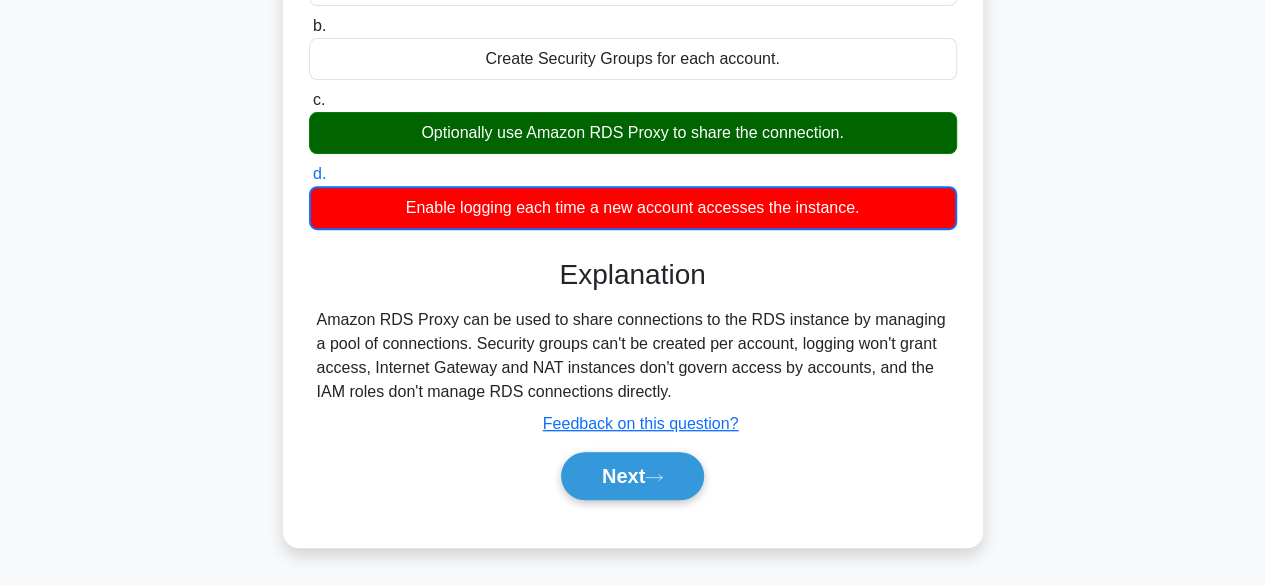 scroll, scrollTop: 294, scrollLeft: 0, axis: vertical 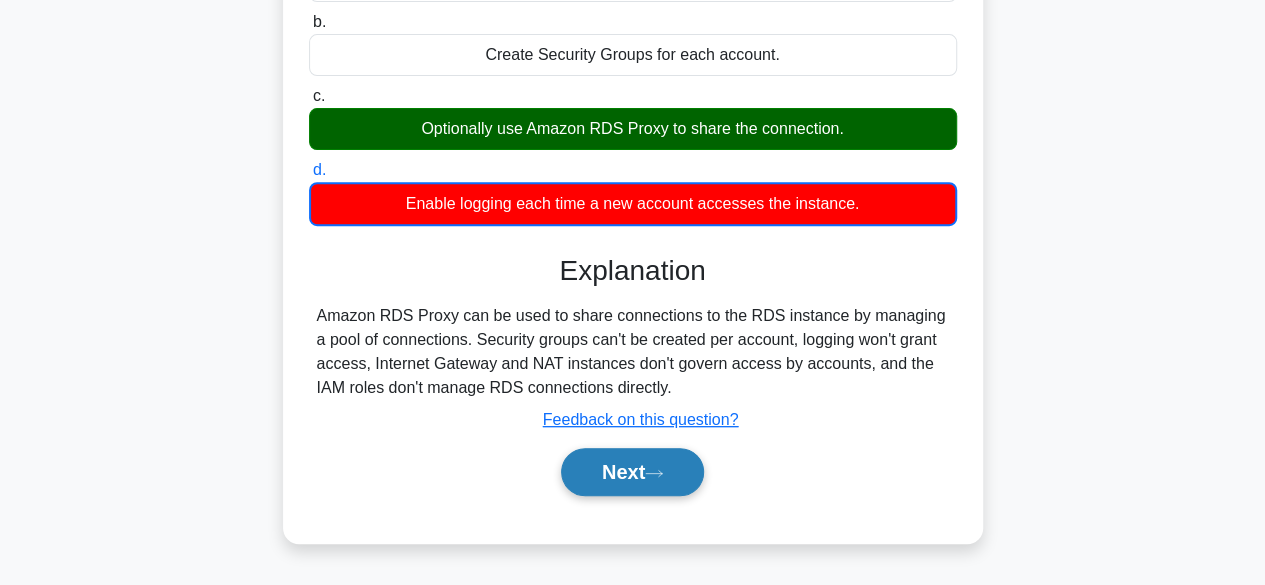 drag, startPoint x: 609, startPoint y: 495, endPoint x: 623, endPoint y: 466, distance: 32.202484 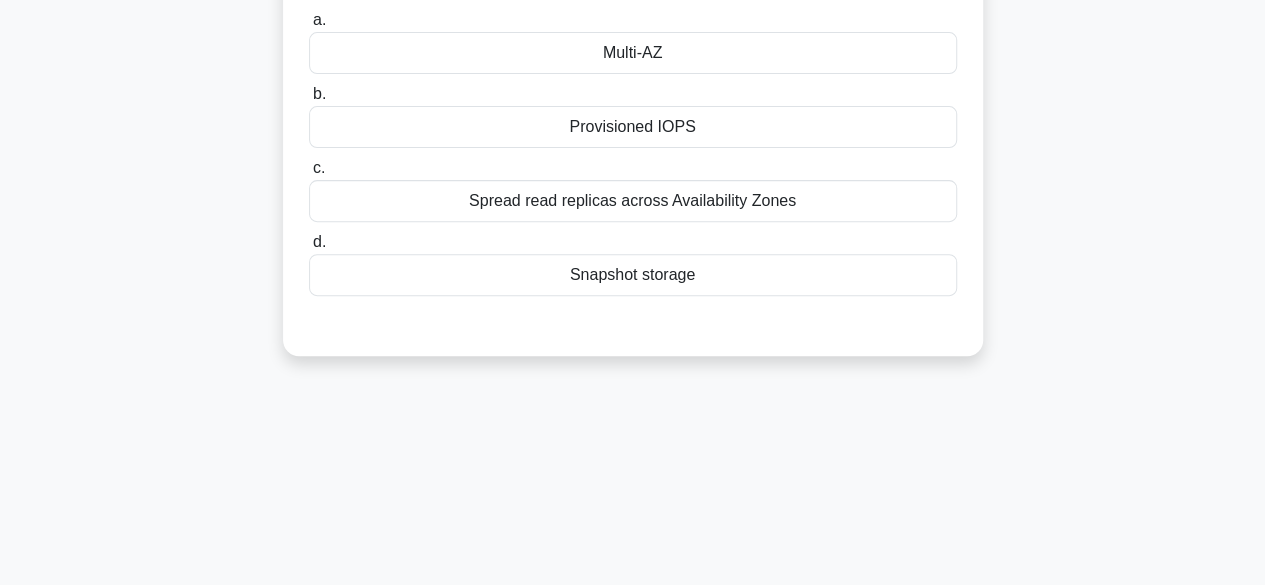click on "Snapshot storage" at bounding box center (633, 275) 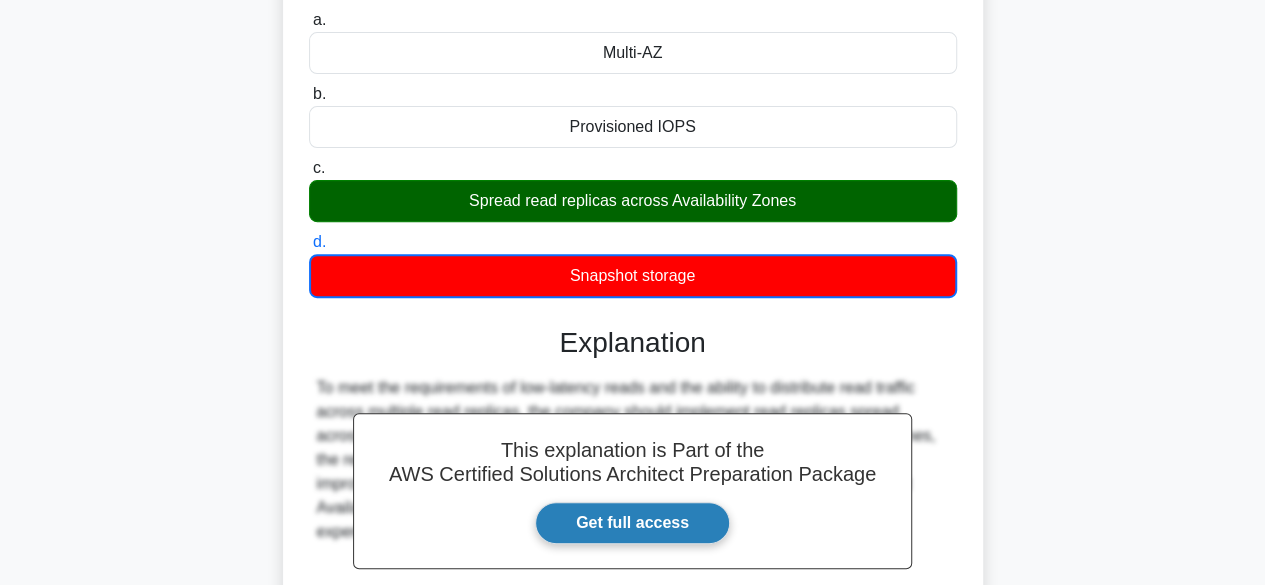 scroll, scrollTop: 504, scrollLeft: 0, axis: vertical 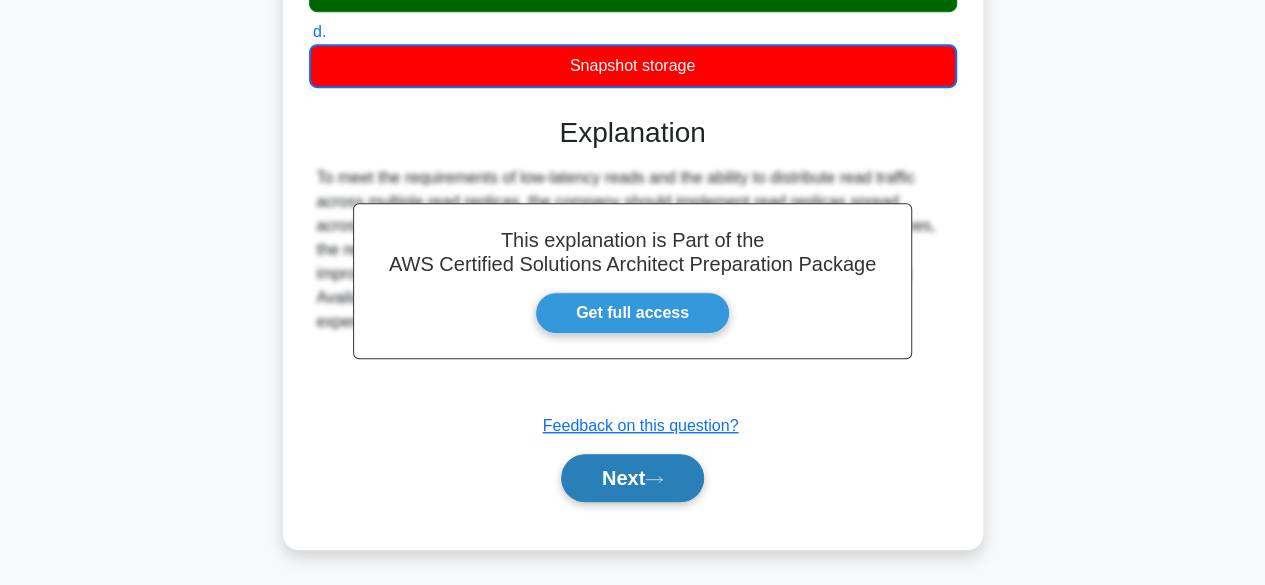 click at bounding box center [654, 479] 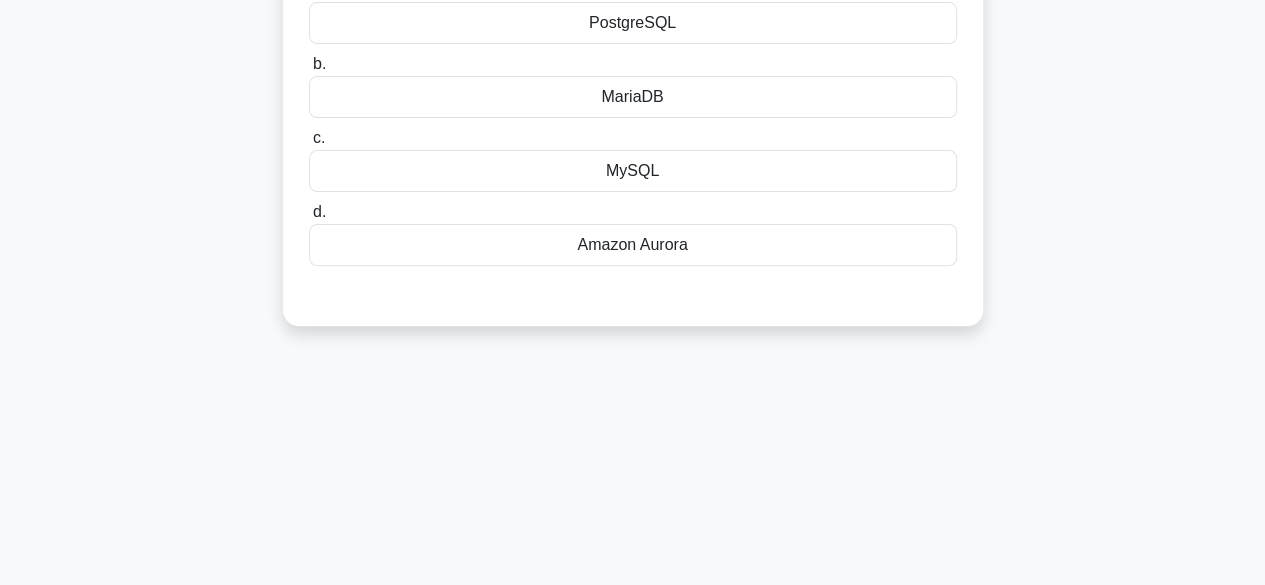 scroll, scrollTop: 230, scrollLeft: 0, axis: vertical 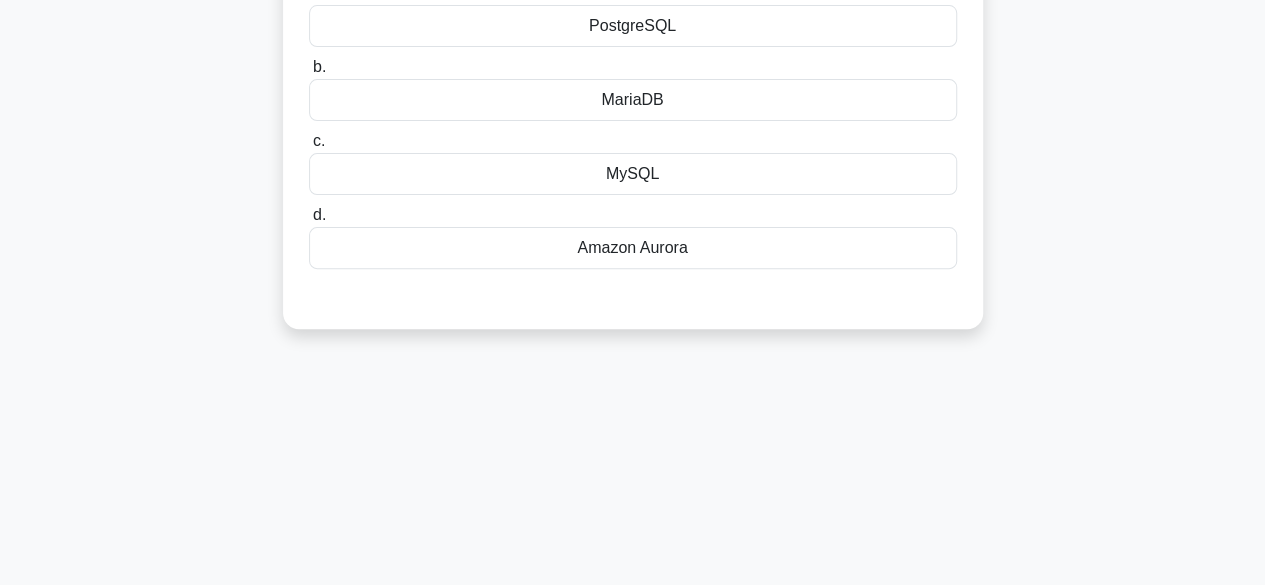 click on "Amazon Aurora" at bounding box center [633, 248] 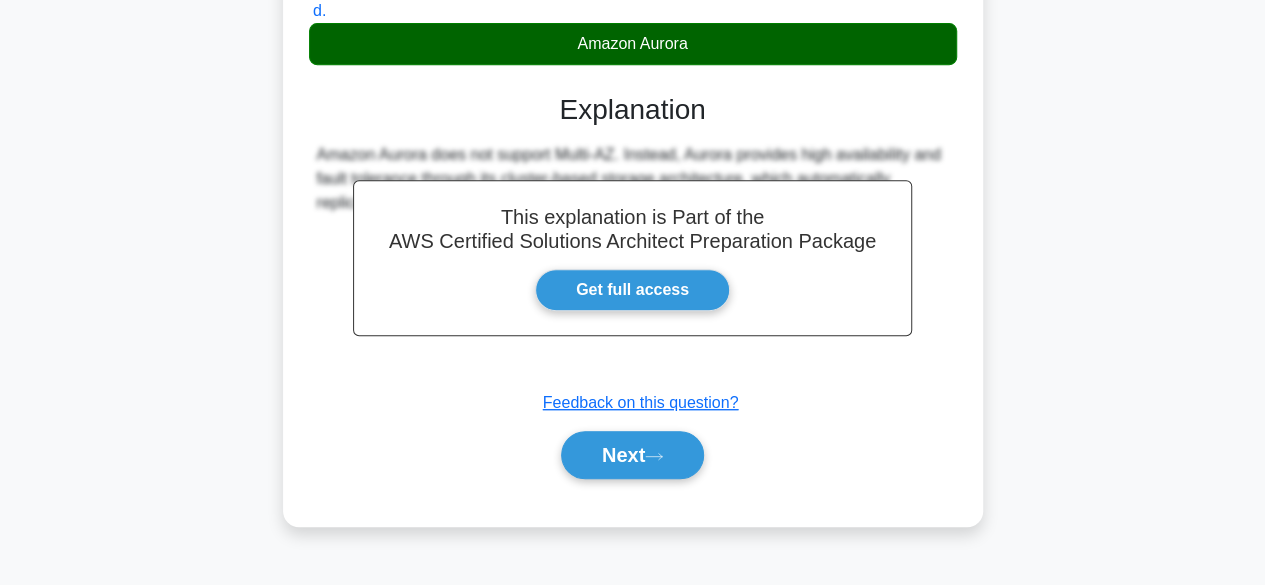 scroll, scrollTop: 495, scrollLeft: 0, axis: vertical 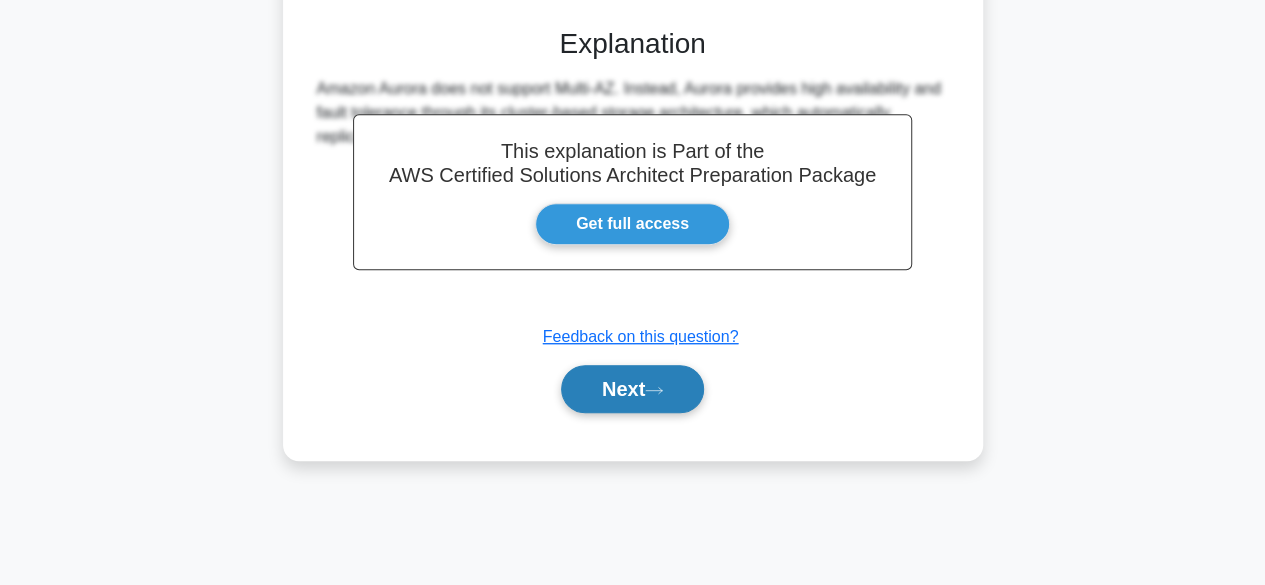 click on "Next" at bounding box center (632, 389) 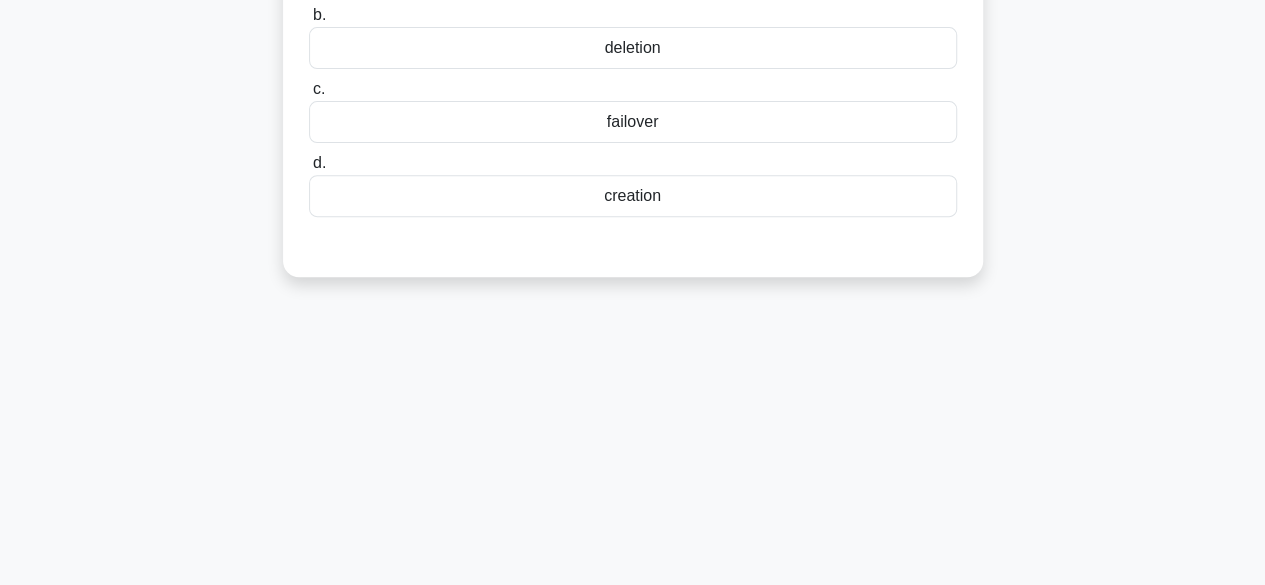 scroll, scrollTop: 328, scrollLeft: 0, axis: vertical 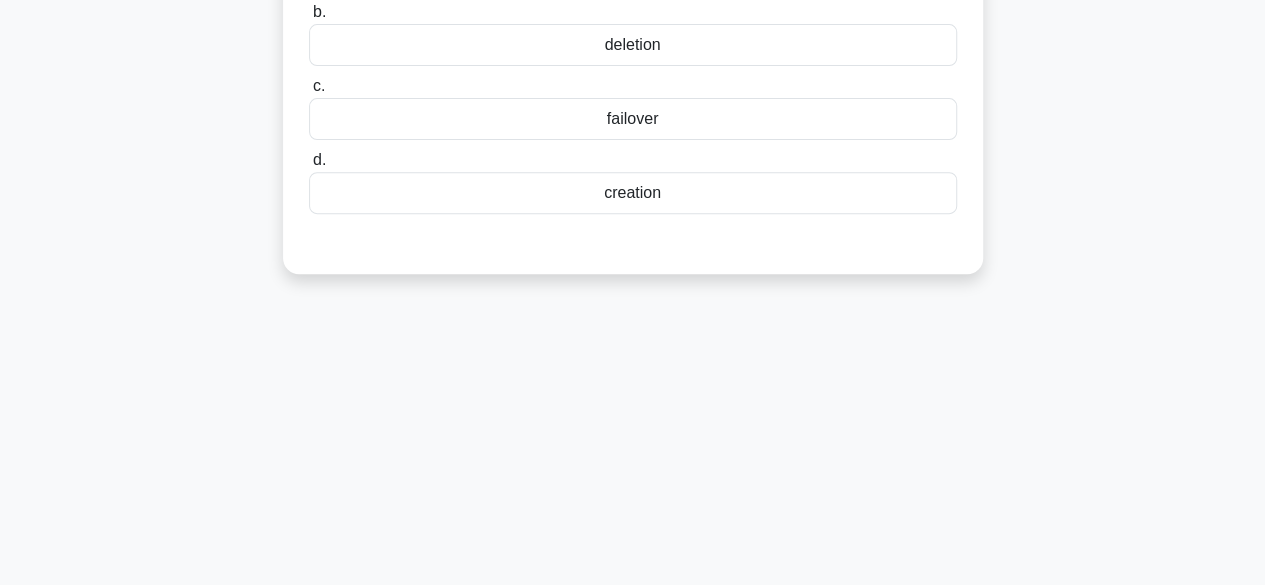 click on "creation" at bounding box center (633, 193) 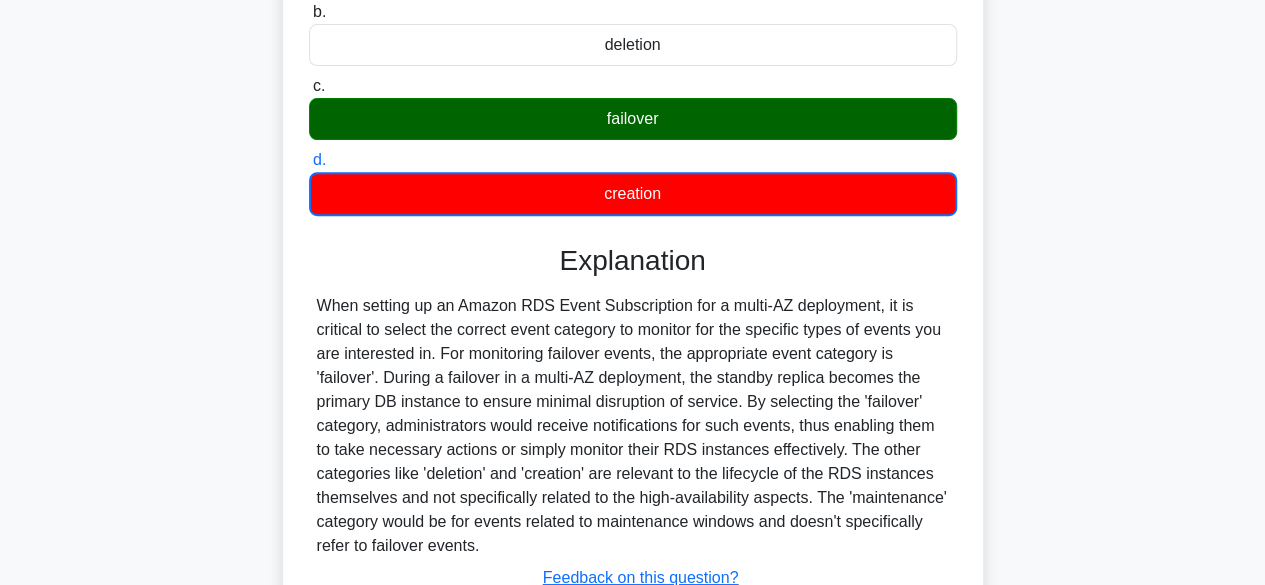 scroll, scrollTop: 495, scrollLeft: 0, axis: vertical 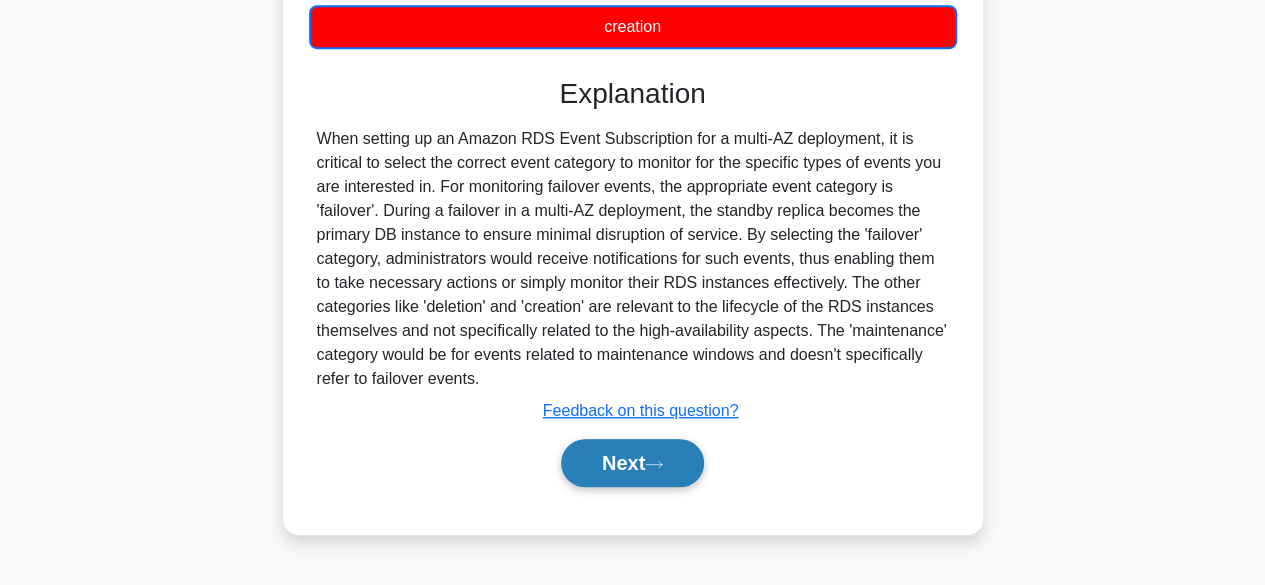 click on "Next" at bounding box center [632, 463] 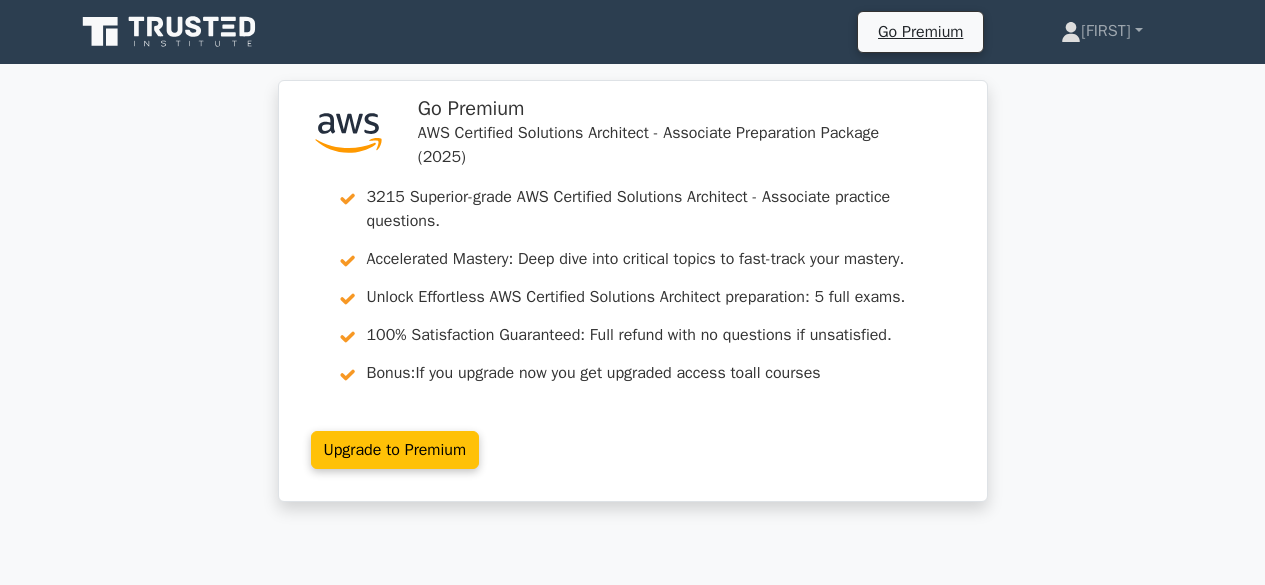scroll, scrollTop: 0, scrollLeft: 0, axis: both 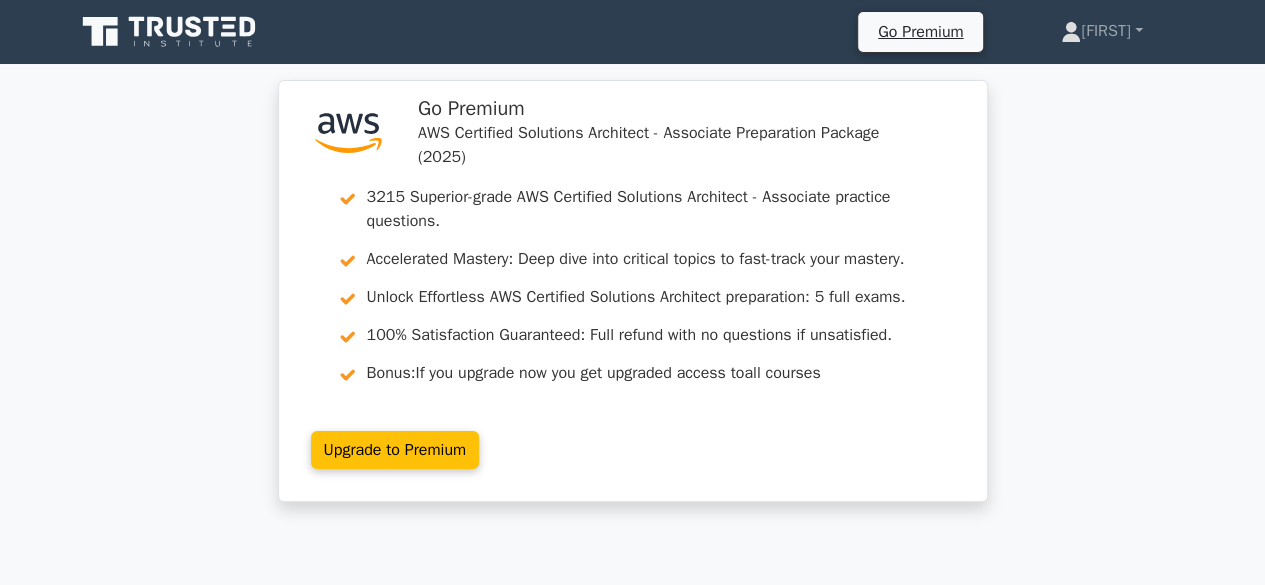 click at bounding box center [212, 27] 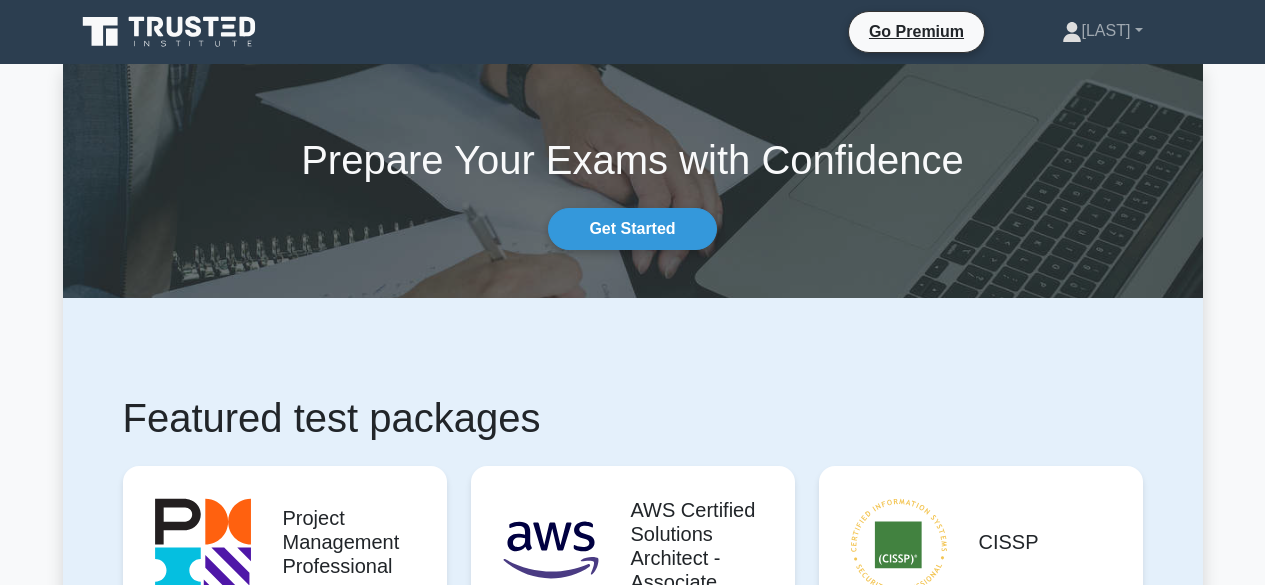 scroll, scrollTop: 0, scrollLeft: 0, axis: both 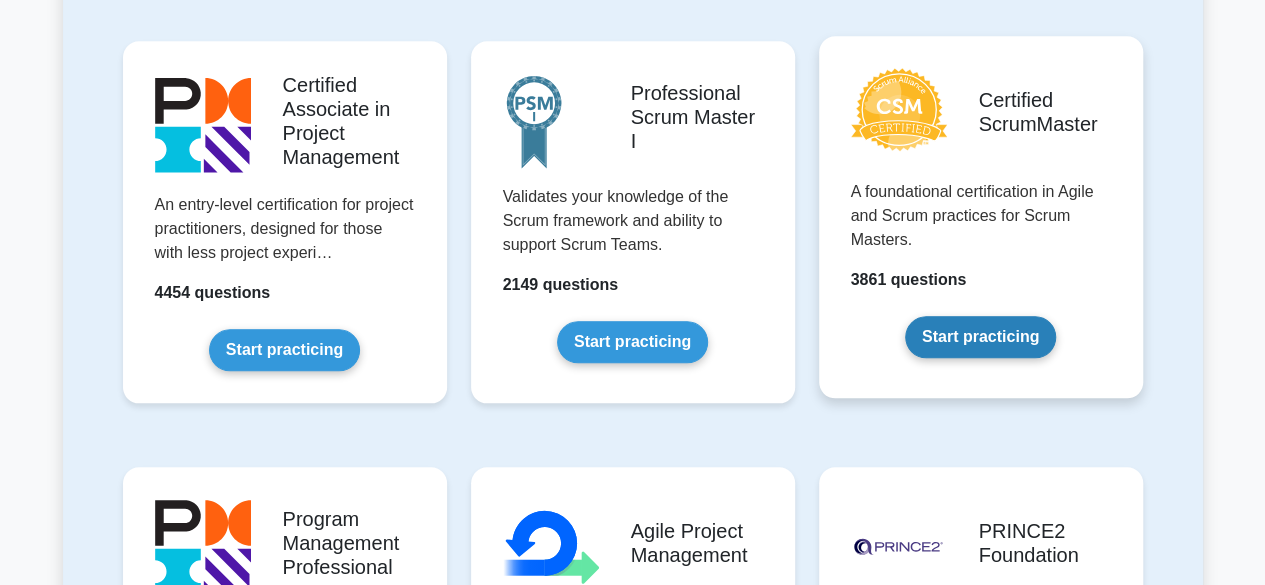 click on "Start practicing" at bounding box center [980, 337] 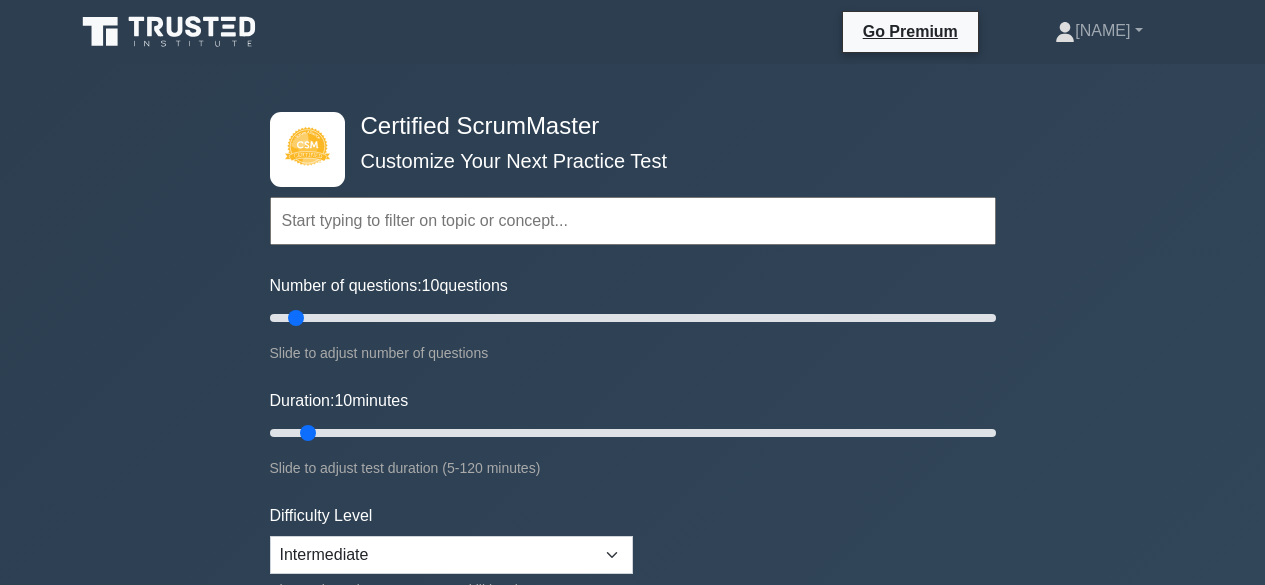 scroll, scrollTop: 0, scrollLeft: 0, axis: both 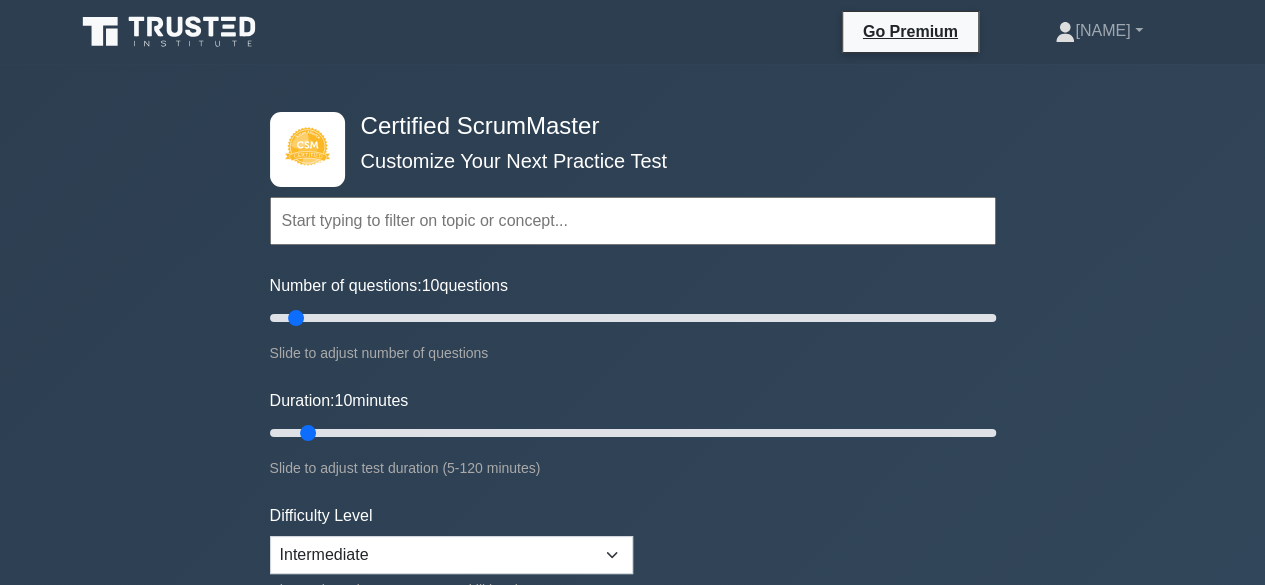 click at bounding box center [171, 32] 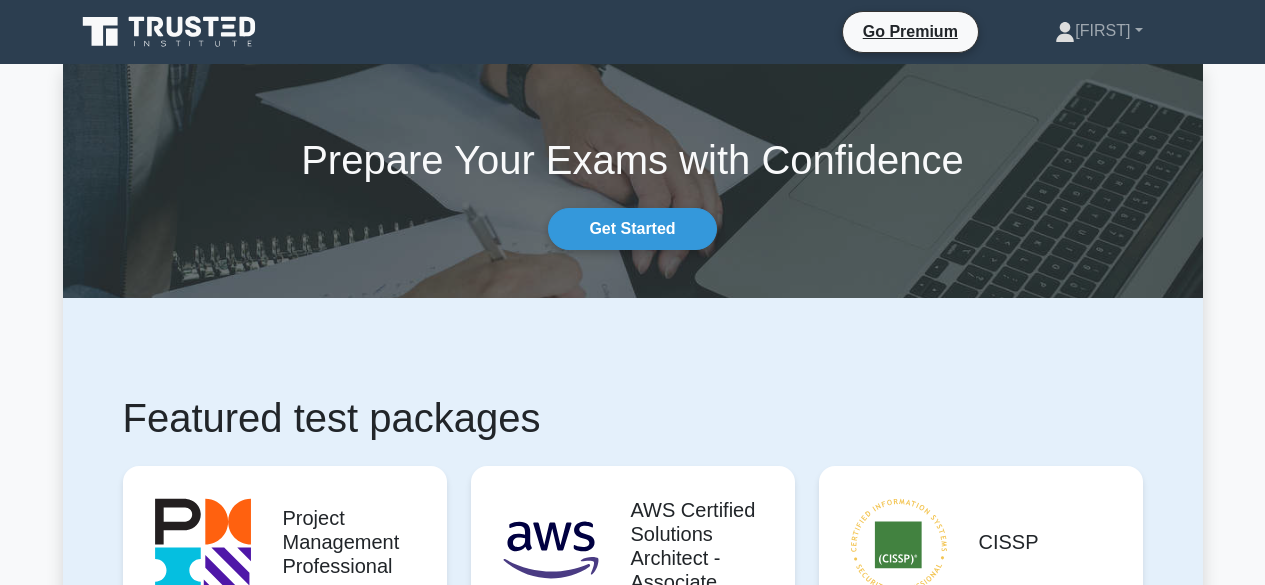 scroll, scrollTop: 0, scrollLeft: 0, axis: both 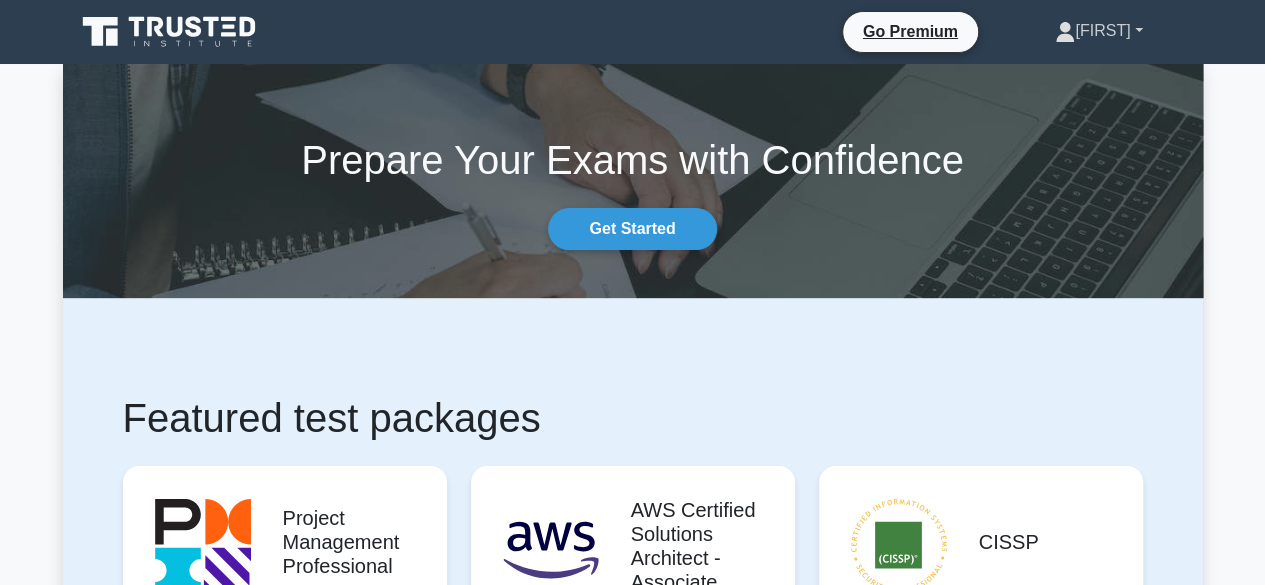 click on "[FIRST]" at bounding box center [1098, 31] 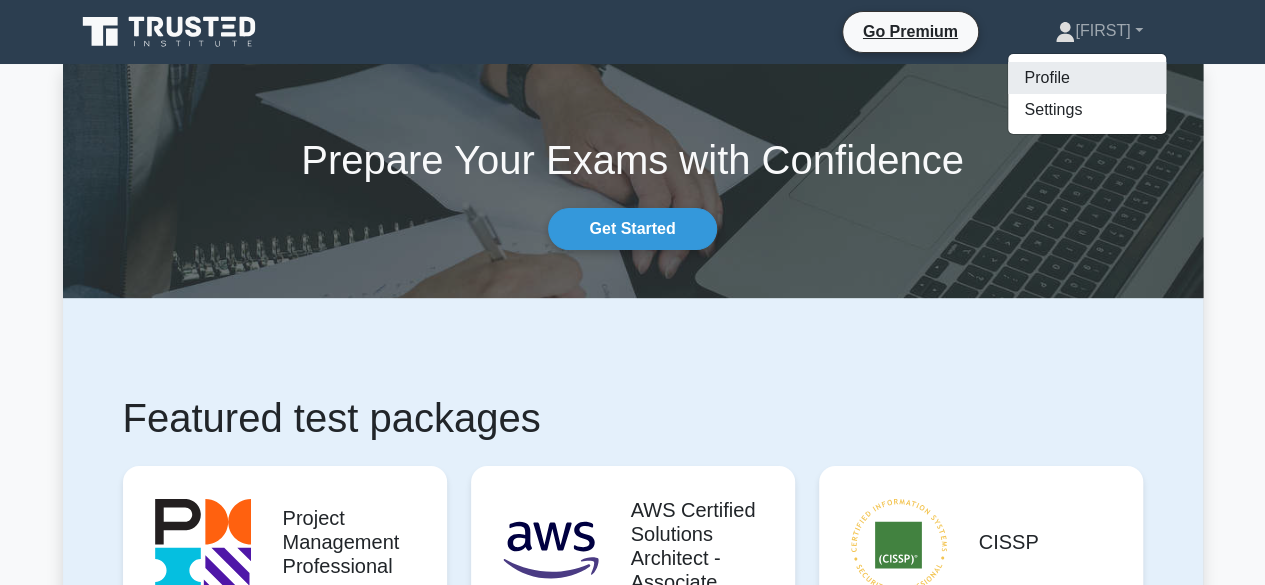 click on "Profile" at bounding box center (1087, 78) 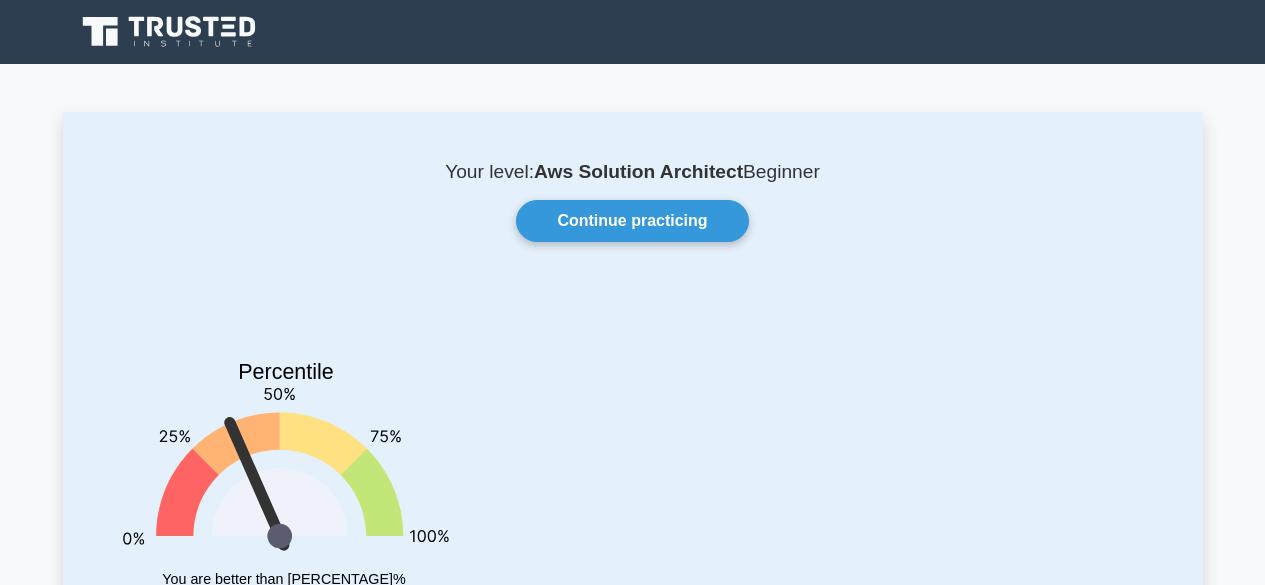 scroll, scrollTop: 0, scrollLeft: 0, axis: both 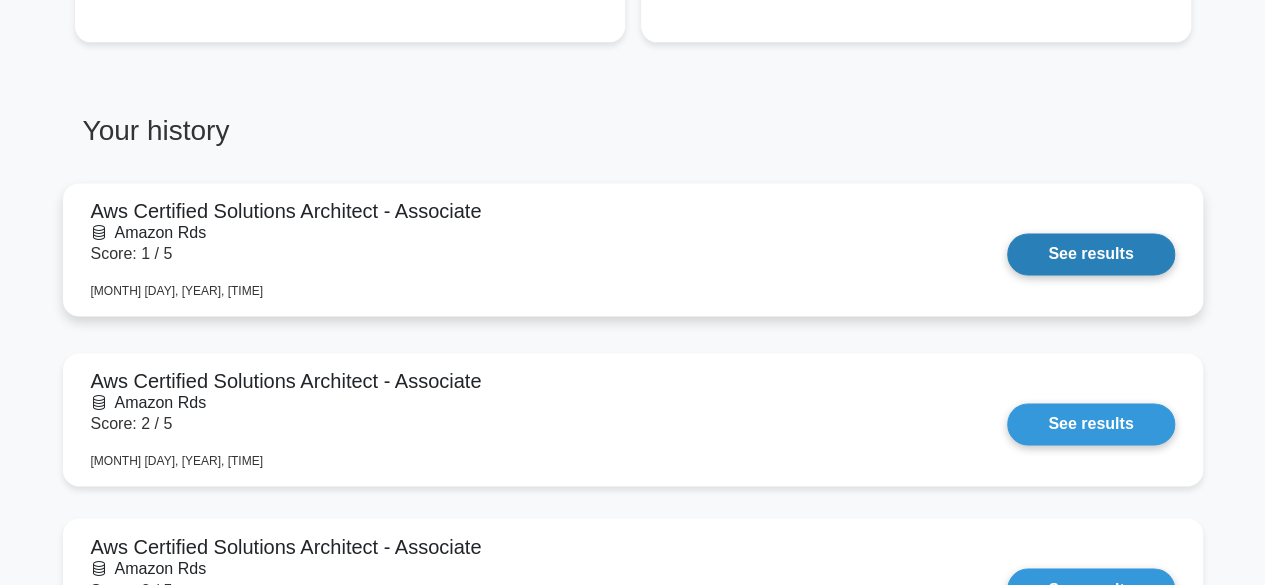 click on "See results" at bounding box center [1090, 254] 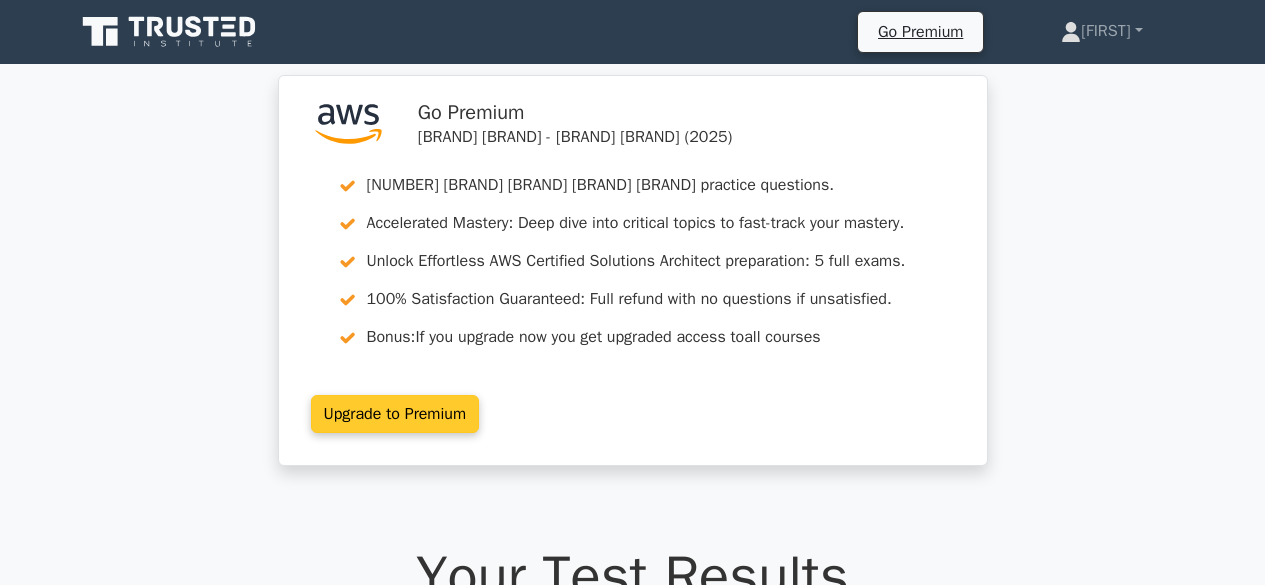 scroll, scrollTop: 0, scrollLeft: 0, axis: both 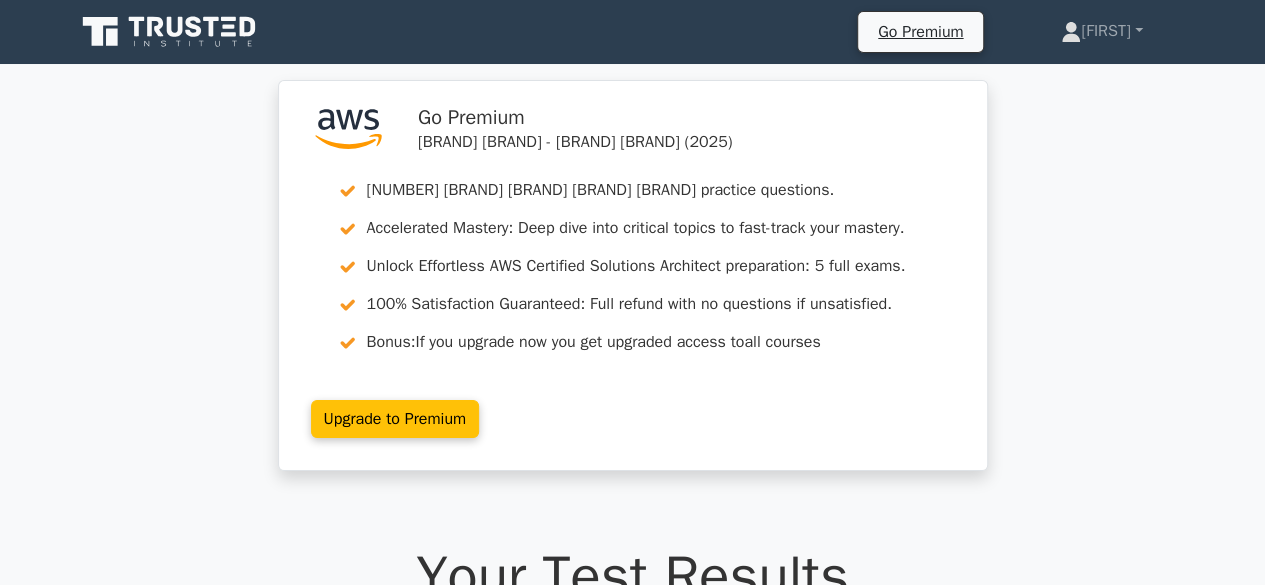 click at bounding box center [99, 31] 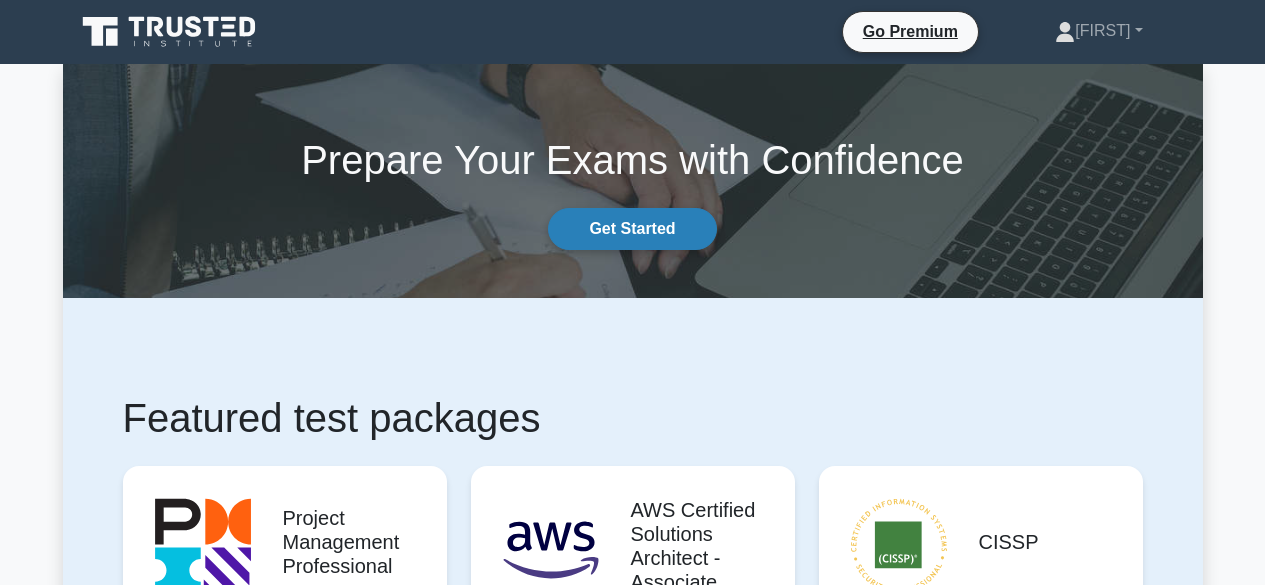 scroll, scrollTop: 0, scrollLeft: 0, axis: both 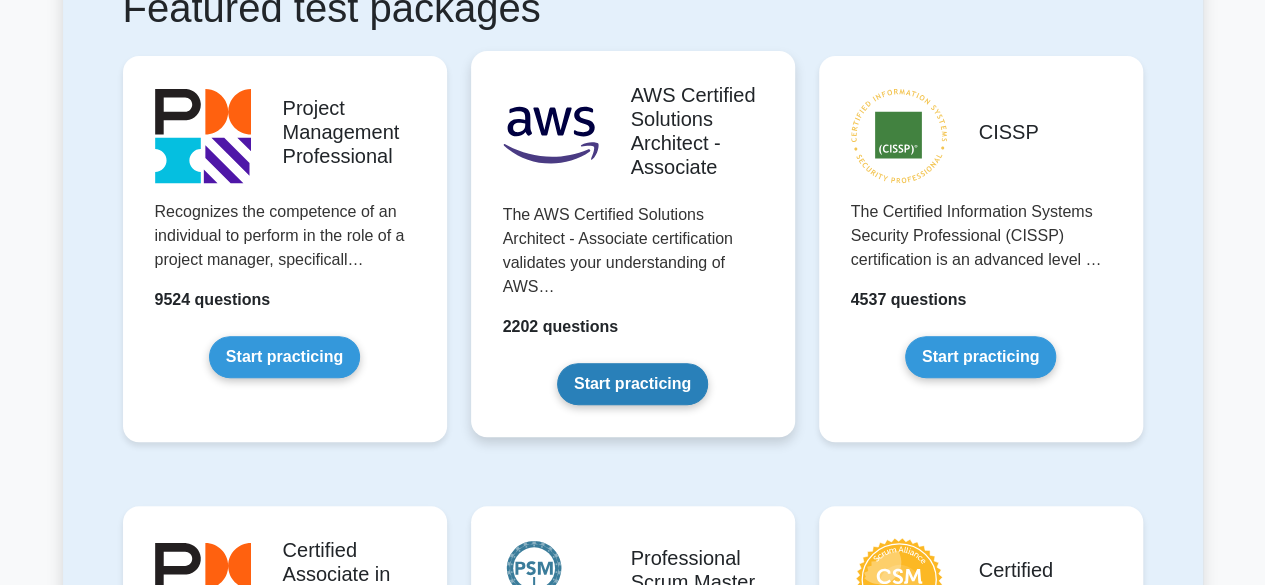 click on "Start practicing" at bounding box center [632, 384] 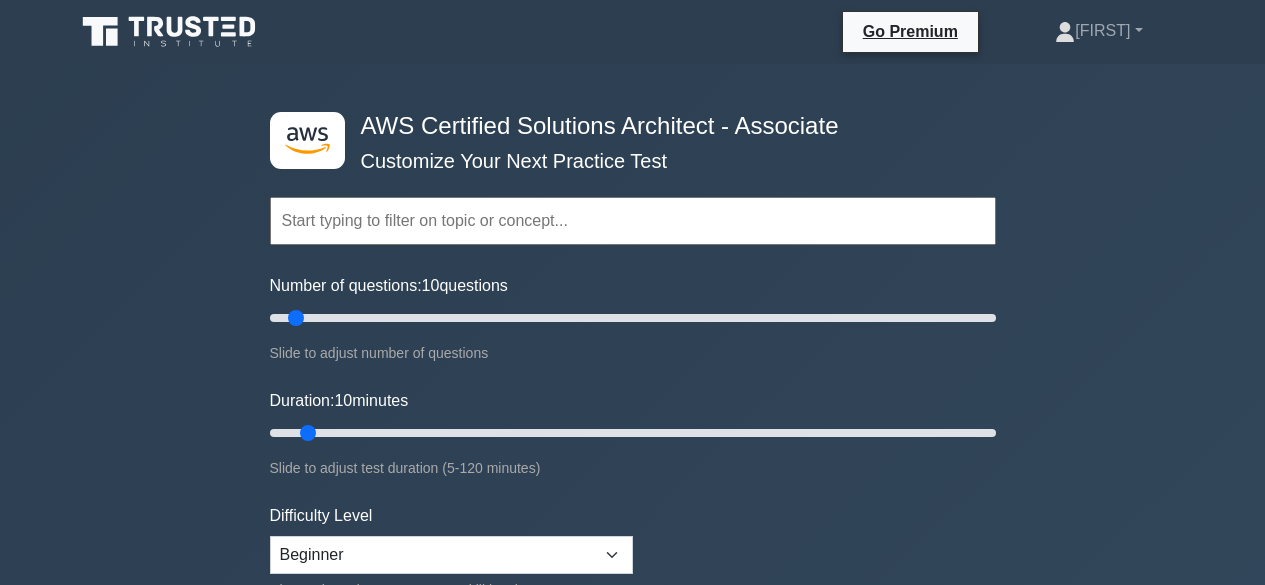scroll, scrollTop: 402, scrollLeft: 0, axis: vertical 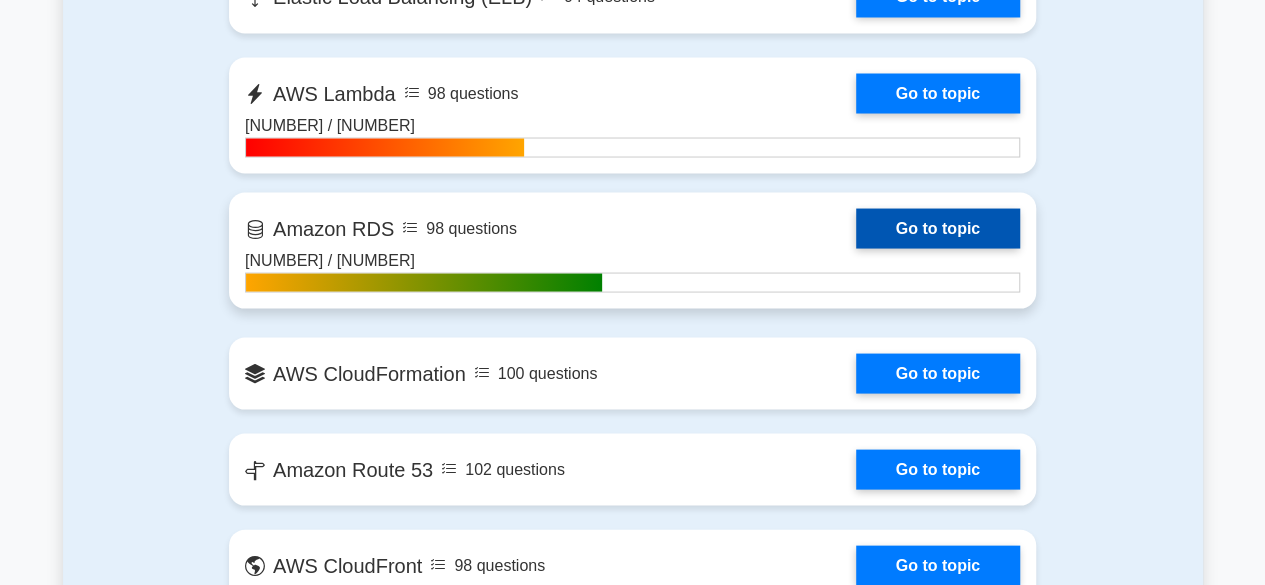 click on "Go to topic" at bounding box center (938, 228) 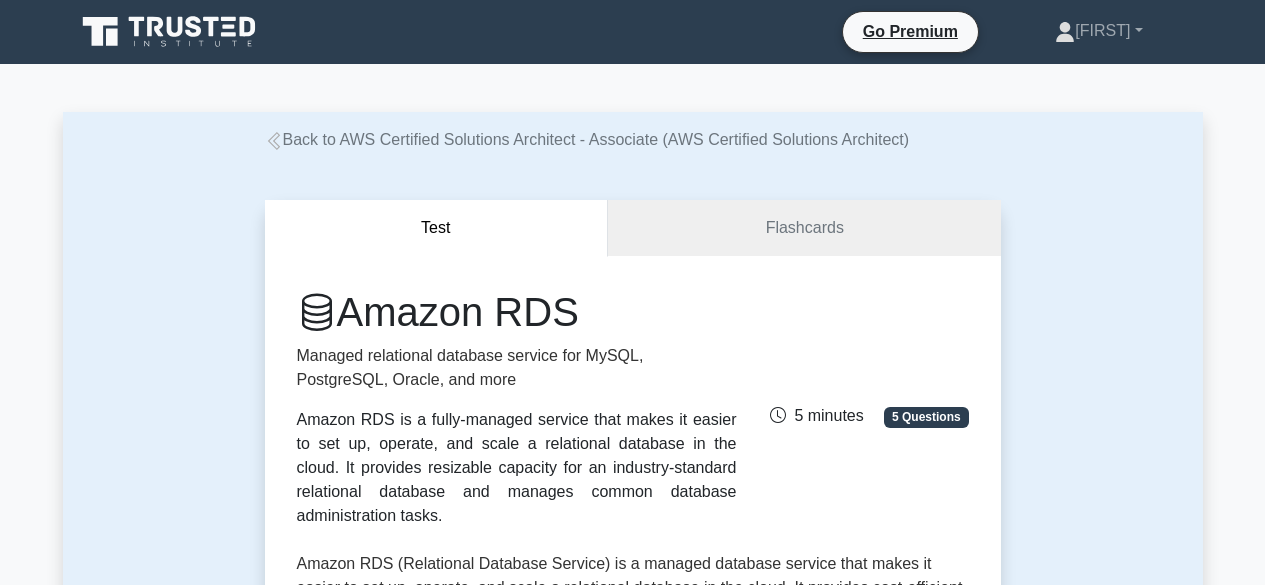 scroll, scrollTop: 0, scrollLeft: 0, axis: both 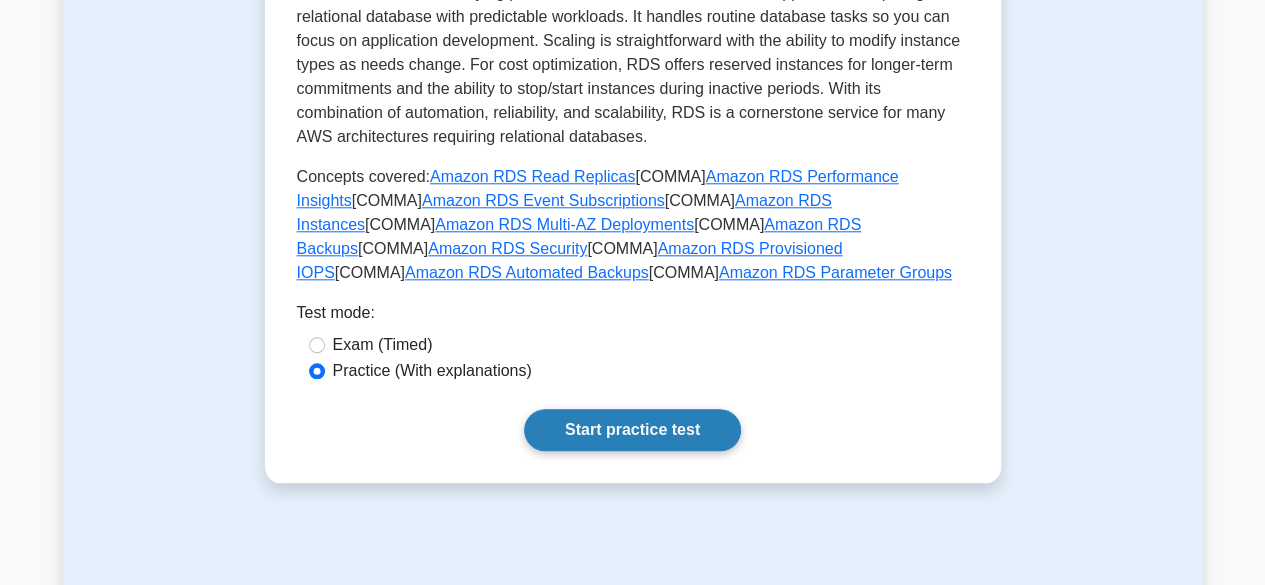 click on "Start practice test" at bounding box center [632, 430] 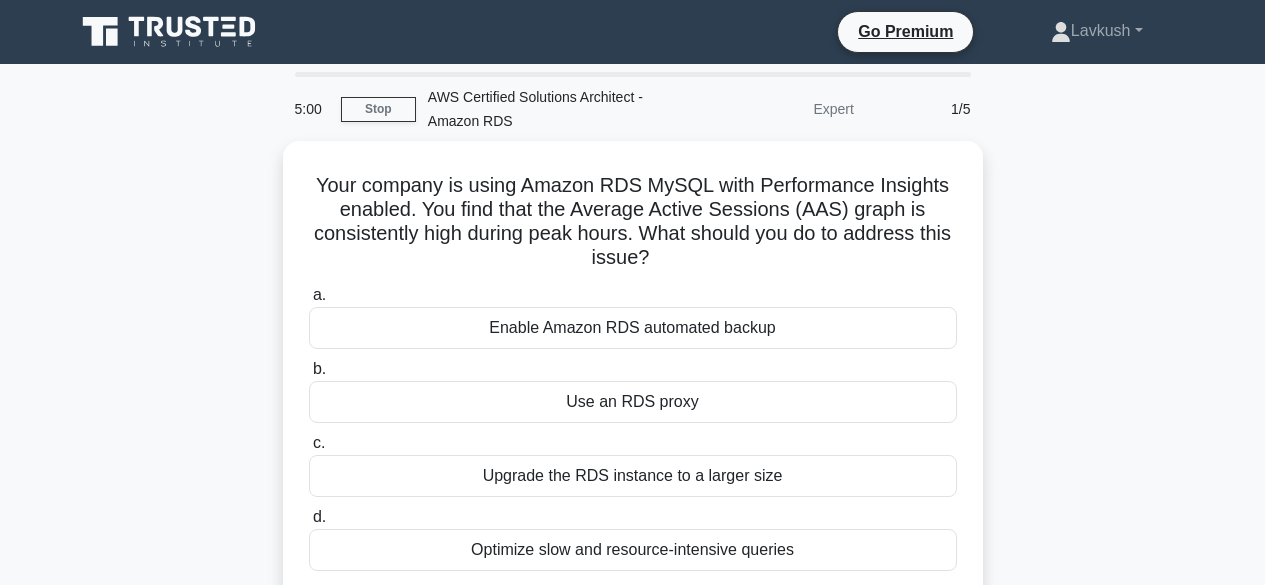 scroll, scrollTop: 0, scrollLeft: 0, axis: both 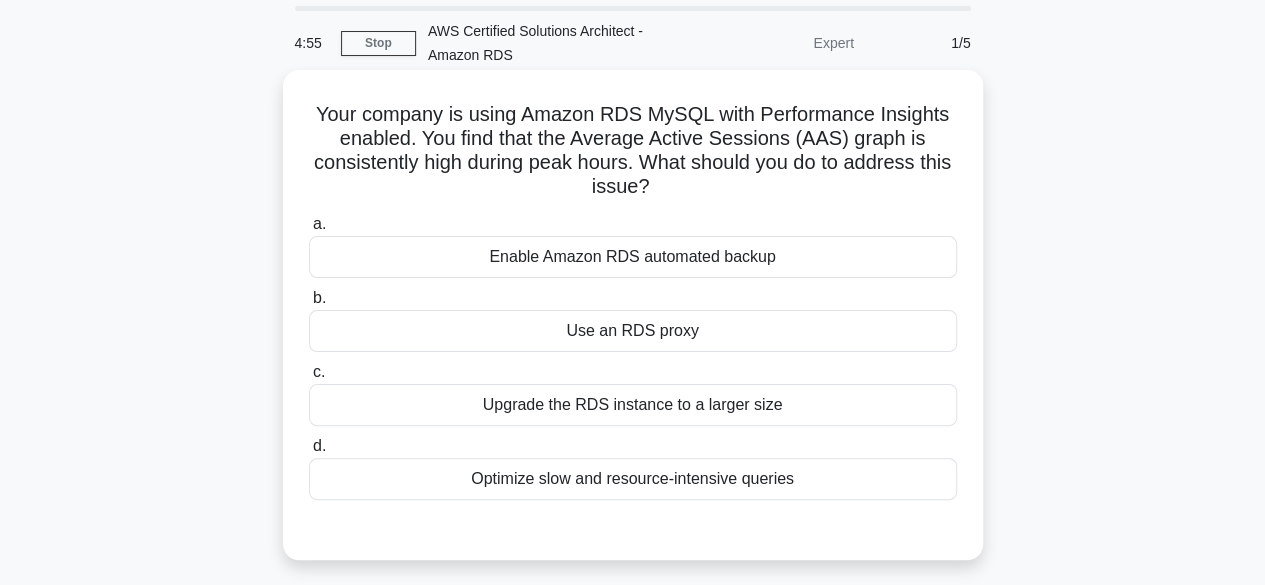 click on "Optimize slow and resource-intensive queries" at bounding box center [633, 479] 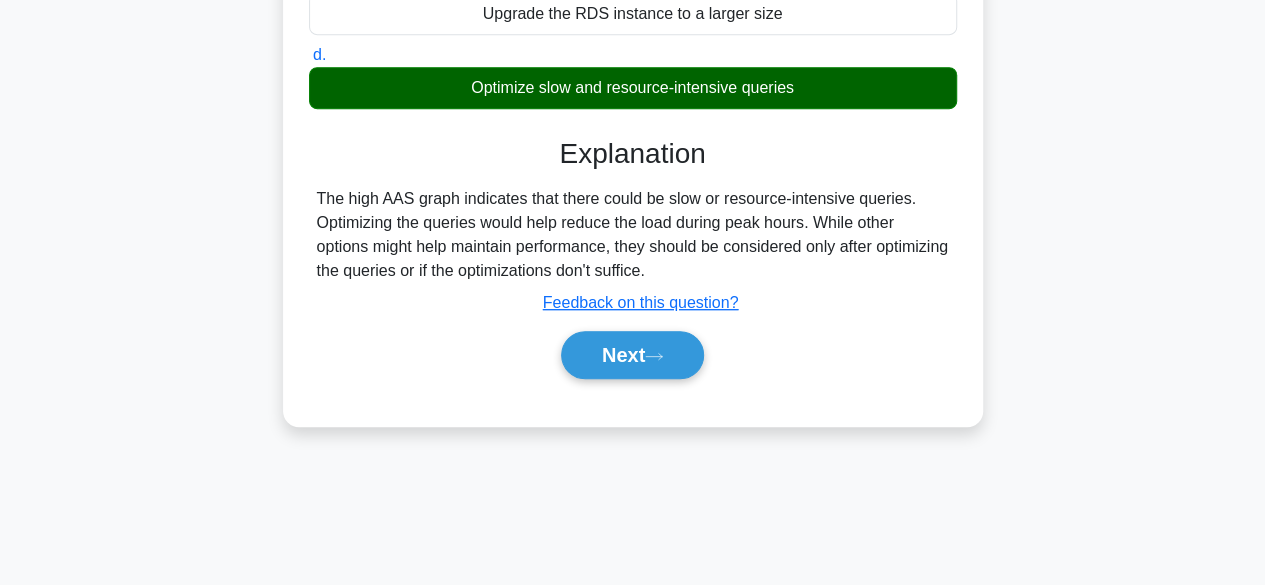 scroll, scrollTop: 495, scrollLeft: 0, axis: vertical 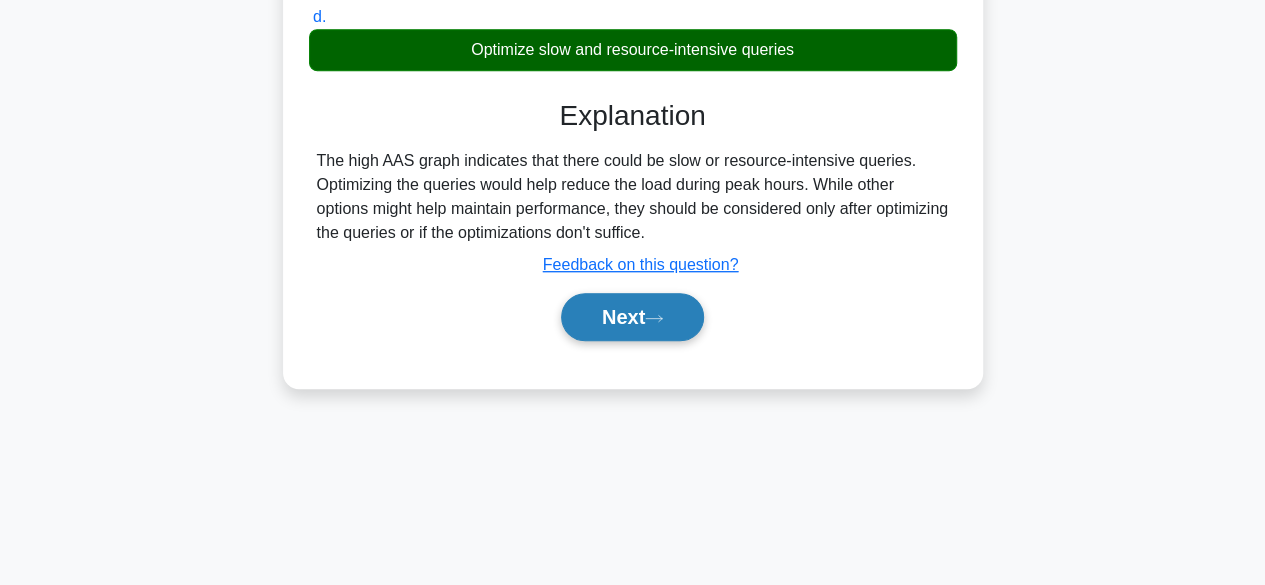 click on "Next" at bounding box center [632, 317] 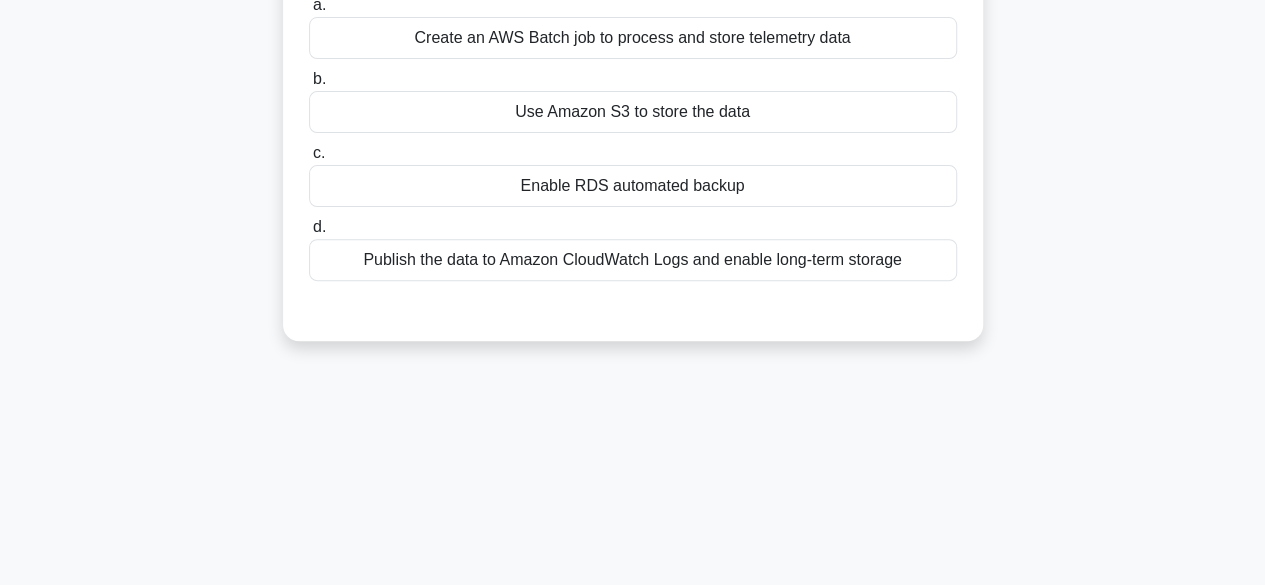 scroll, scrollTop: 202, scrollLeft: 0, axis: vertical 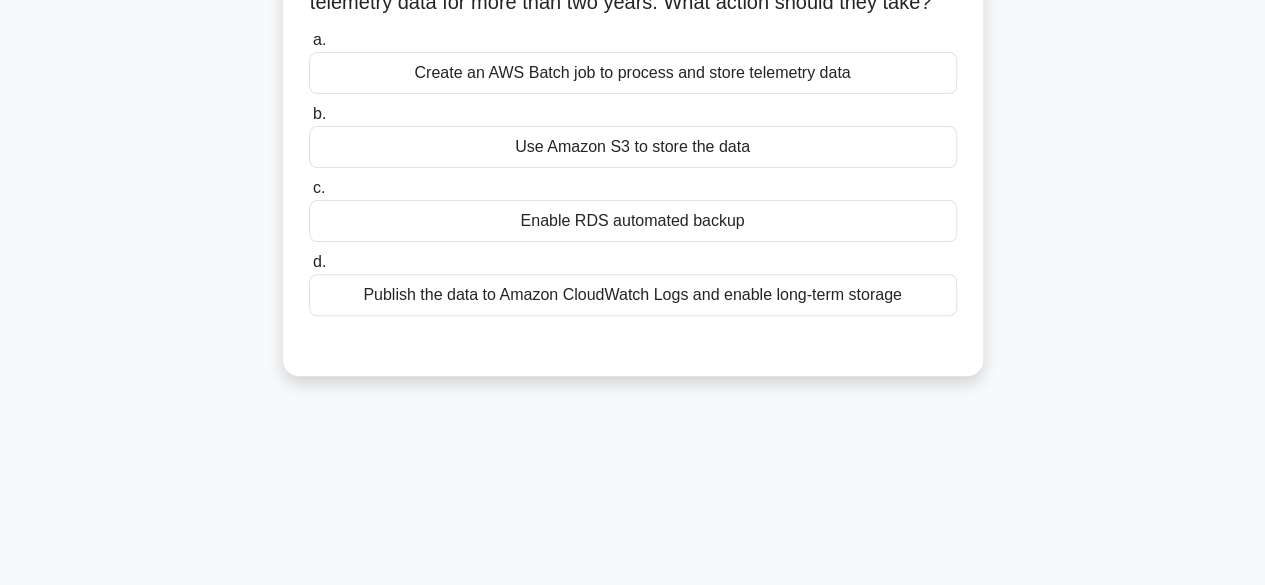 click on "Publish the data to Amazon CloudWatch Logs and enable long-term storage" at bounding box center [633, 295] 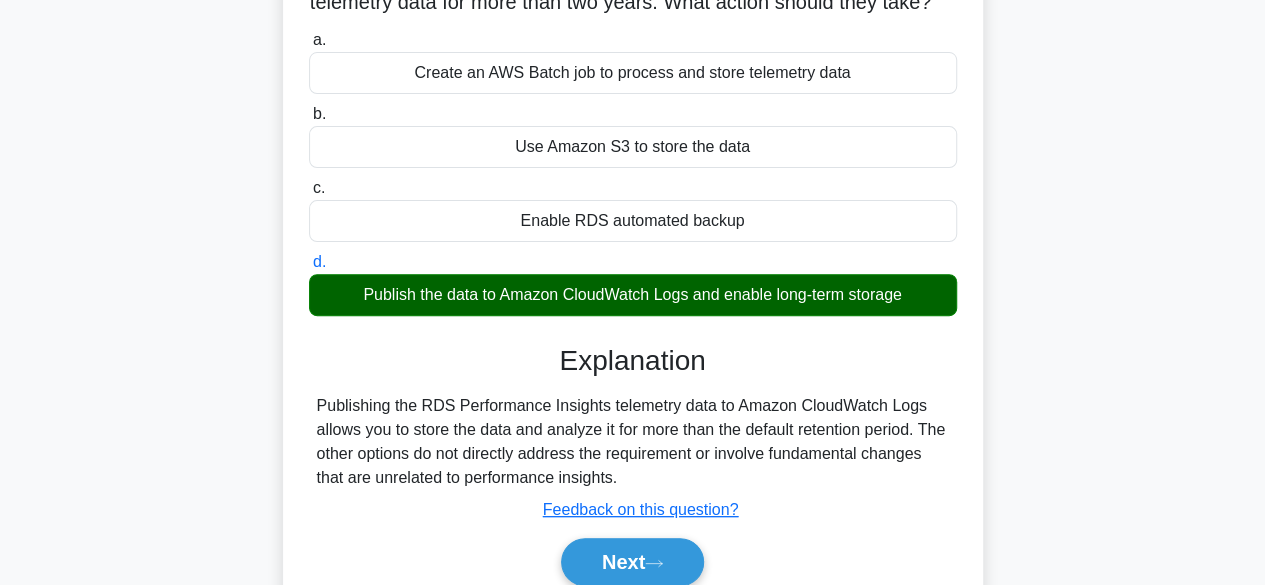 scroll, scrollTop: 495, scrollLeft: 0, axis: vertical 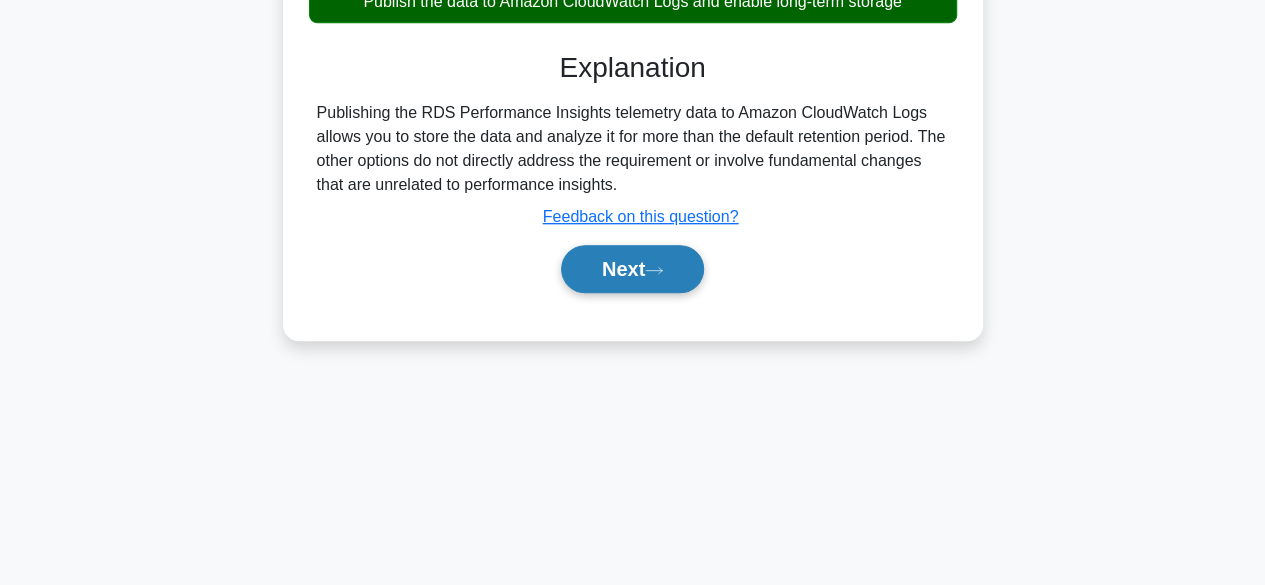 click on "Next" at bounding box center [632, 269] 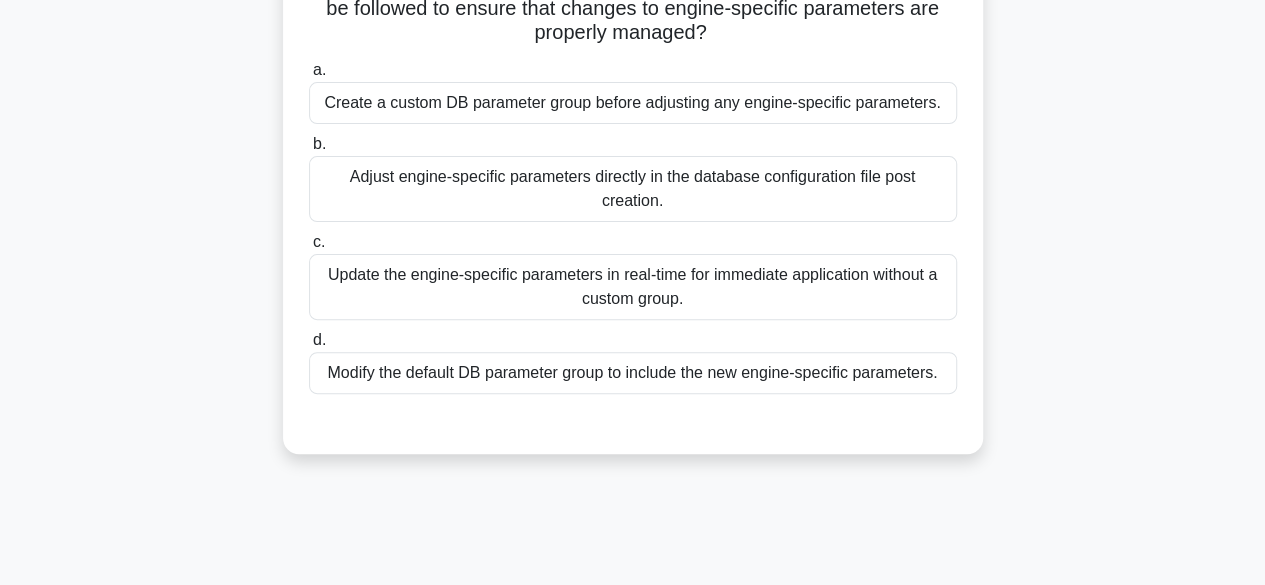 scroll, scrollTop: 200, scrollLeft: 0, axis: vertical 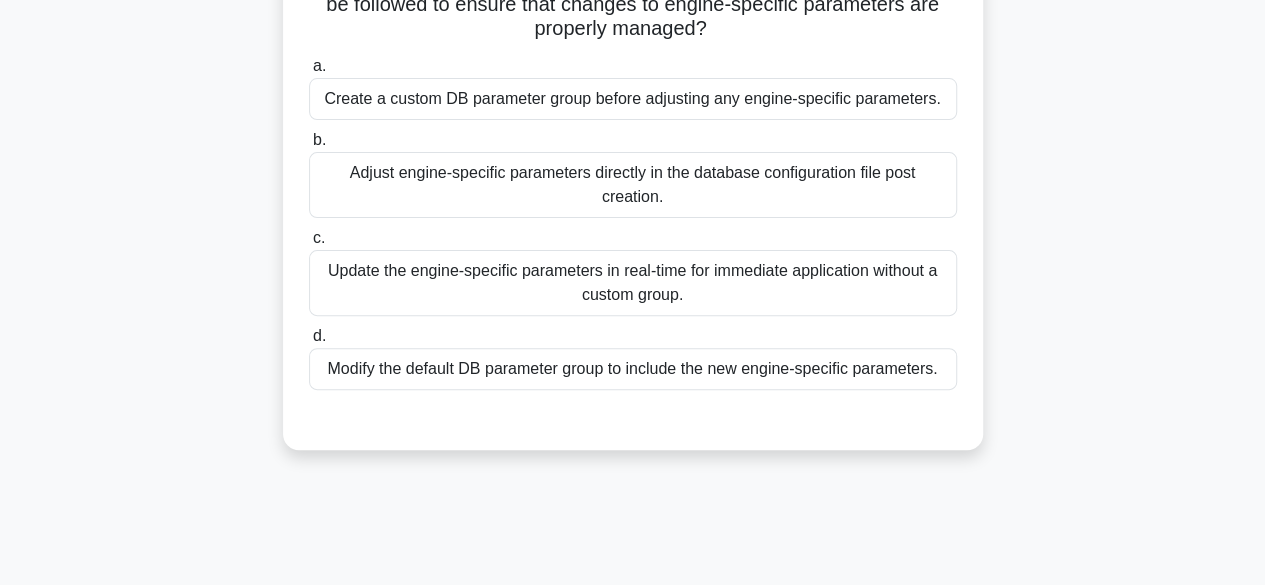 click on "Create a custom DB parameter group before adjusting any engine-specific parameters." at bounding box center [633, 99] 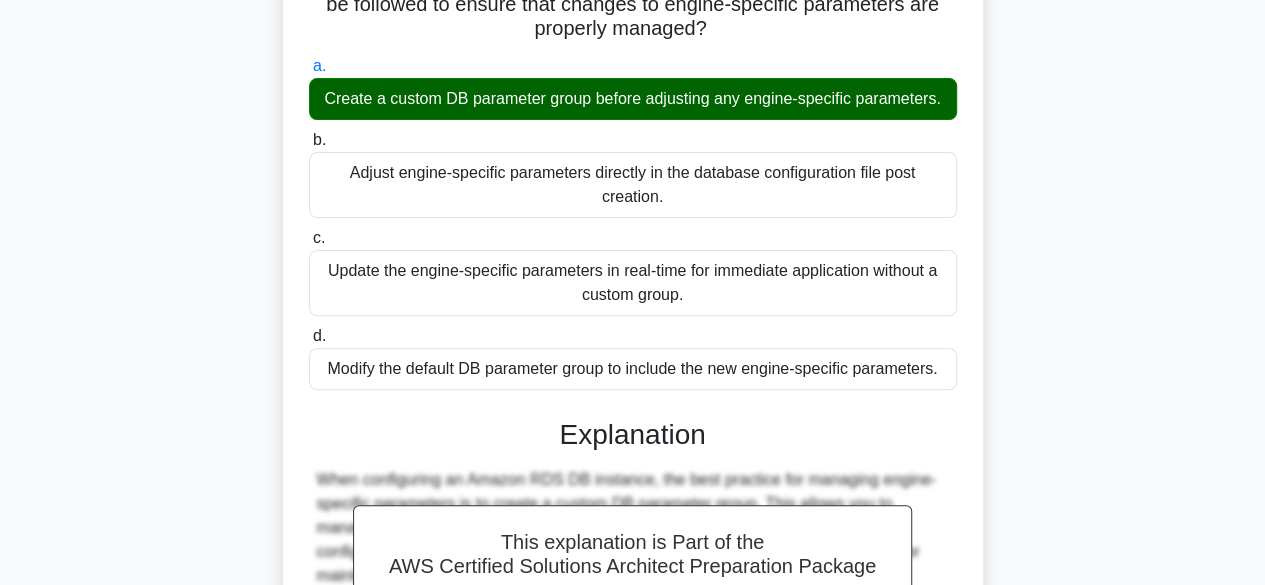 scroll, scrollTop: 666, scrollLeft: 0, axis: vertical 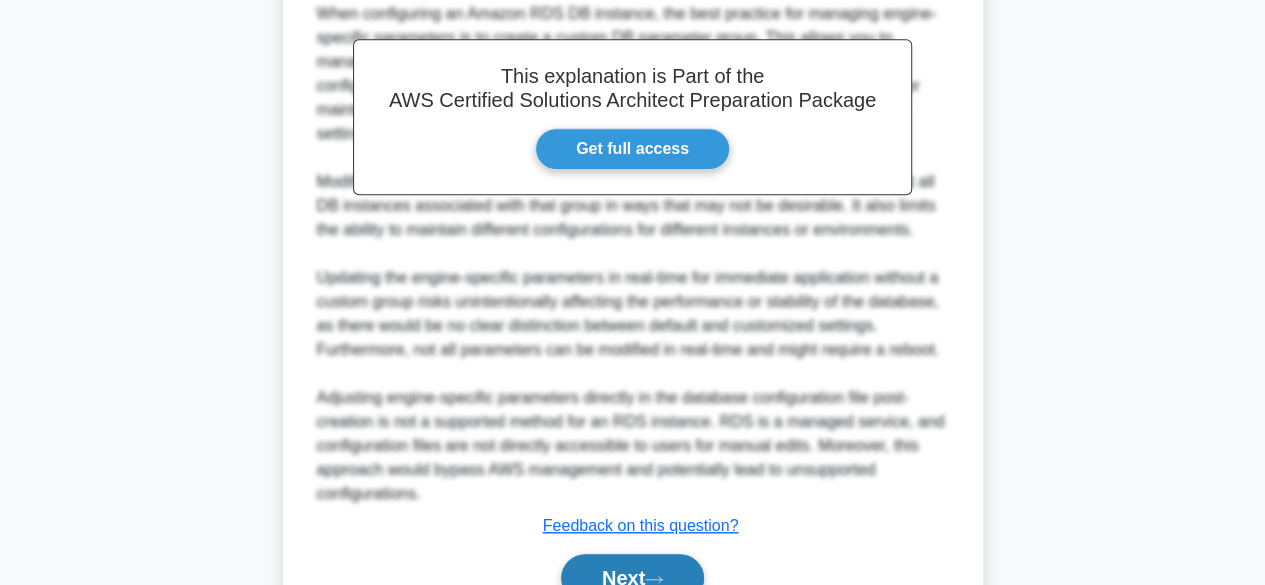 click on "Next" at bounding box center (632, 578) 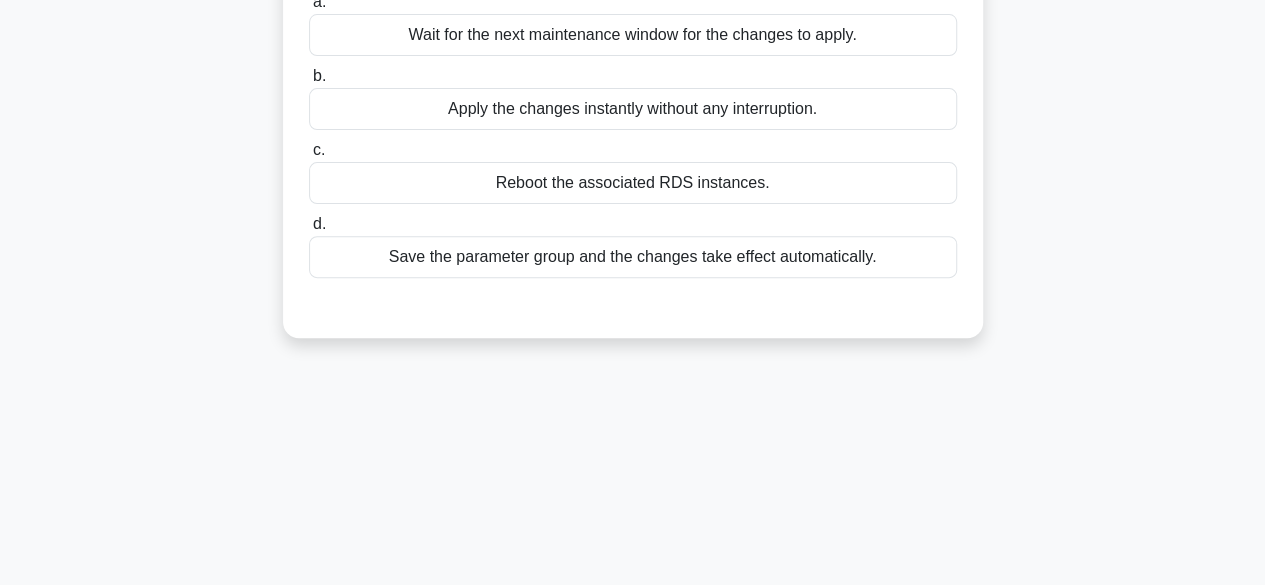 scroll, scrollTop: 0, scrollLeft: 0, axis: both 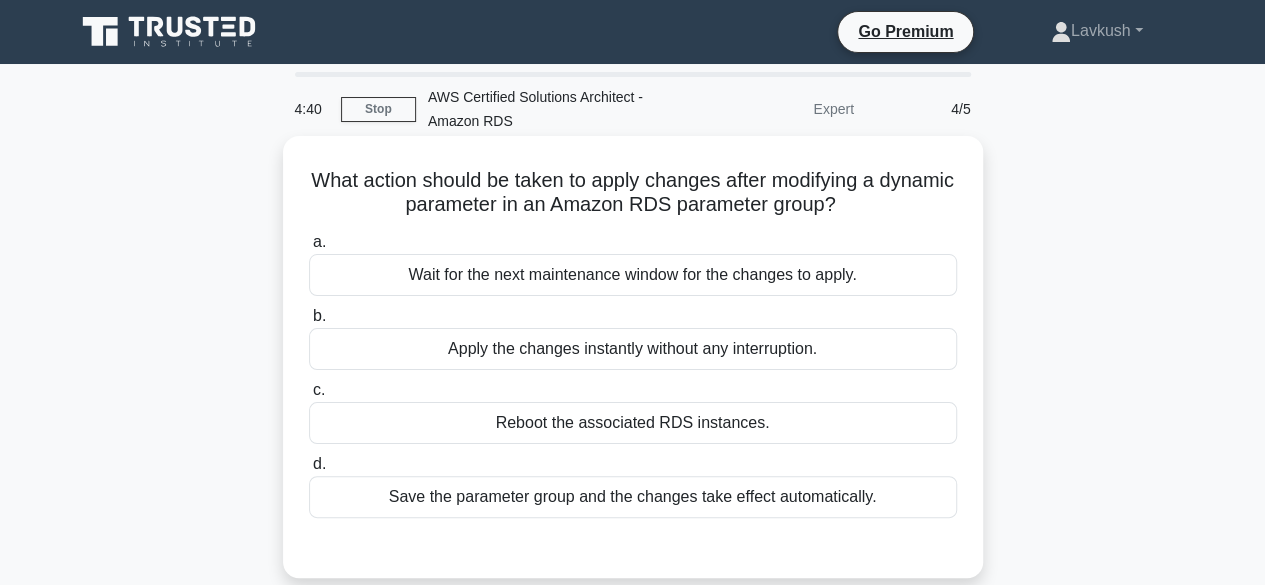 click on "Reboot the associated RDS instances." at bounding box center [633, 423] 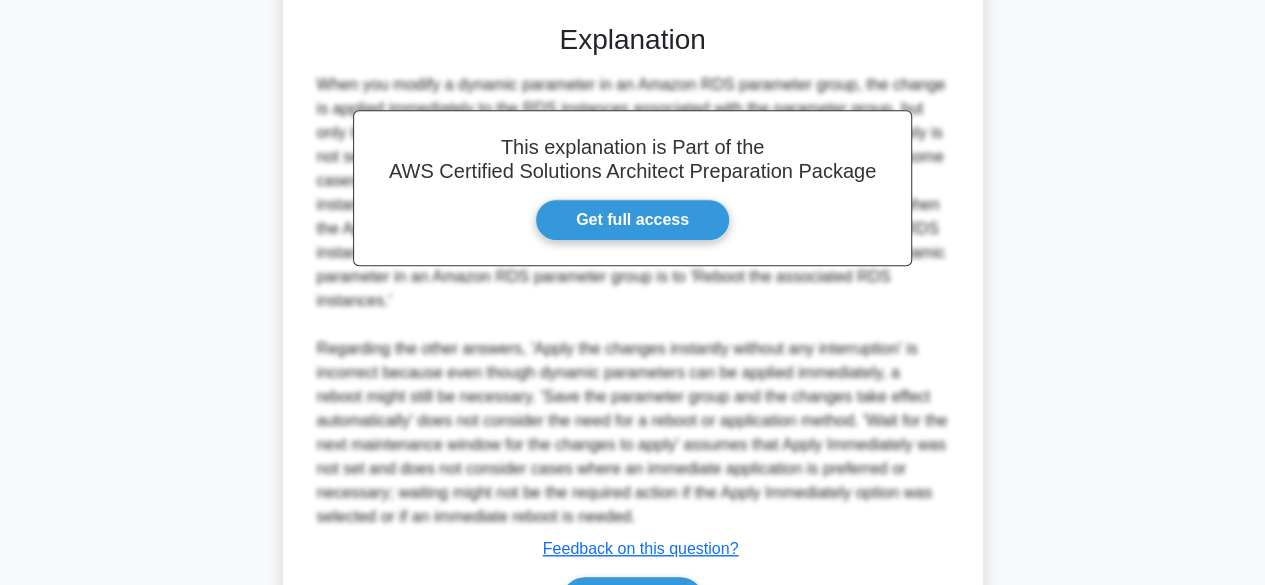 scroll, scrollTop: 645, scrollLeft: 0, axis: vertical 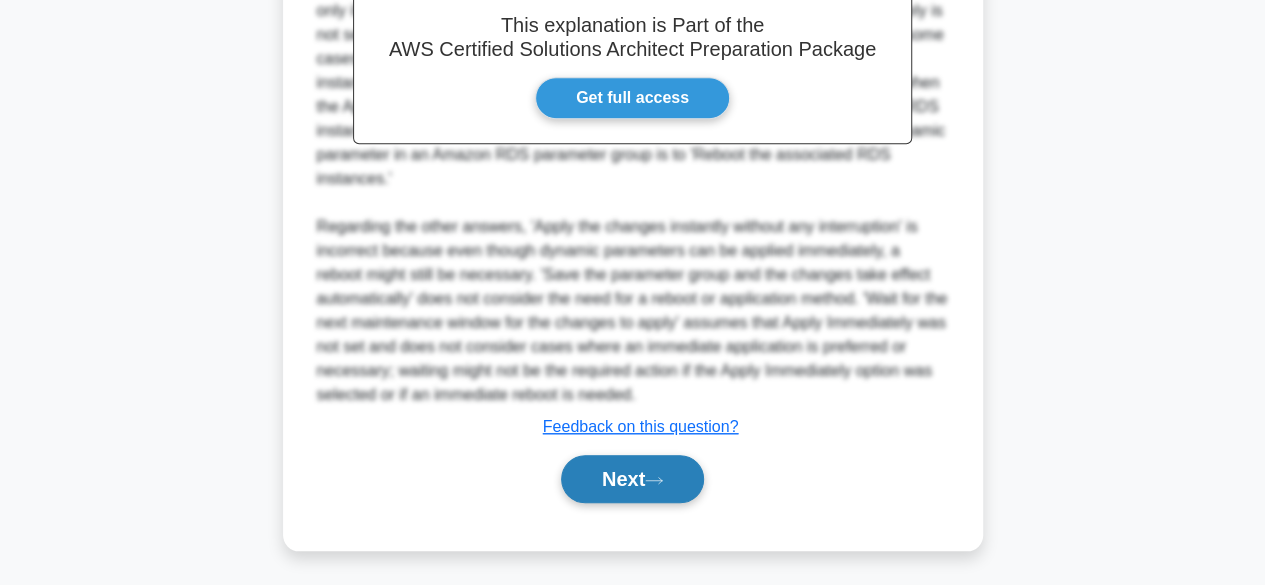 click on "Next" at bounding box center [632, 479] 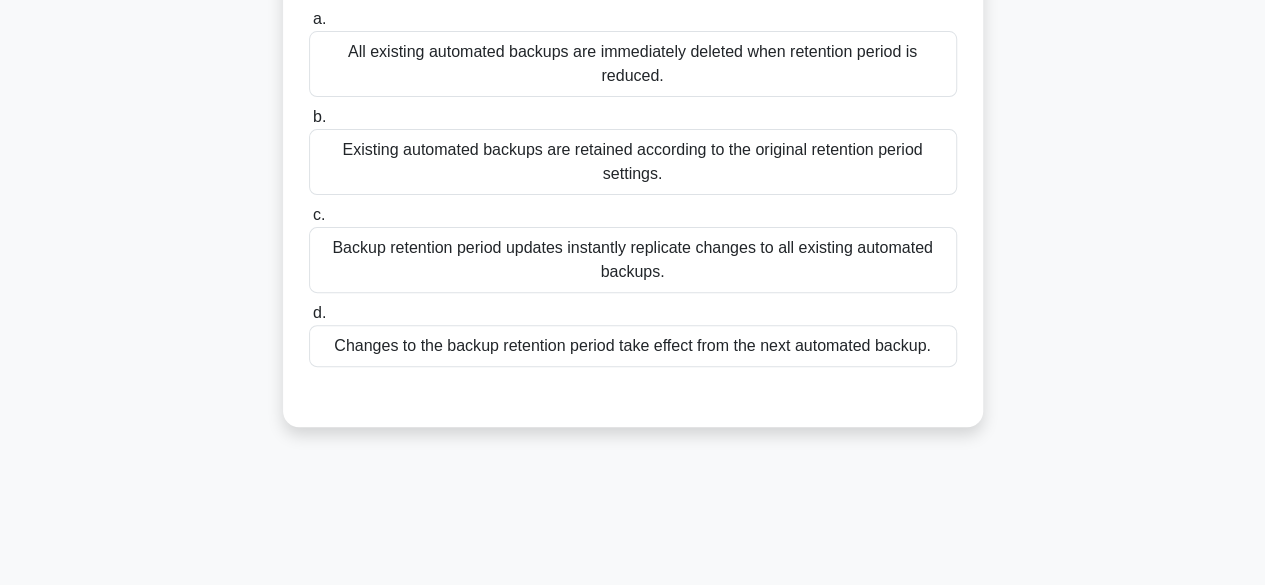 scroll, scrollTop: 0, scrollLeft: 0, axis: both 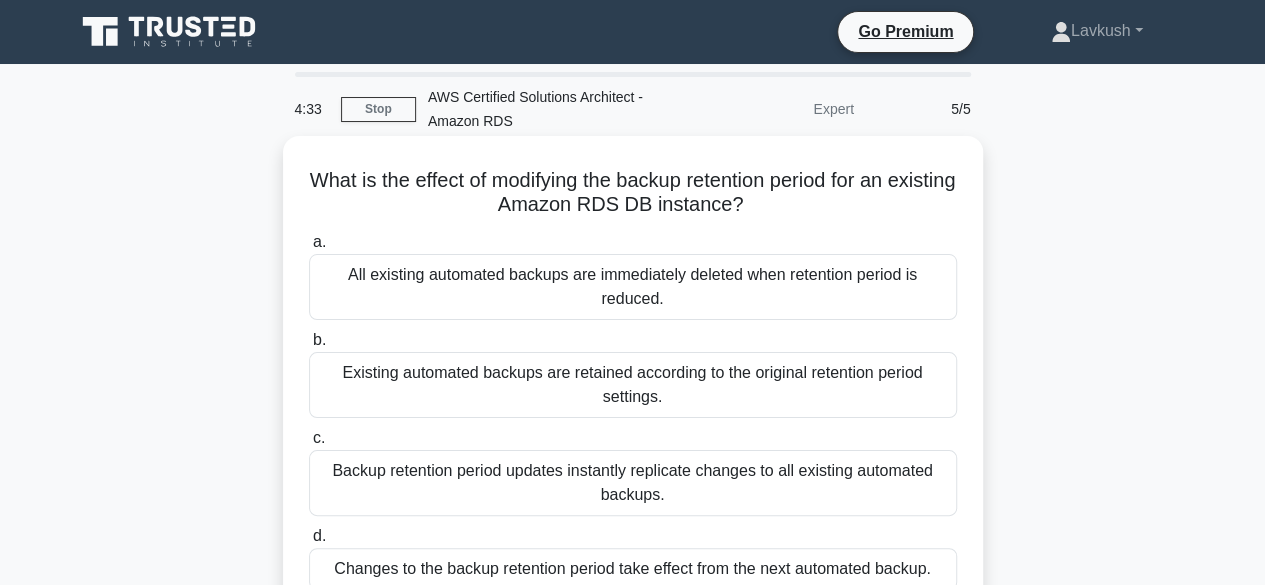 click on "All existing automated backups are immediately deleted when retention period is reduced." at bounding box center (633, 287) 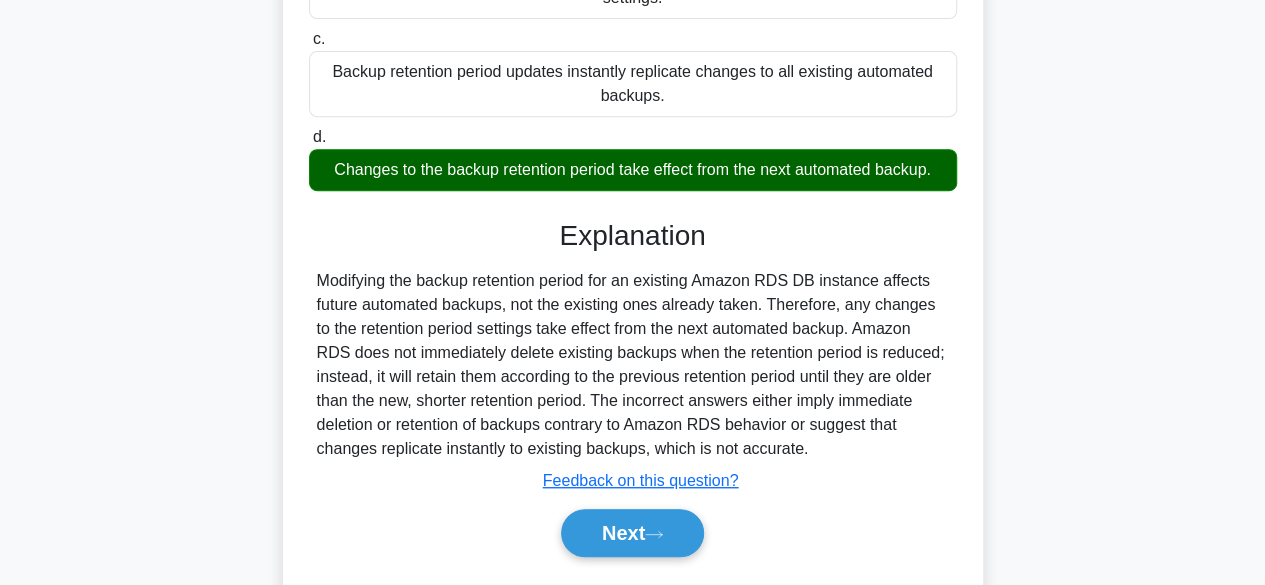 scroll, scrollTop: 402, scrollLeft: 0, axis: vertical 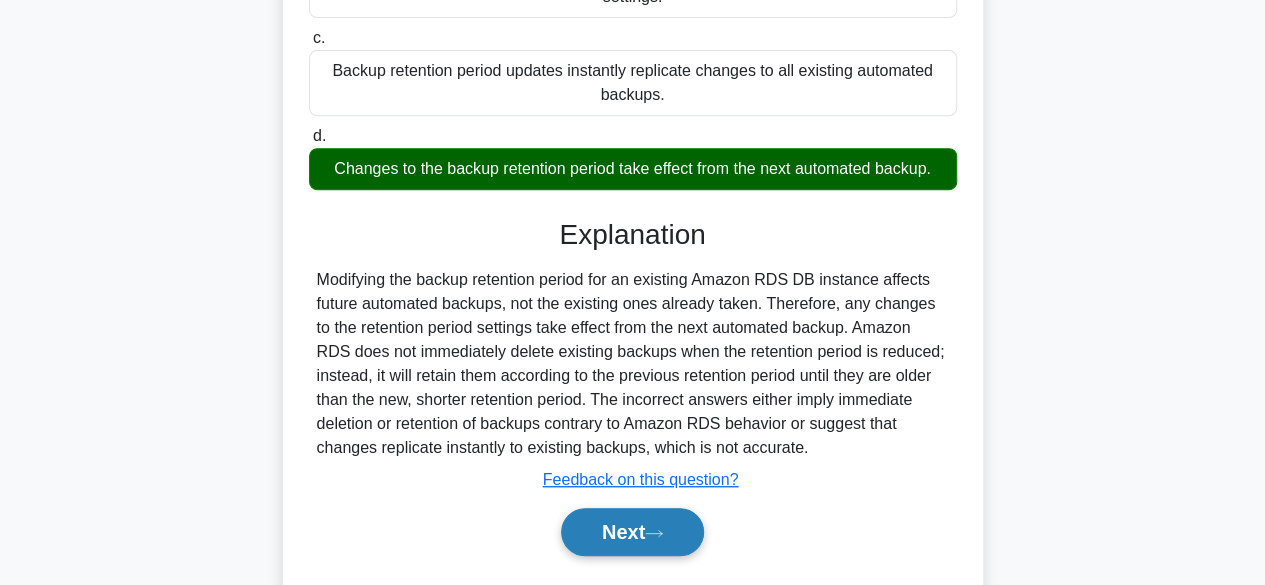 click on "Next" at bounding box center [632, 532] 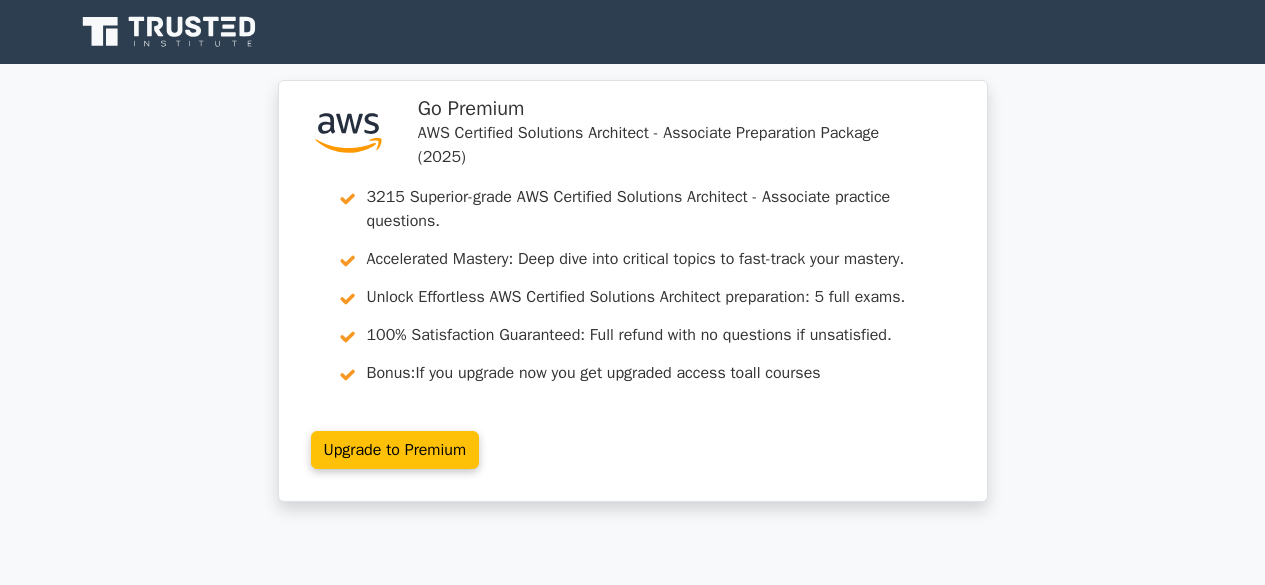 scroll, scrollTop: 0, scrollLeft: 0, axis: both 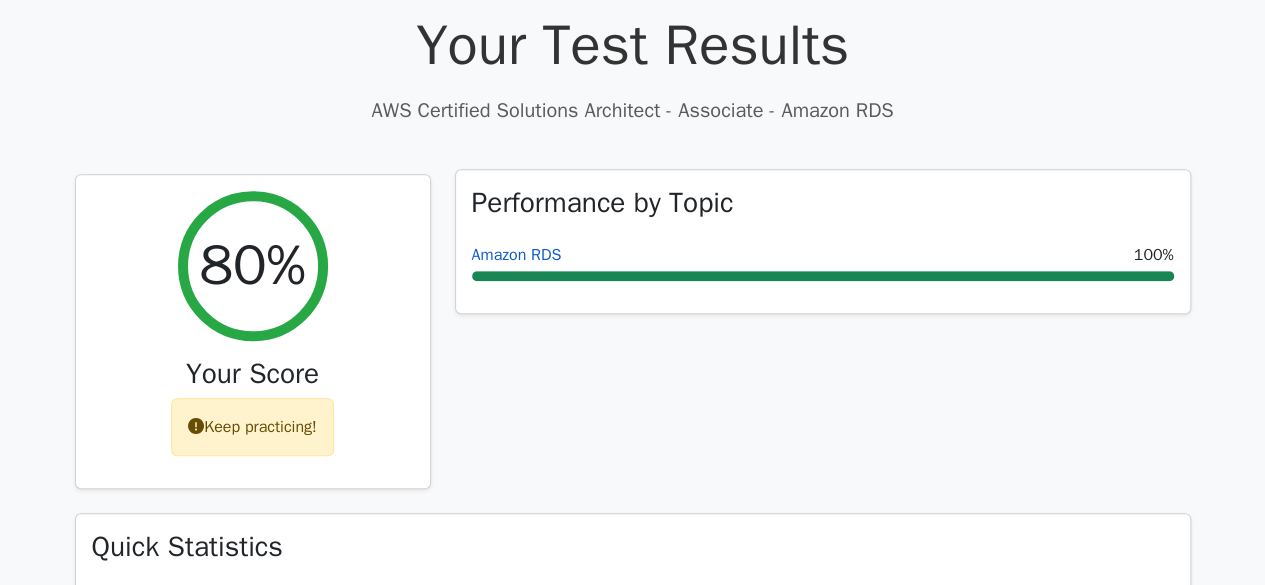 click on "Amazon RDS" at bounding box center [517, 255] 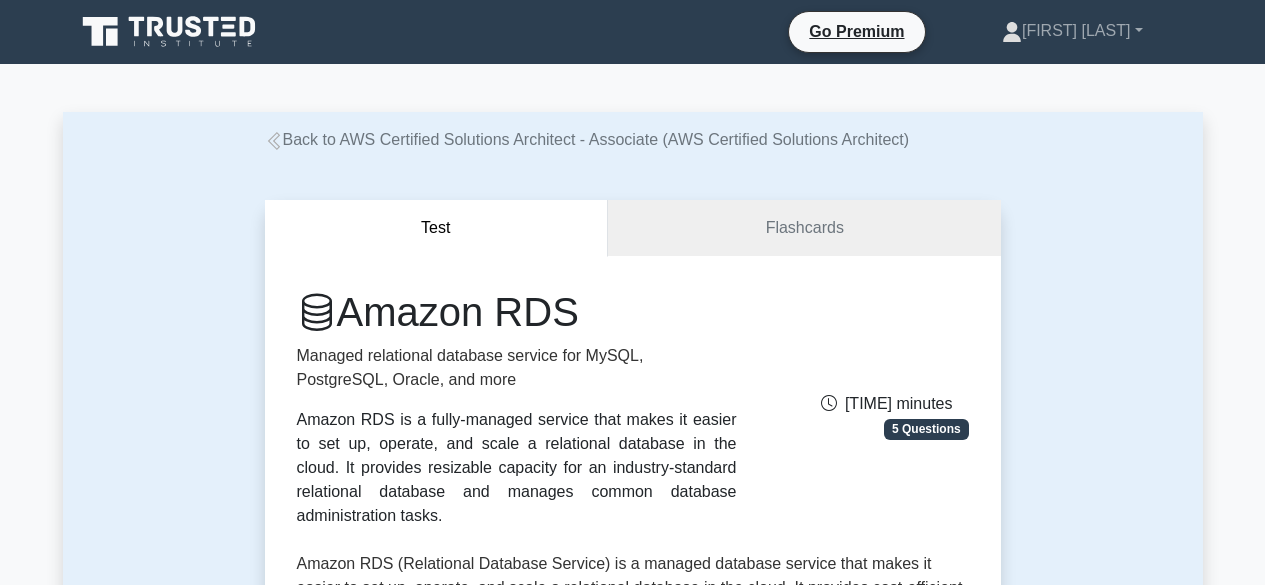 scroll, scrollTop: 0, scrollLeft: 0, axis: both 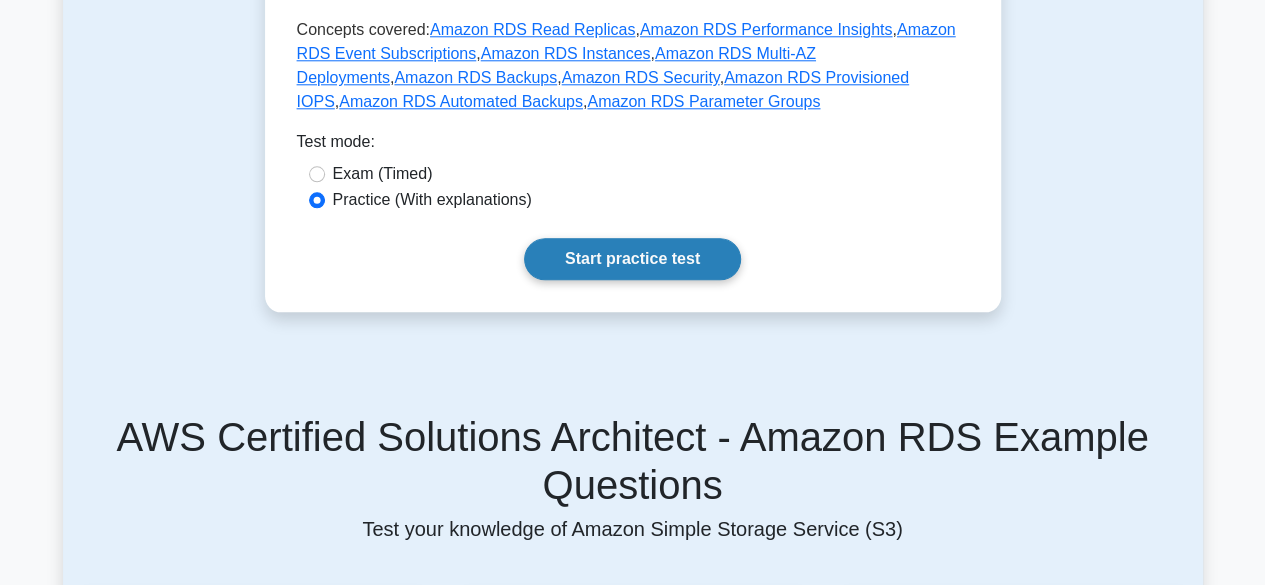 click on "Start practice test" at bounding box center [632, 259] 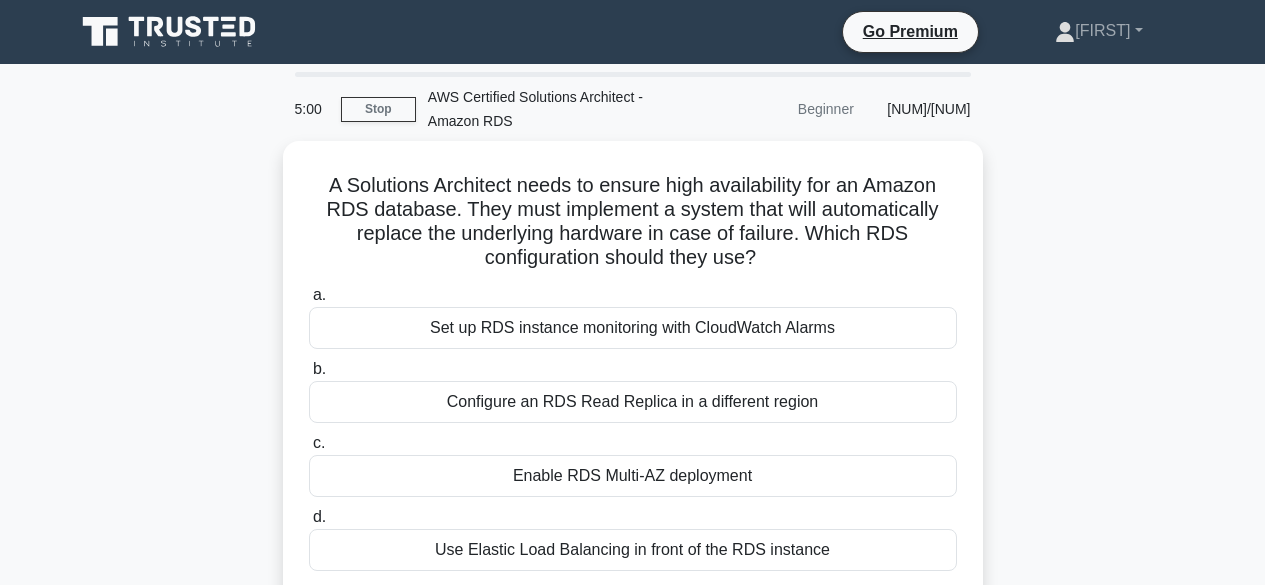 scroll, scrollTop: 0, scrollLeft: 0, axis: both 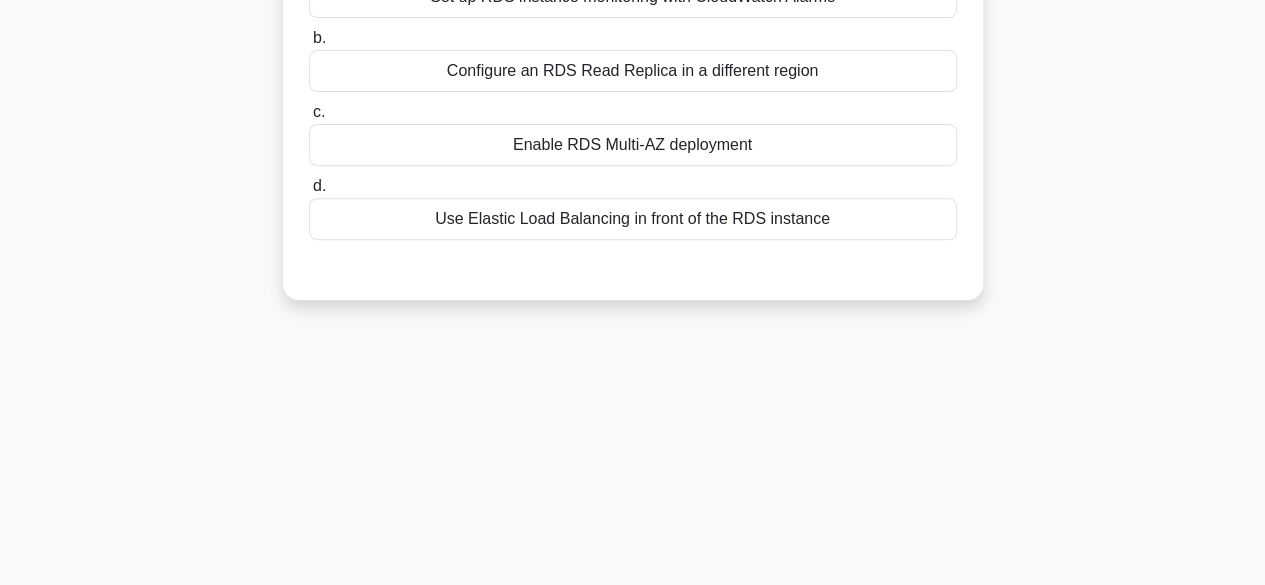 click on "Use Elastic Load Balancing in front of the RDS instance" at bounding box center (633, 219) 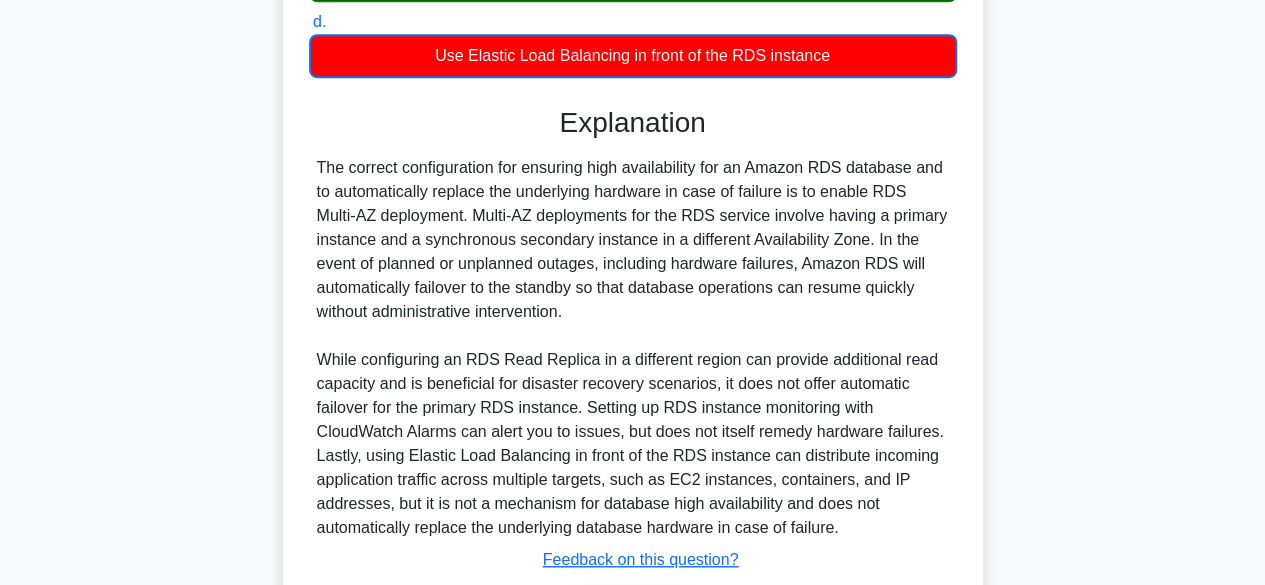 scroll, scrollTop: 624, scrollLeft: 0, axis: vertical 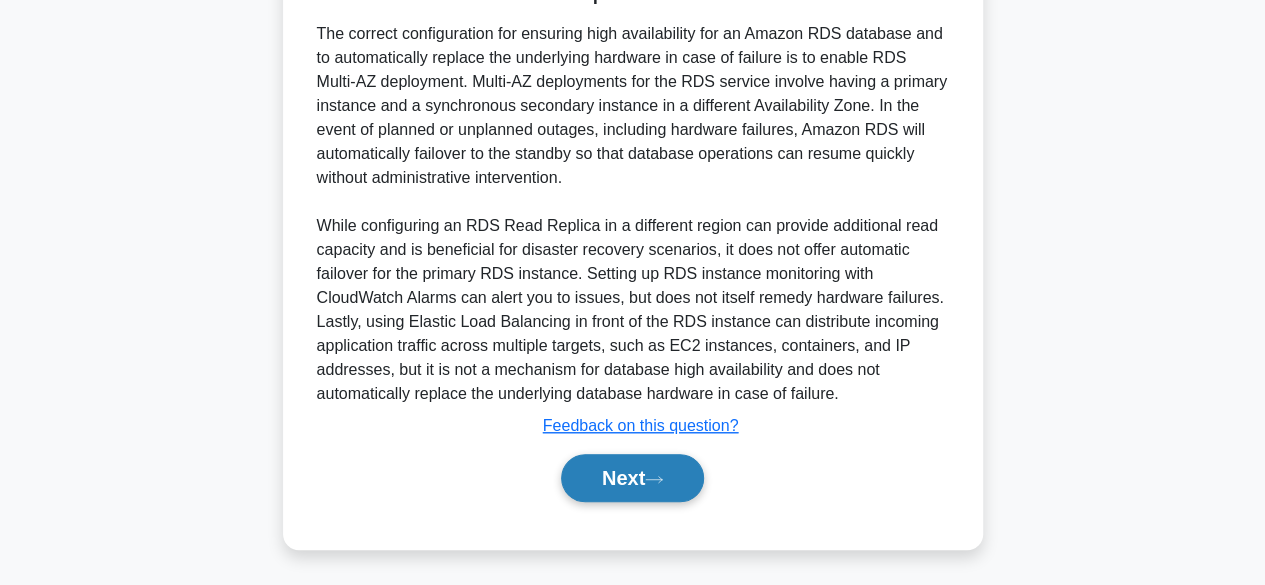 click on "Next" at bounding box center (632, 478) 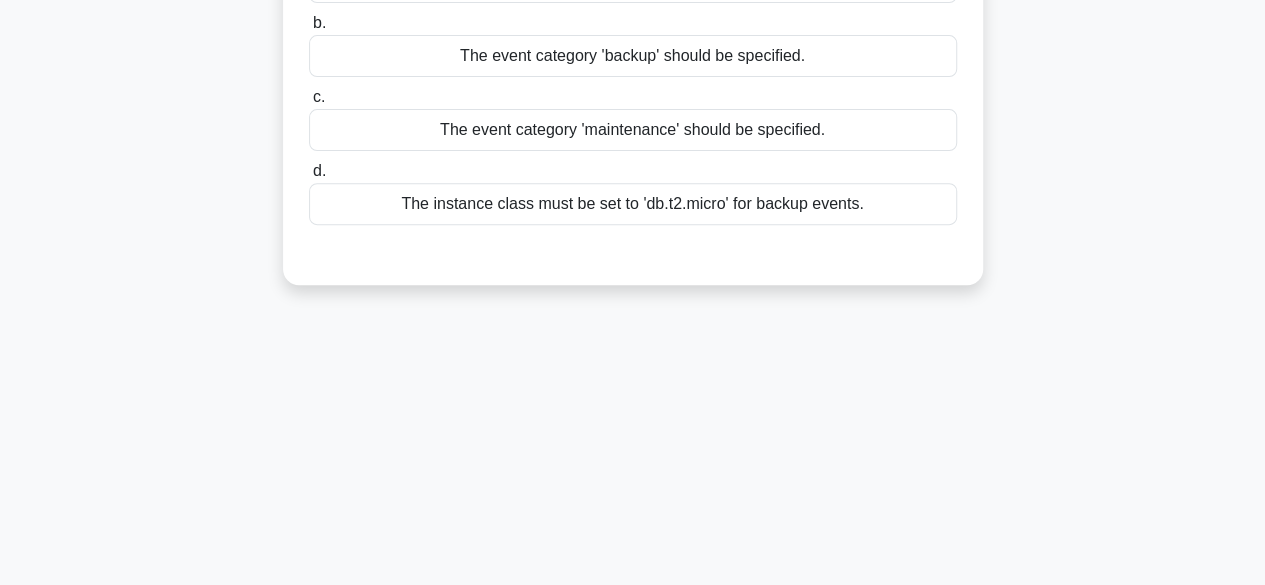 scroll, scrollTop: 291, scrollLeft: 0, axis: vertical 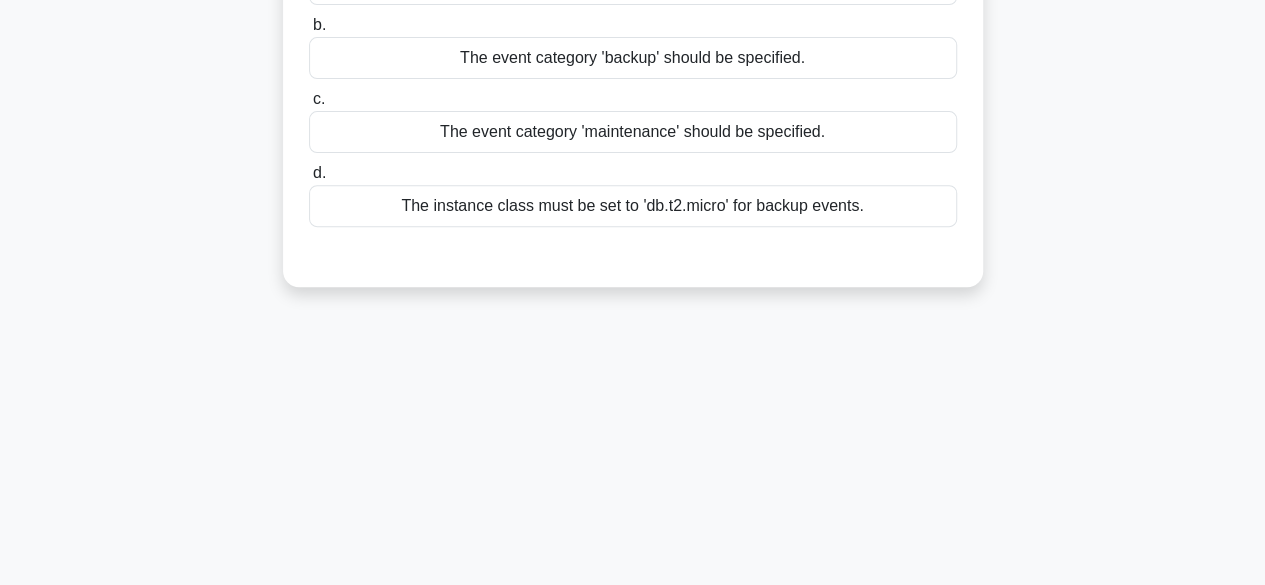 click on "d.
The instance class must be set to 'db.t2.micro' for backup events." at bounding box center (633, 194) 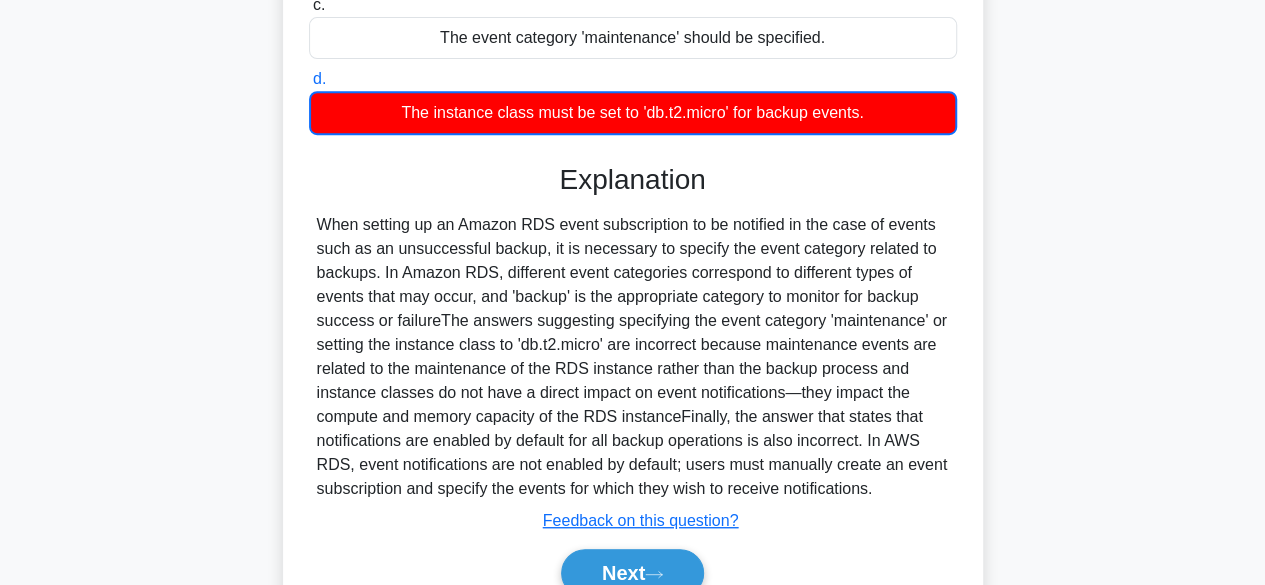 scroll, scrollTop: 495, scrollLeft: 0, axis: vertical 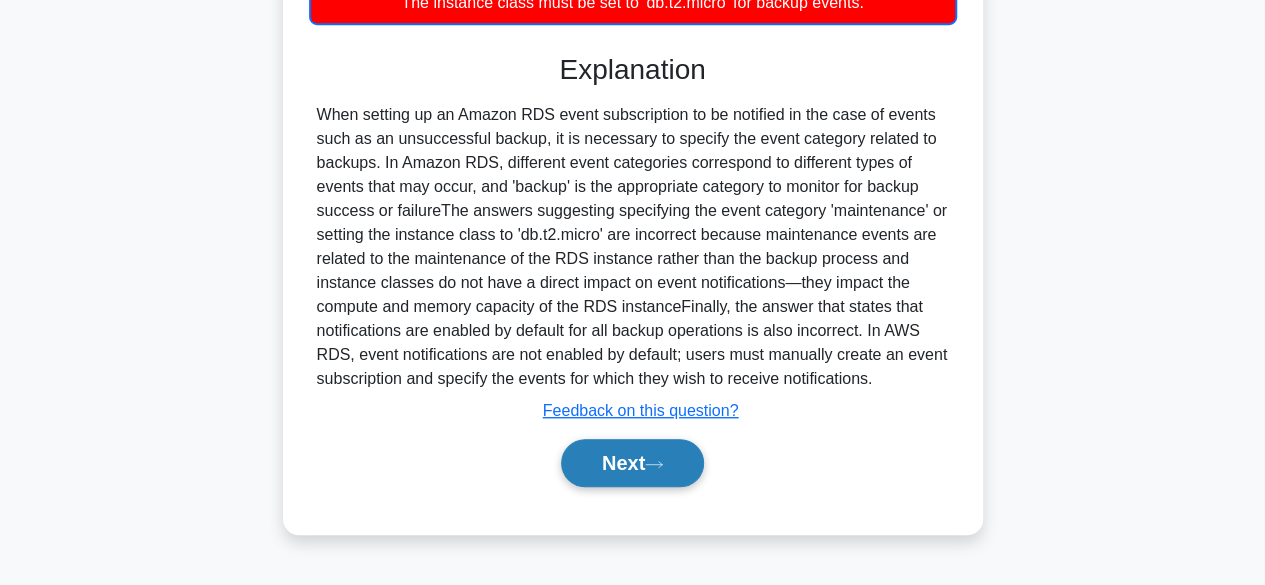 click on "Next" at bounding box center (632, 463) 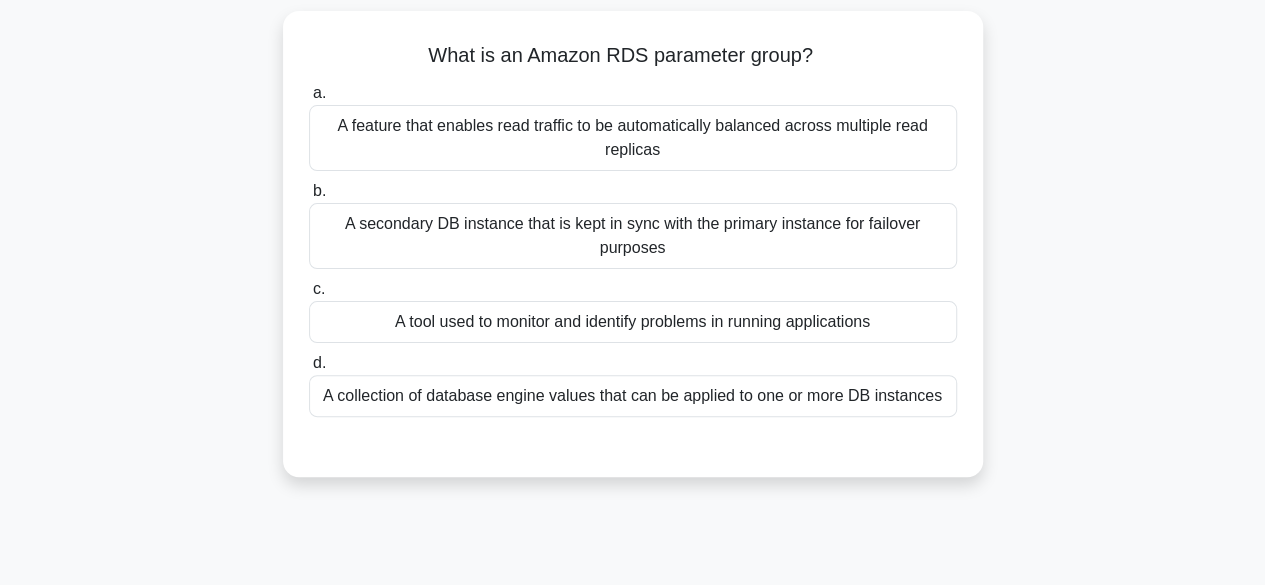 scroll, scrollTop: 46, scrollLeft: 0, axis: vertical 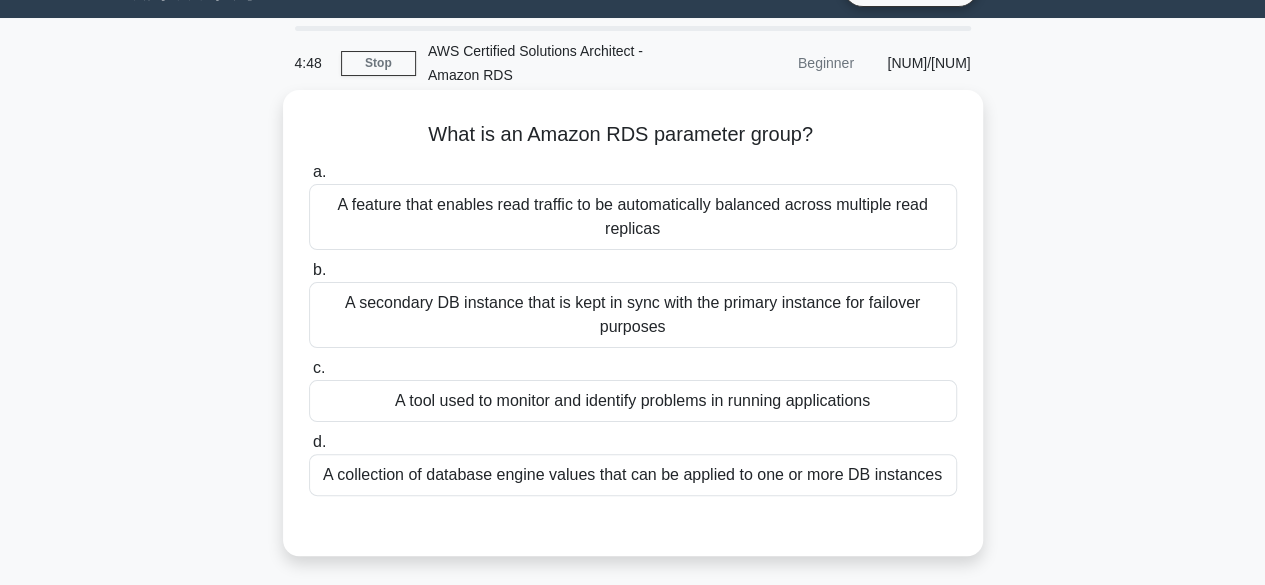 click on "A collection of database engine values that can be applied to one or more DB instances" at bounding box center (633, 475) 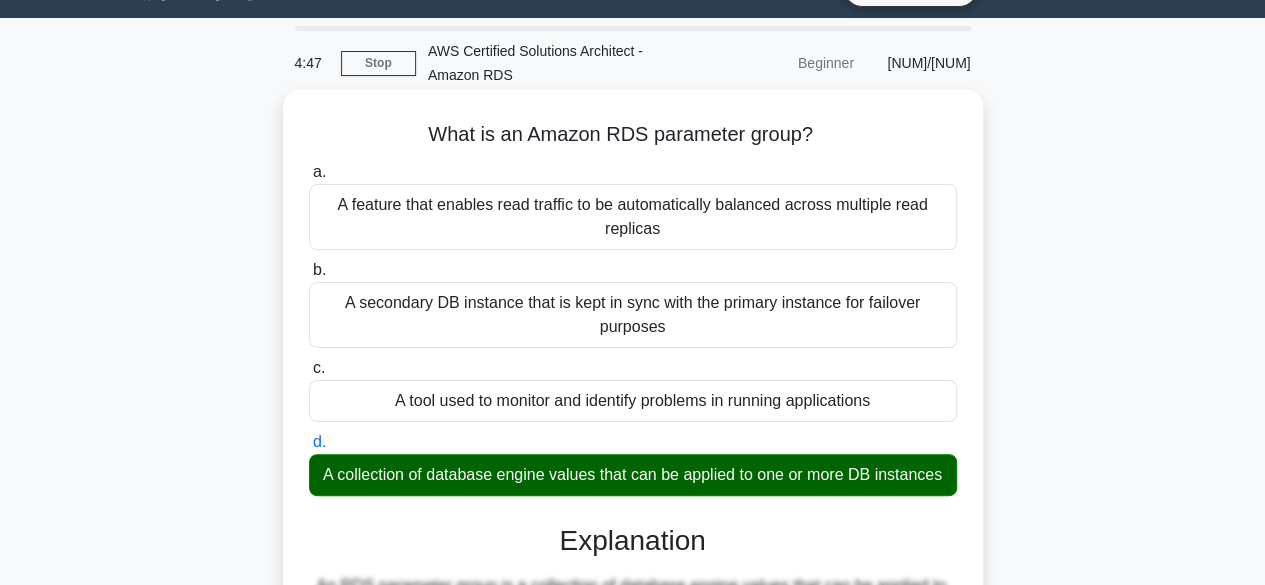 scroll, scrollTop: 495, scrollLeft: 0, axis: vertical 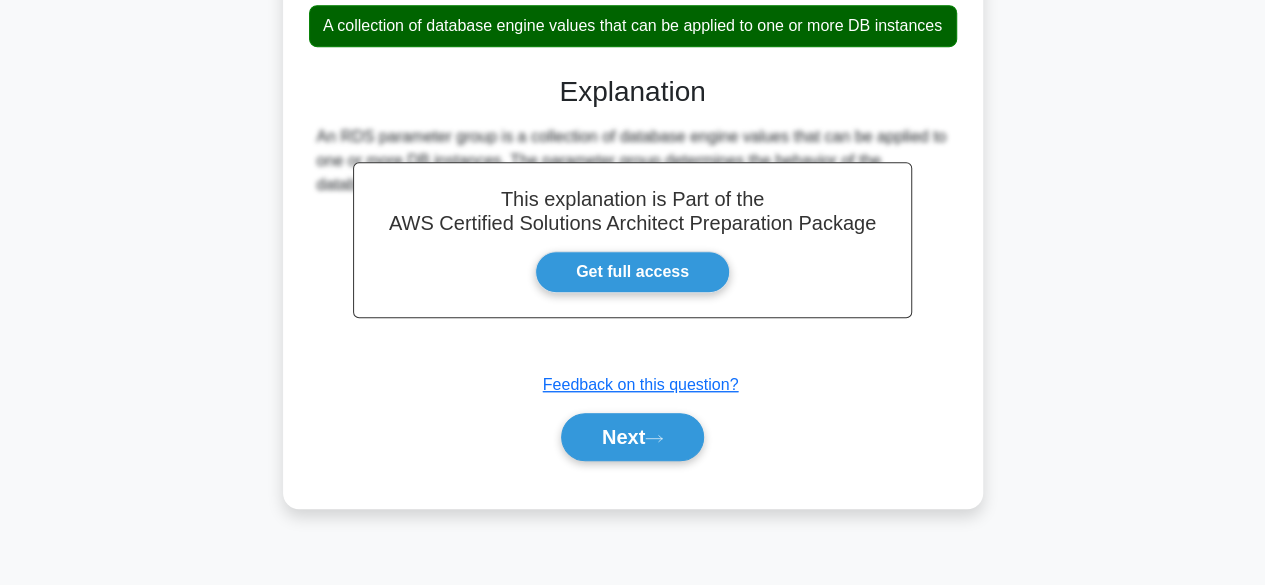 click on "Next" at bounding box center [632, 437] 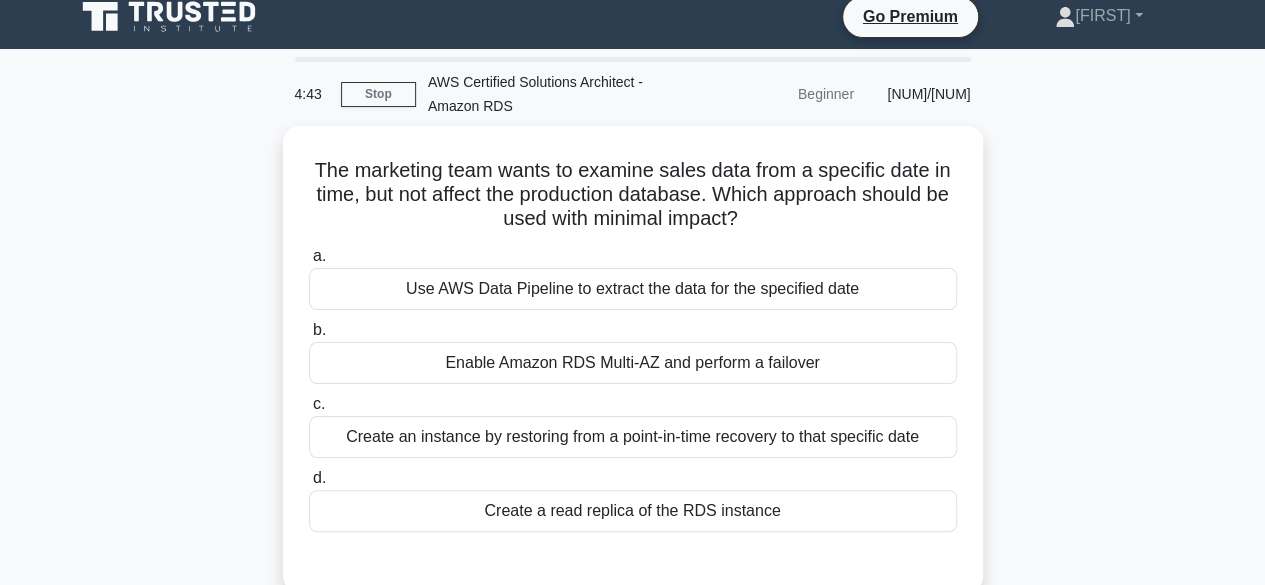 scroll, scrollTop: 0, scrollLeft: 0, axis: both 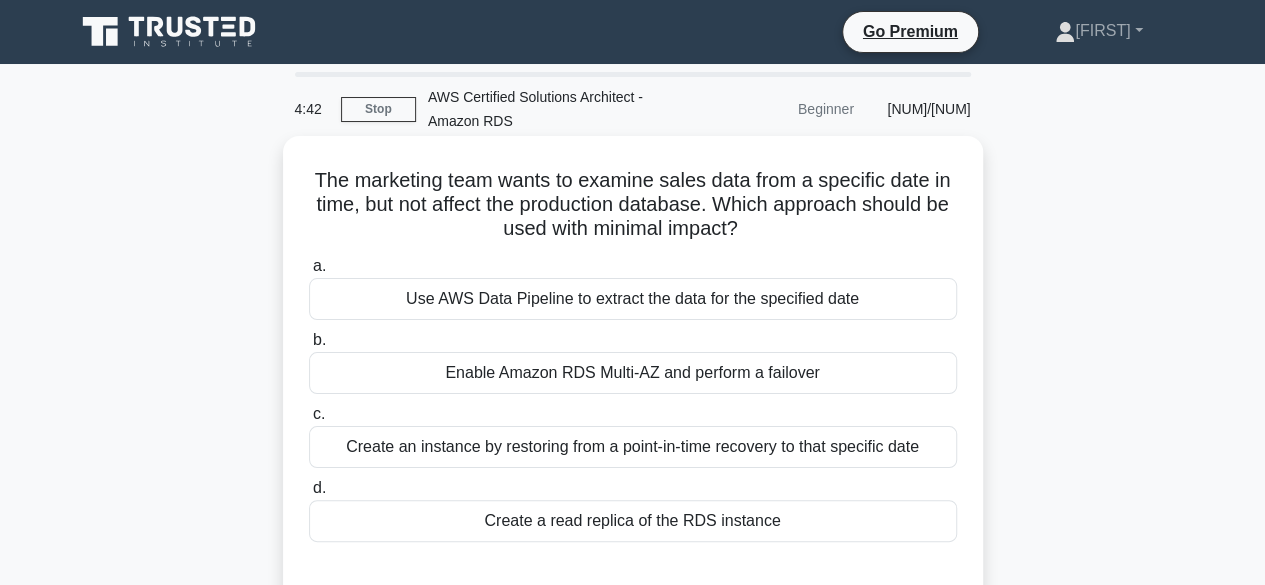 click on "Use AWS Data Pipeline to extract the data for the specified date" at bounding box center (633, 299) 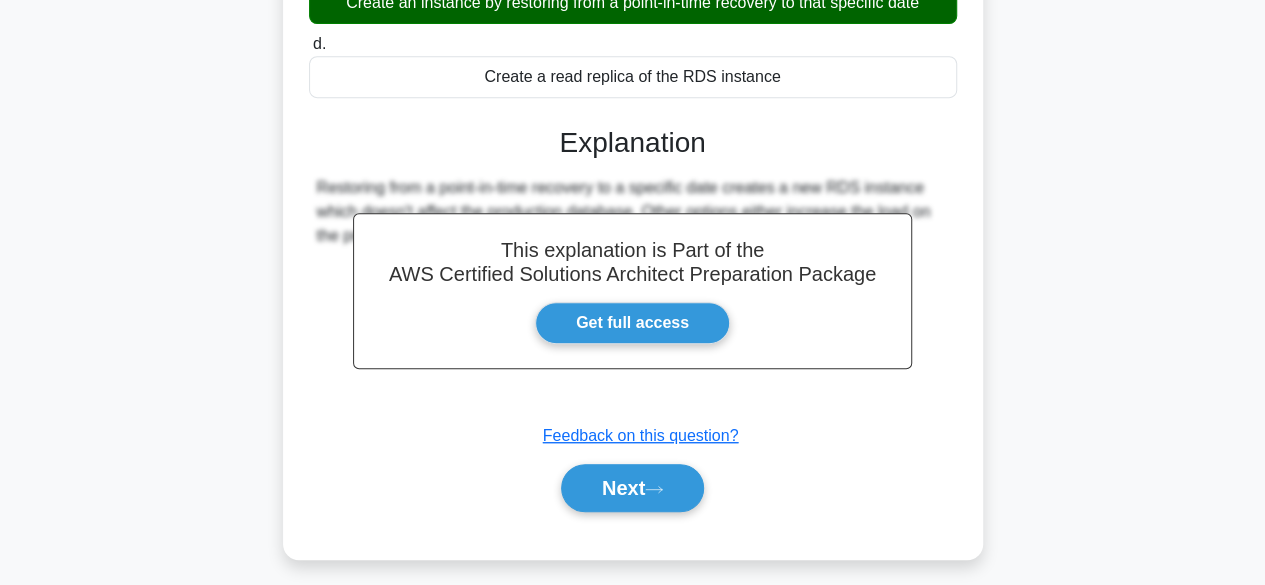 scroll, scrollTop: 495, scrollLeft: 0, axis: vertical 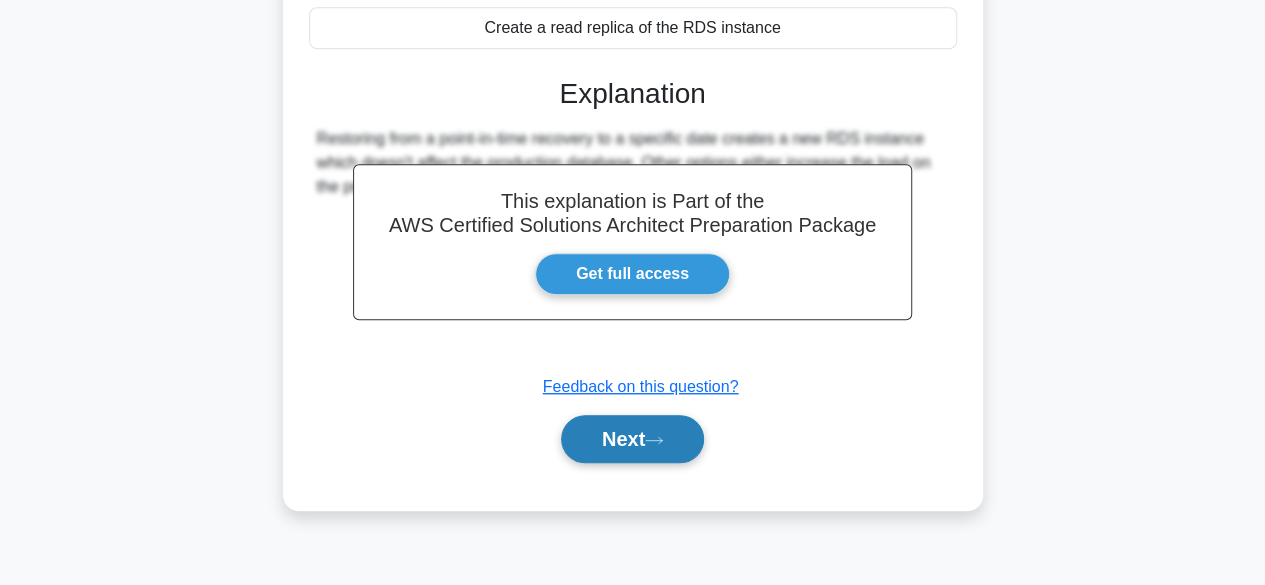 click on "Next" at bounding box center (632, 439) 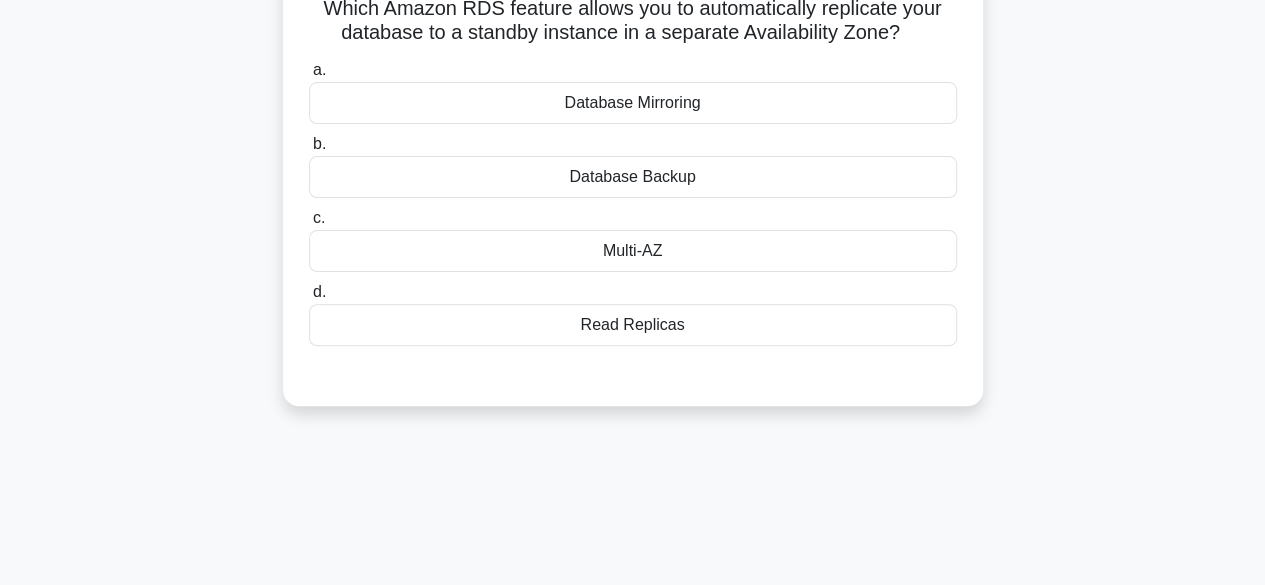 scroll, scrollTop: 0, scrollLeft: 0, axis: both 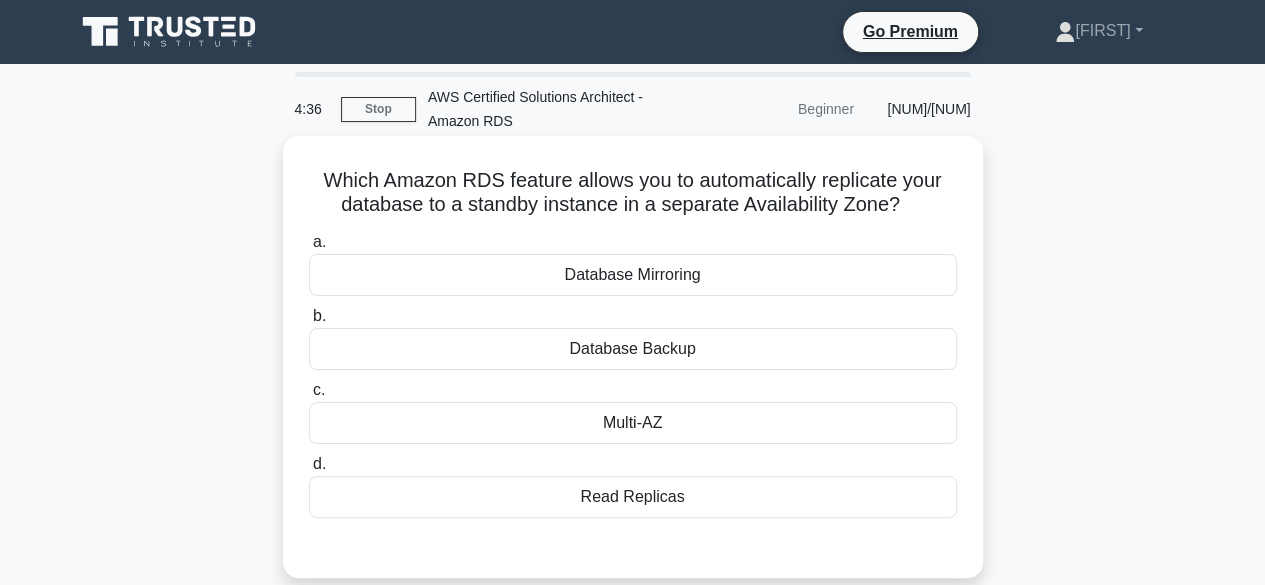 click on "Database Mirroring" at bounding box center [633, 275] 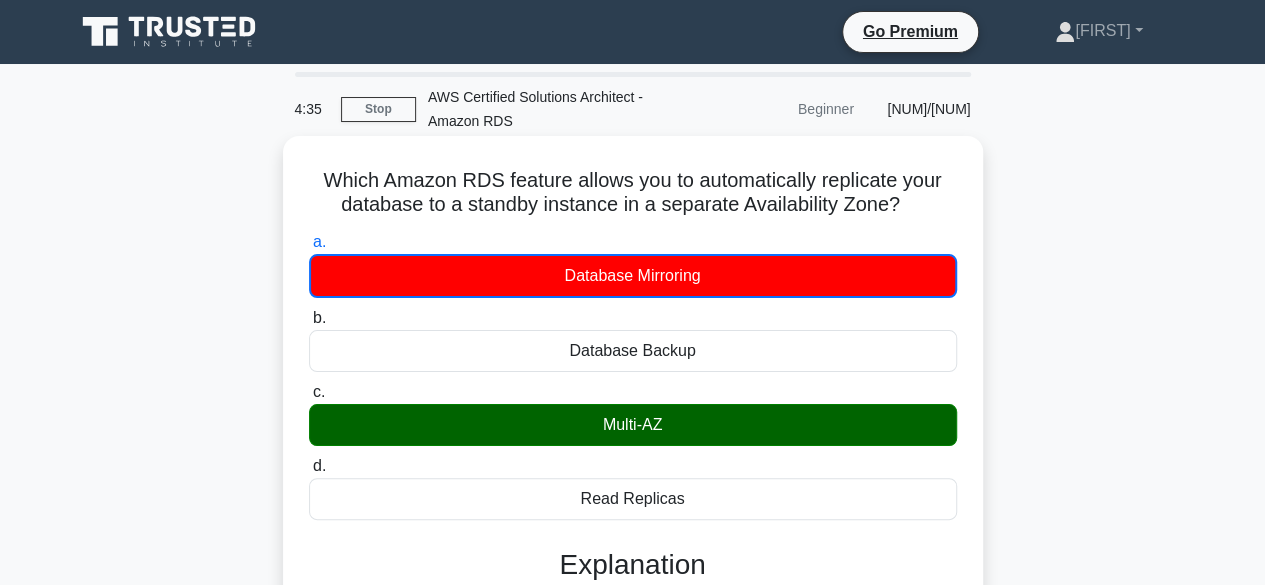scroll, scrollTop: 495, scrollLeft: 0, axis: vertical 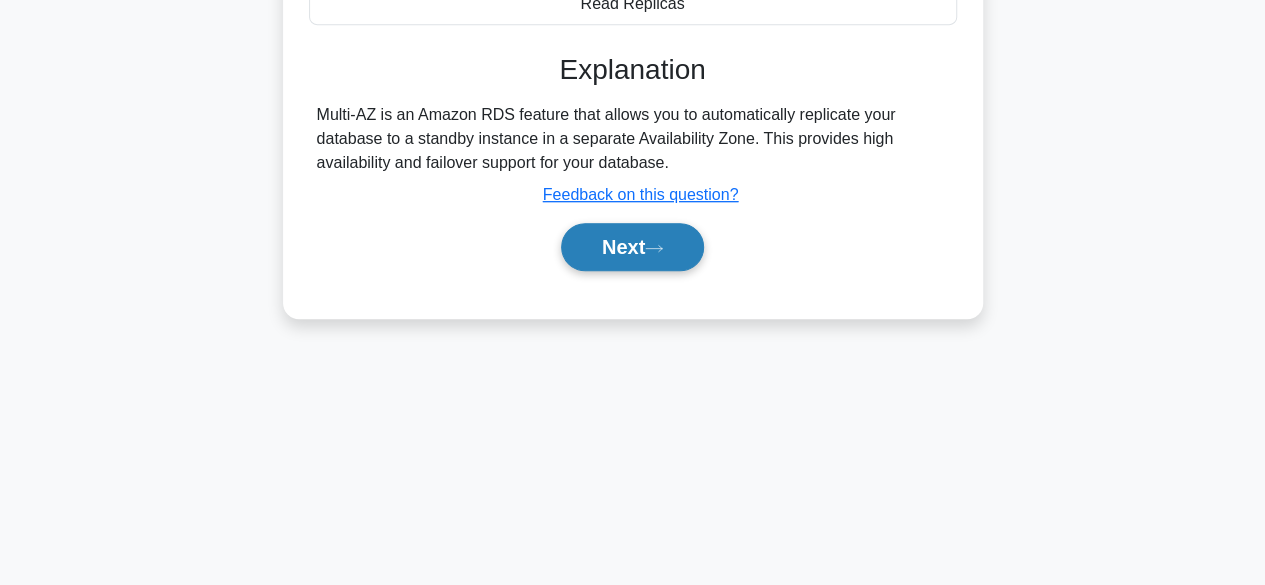 click on "Next" at bounding box center [632, 247] 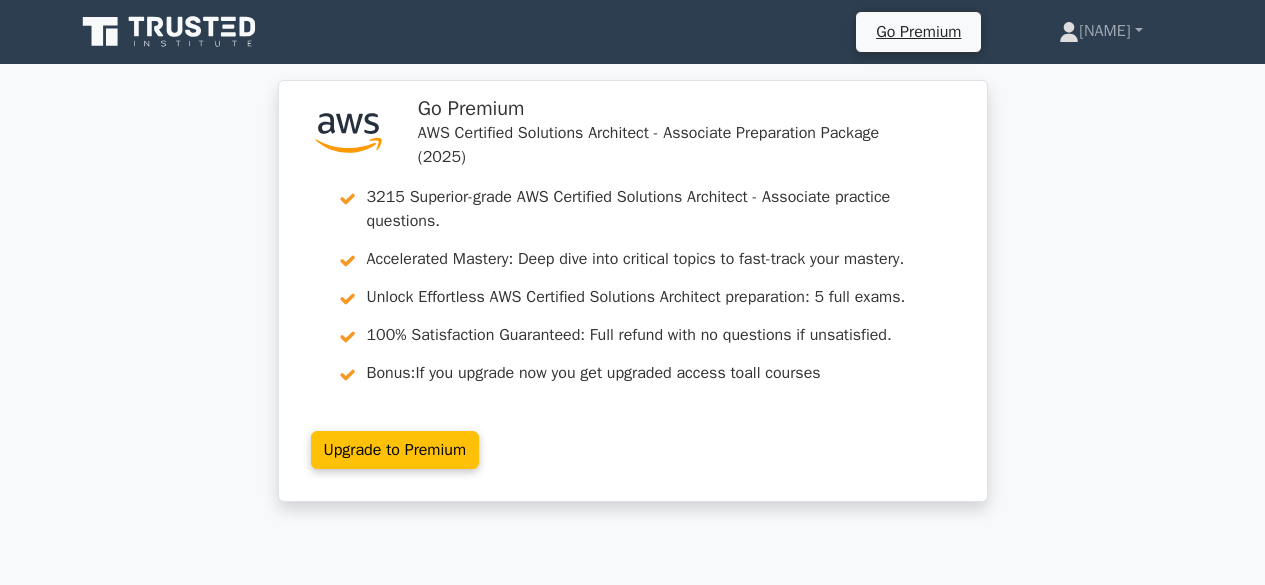 scroll, scrollTop: 0, scrollLeft: 0, axis: both 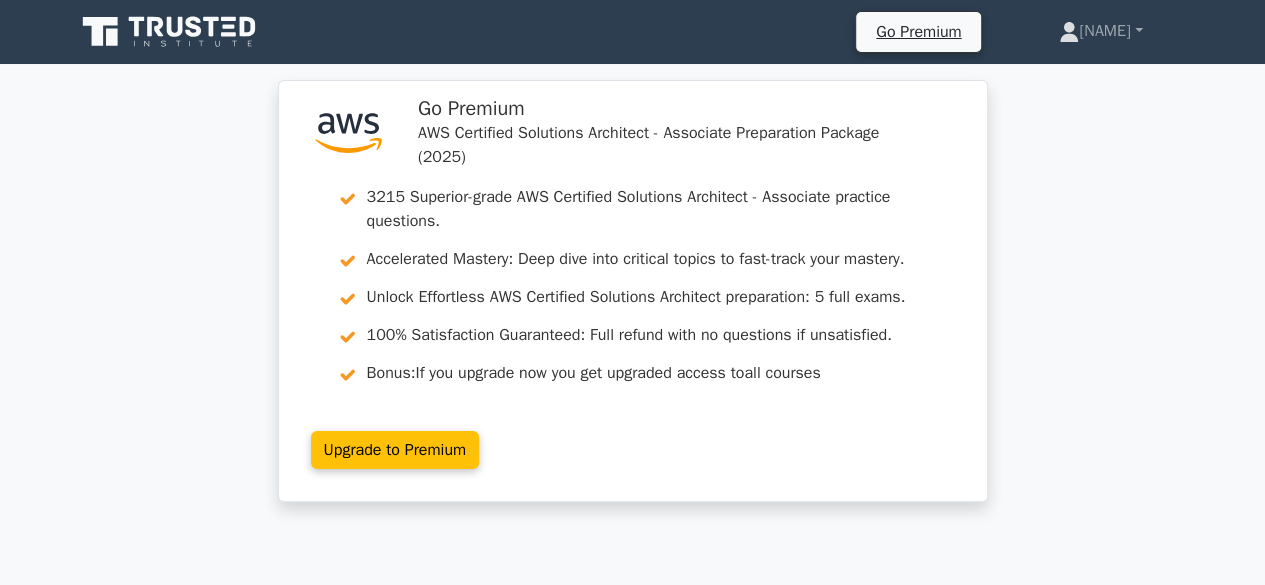 click at bounding box center (171, 32) 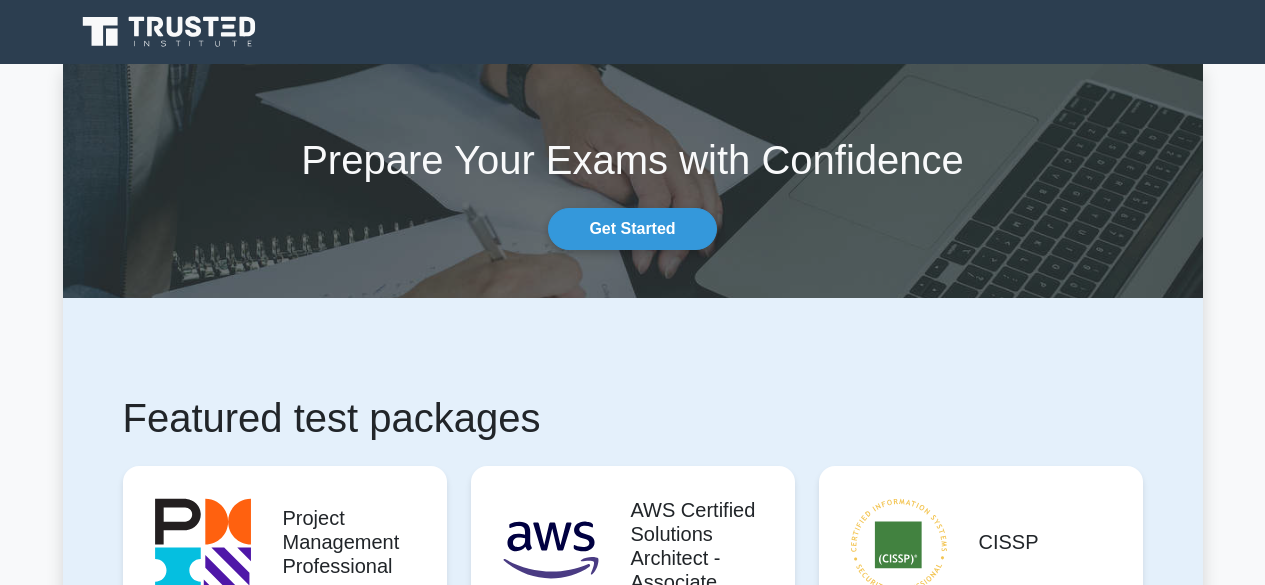 scroll, scrollTop: 0, scrollLeft: 0, axis: both 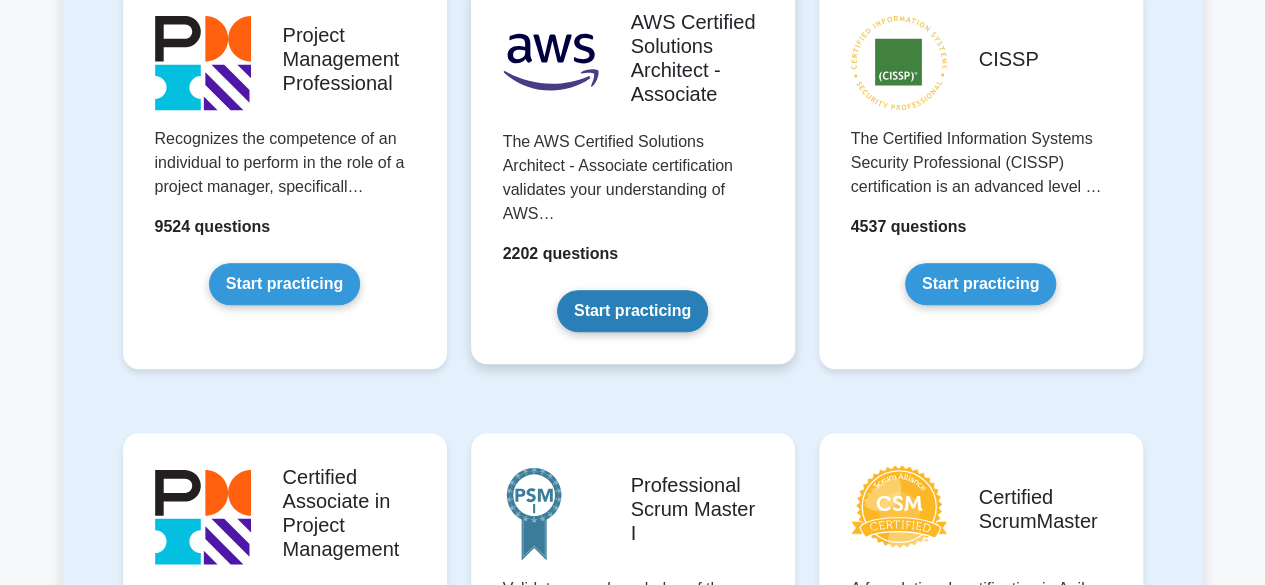 click on "Start practicing" at bounding box center [632, 311] 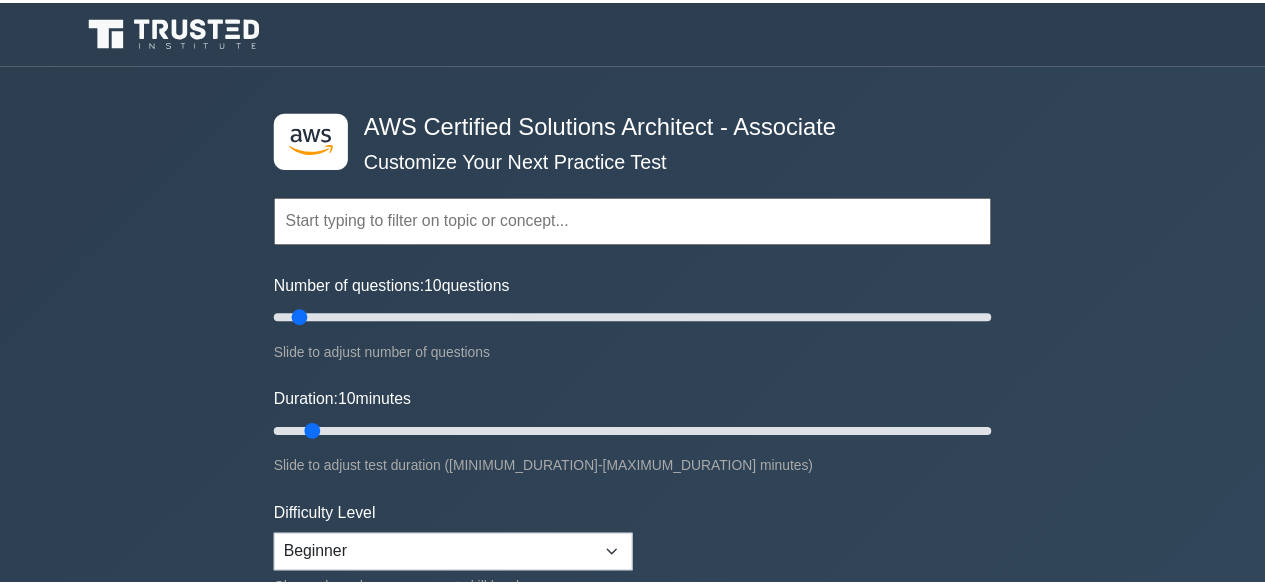 scroll, scrollTop: 0, scrollLeft: 0, axis: both 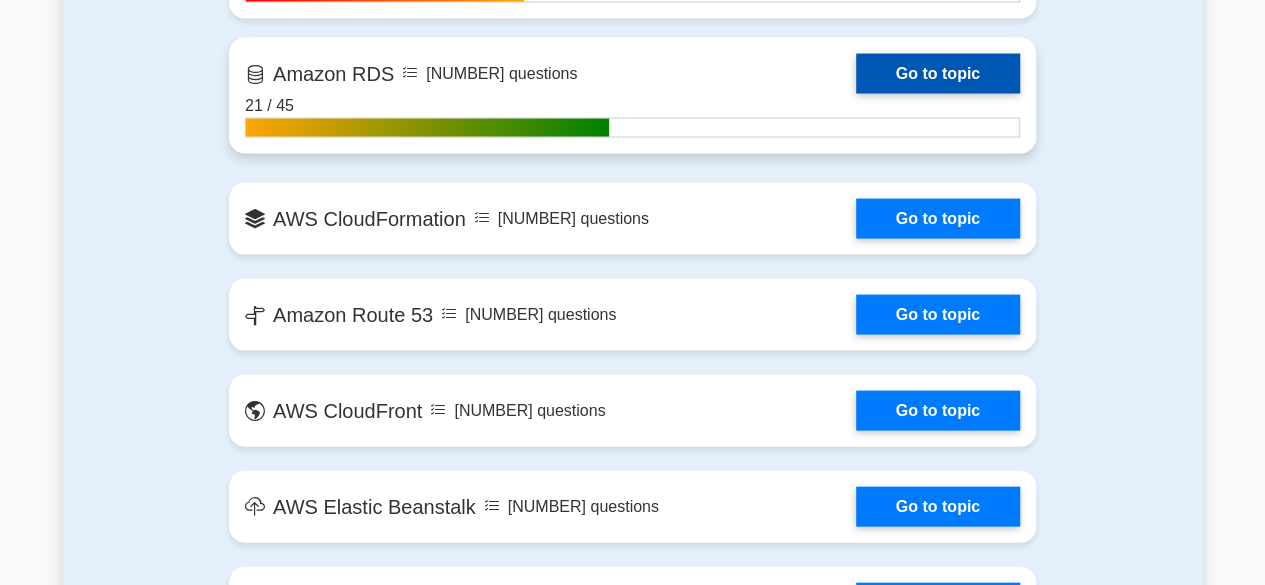 click on "Go to topic" at bounding box center (938, 74) 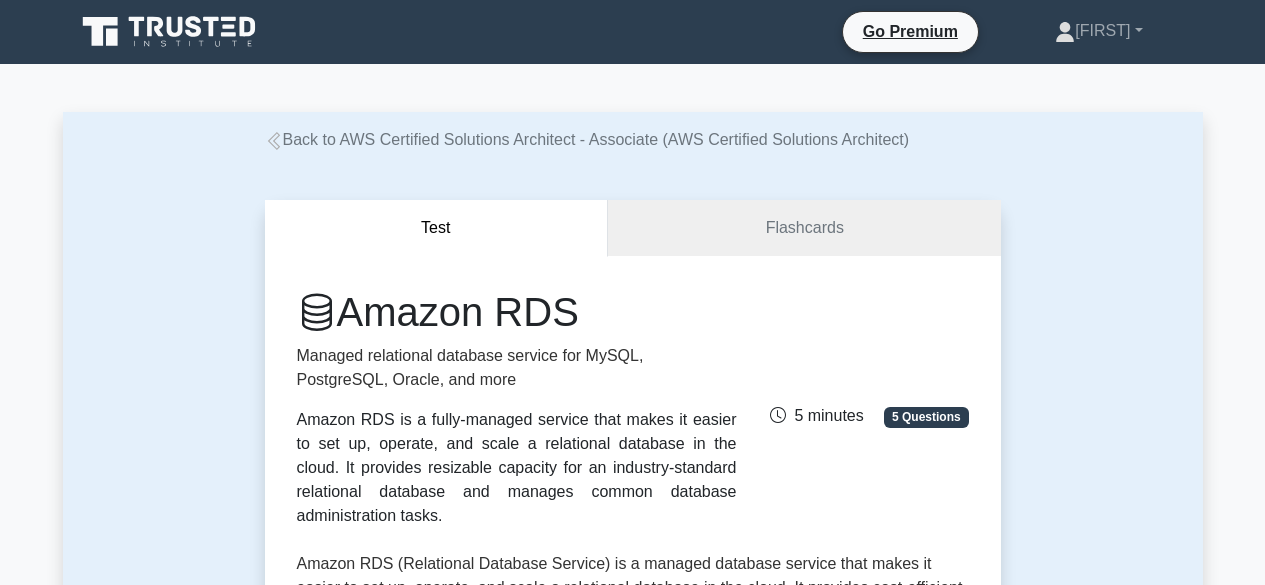 scroll, scrollTop: 0, scrollLeft: 0, axis: both 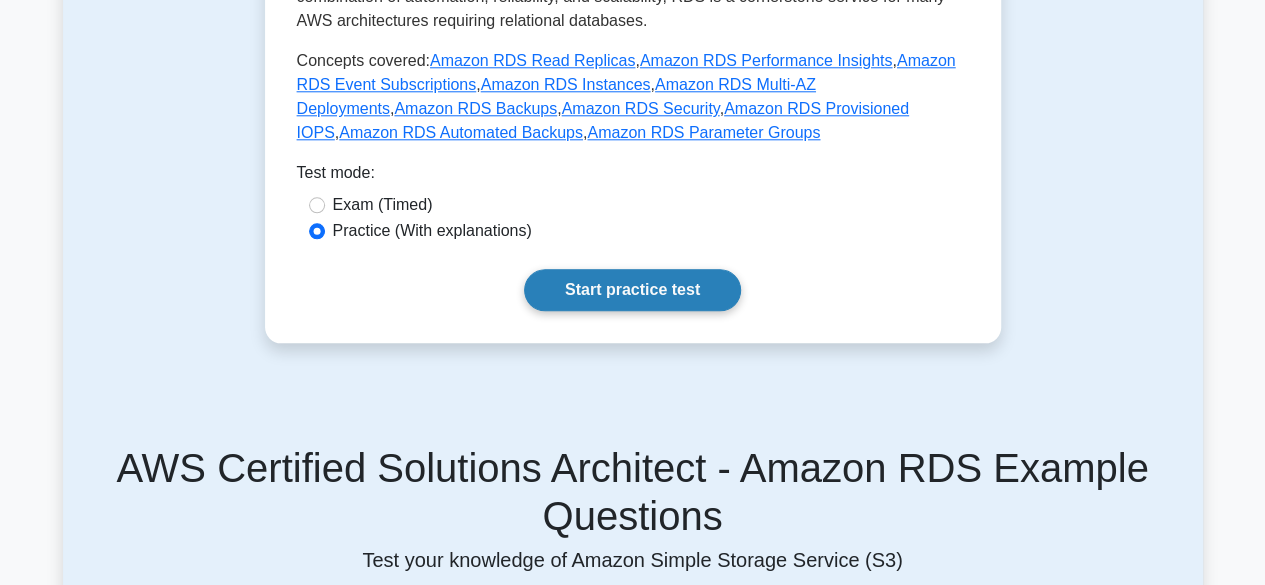 click on "Start practice test" at bounding box center (632, 290) 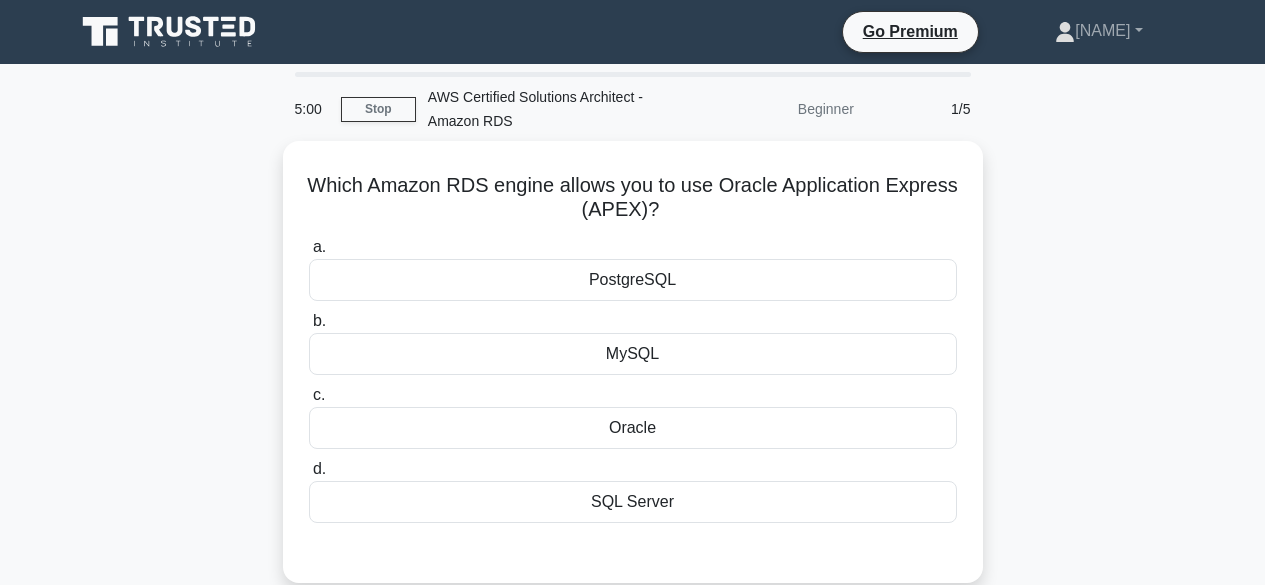 scroll, scrollTop: 0, scrollLeft: 0, axis: both 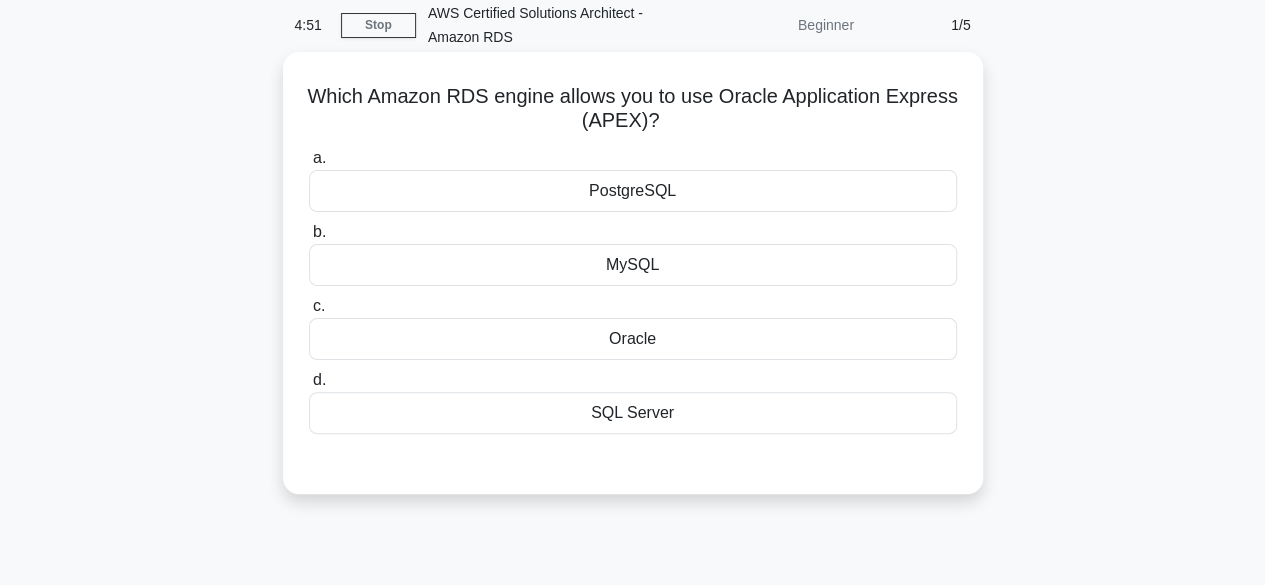click on "Oracle" at bounding box center (633, 339) 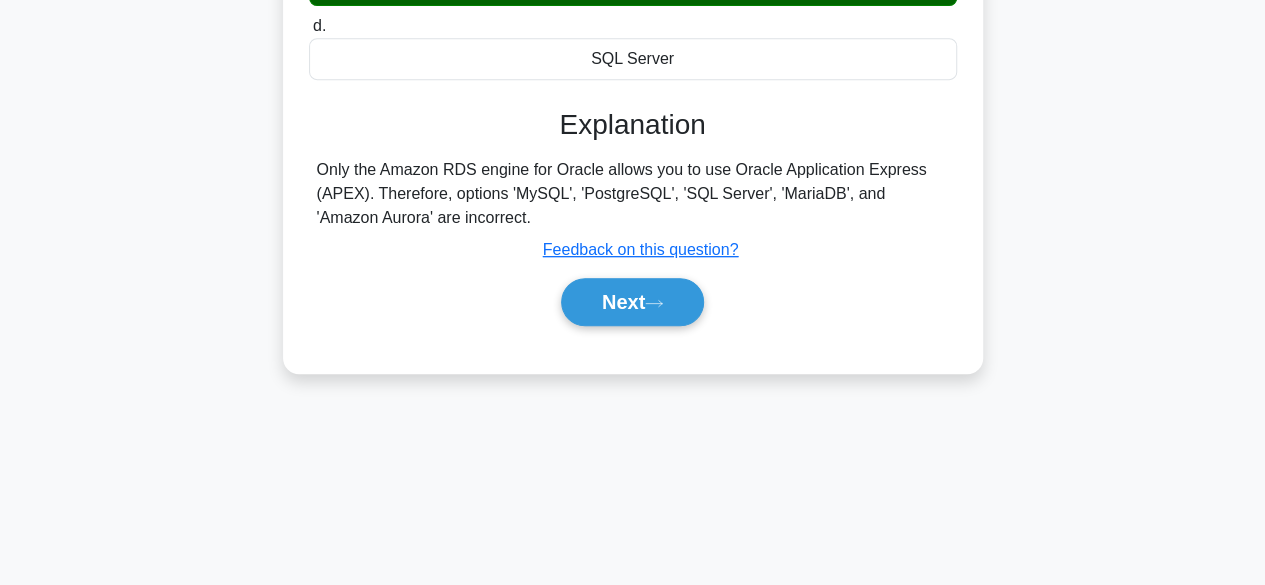 scroll, scrollTop: 495, scrollLeft: 0, axis: vertical 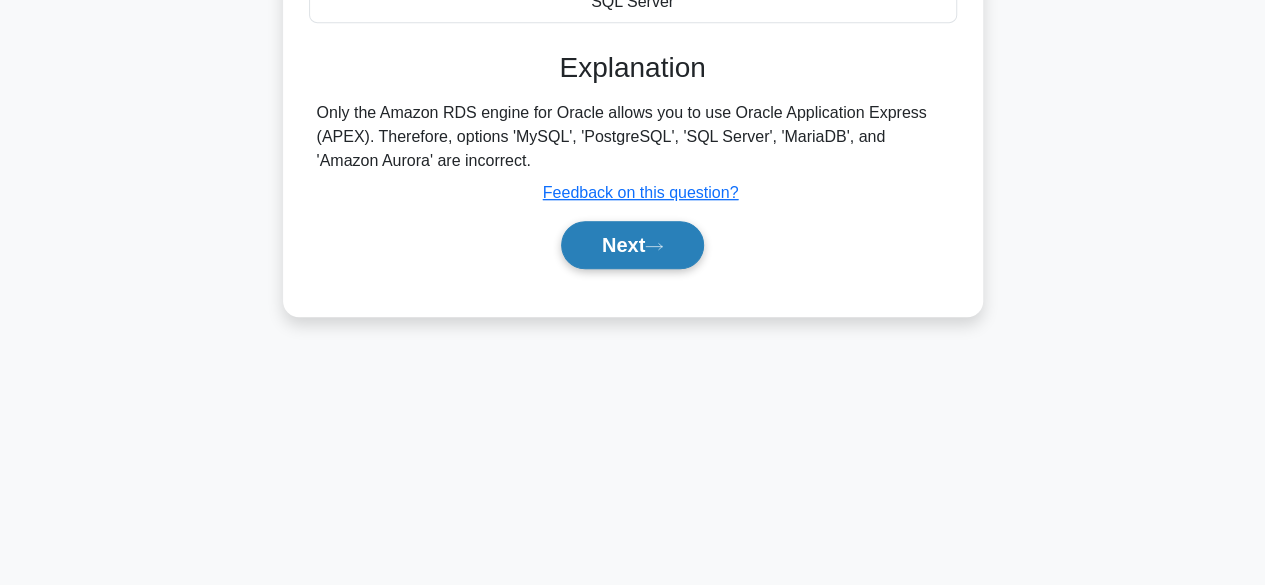 click on "Next" at bounding box center [632, 245] 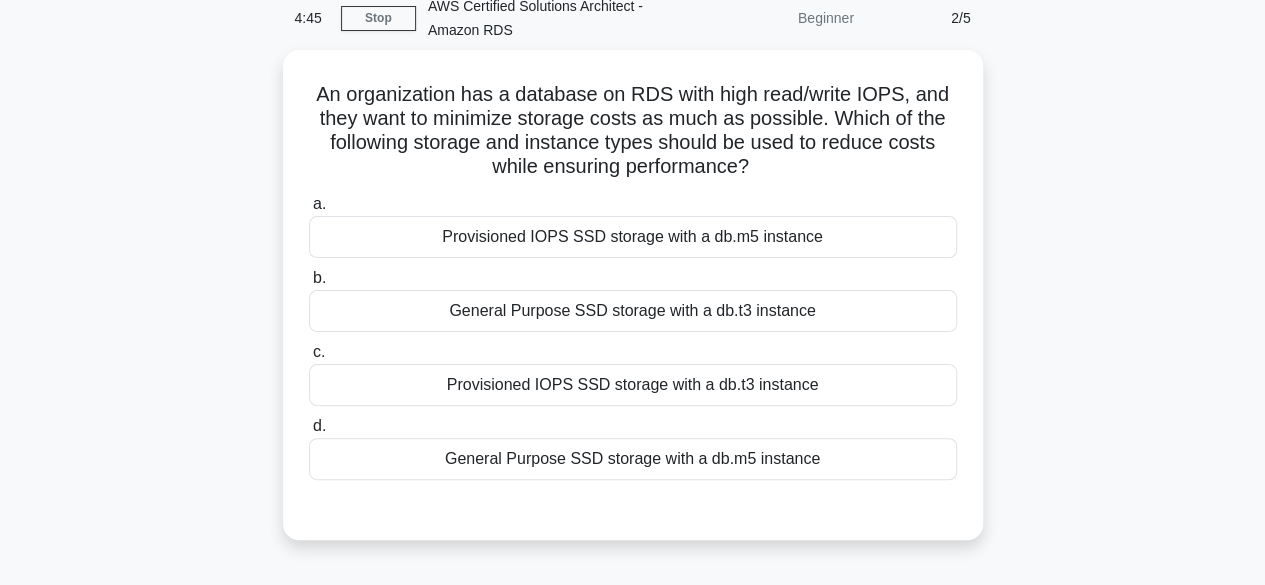 scroll, scrollTop: 90, scrollLeft: 0, axis: vertical 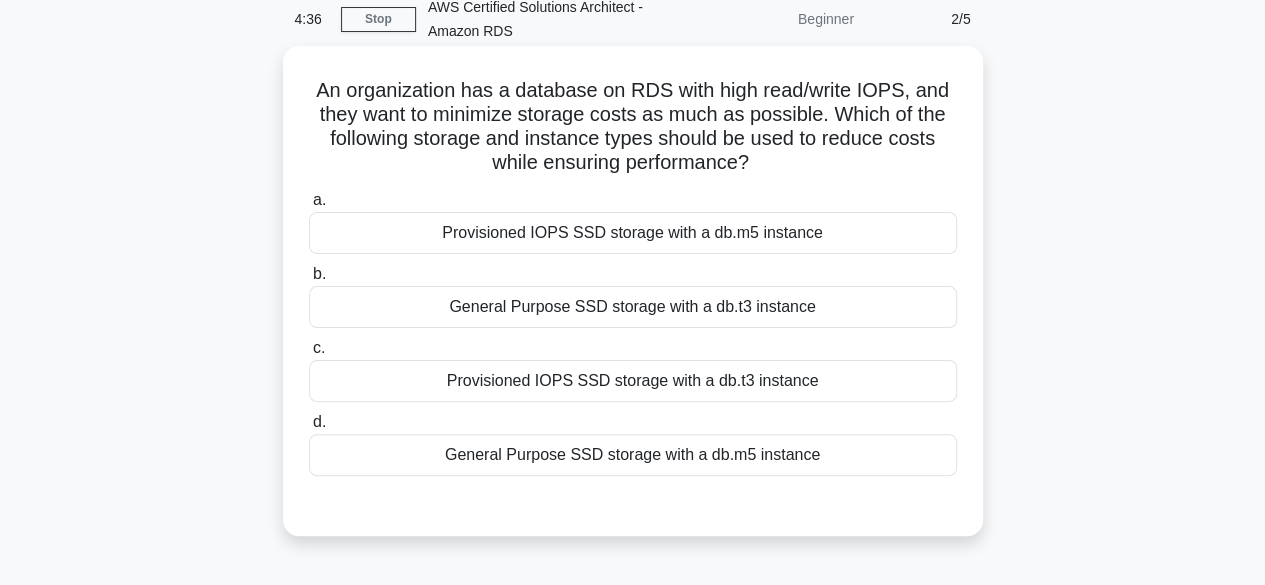 click on "Provisioned IOPS SSD storage with a db.m5 instance" at bounding box center [633, 233] 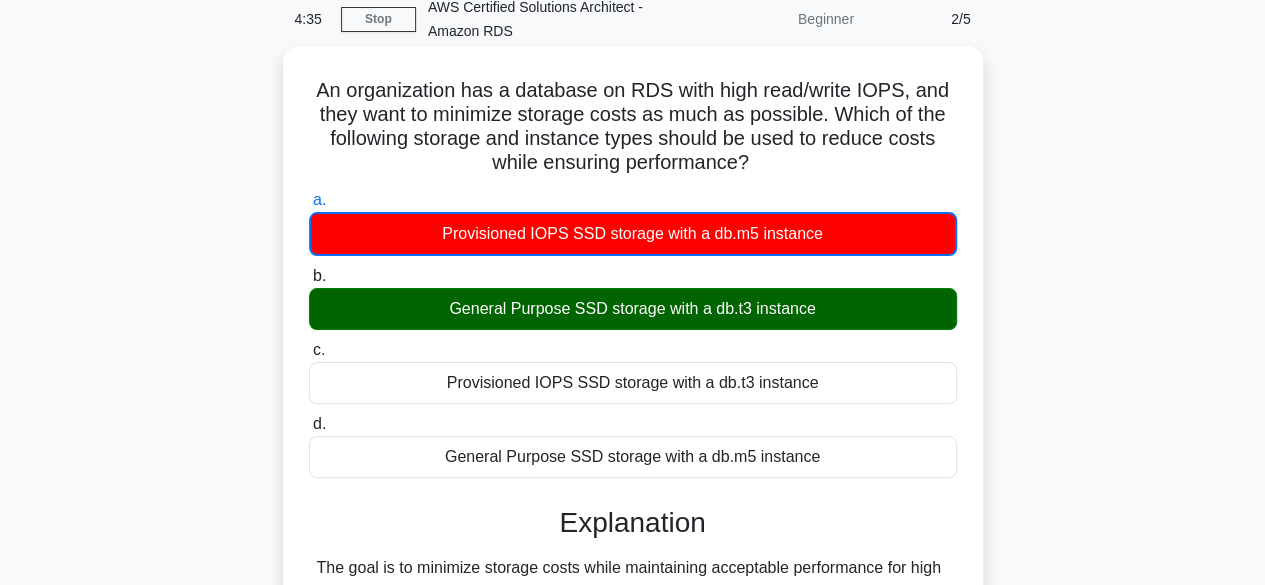 scroll, scrollTop: 495, scrollLeft: 0, axis: vertical 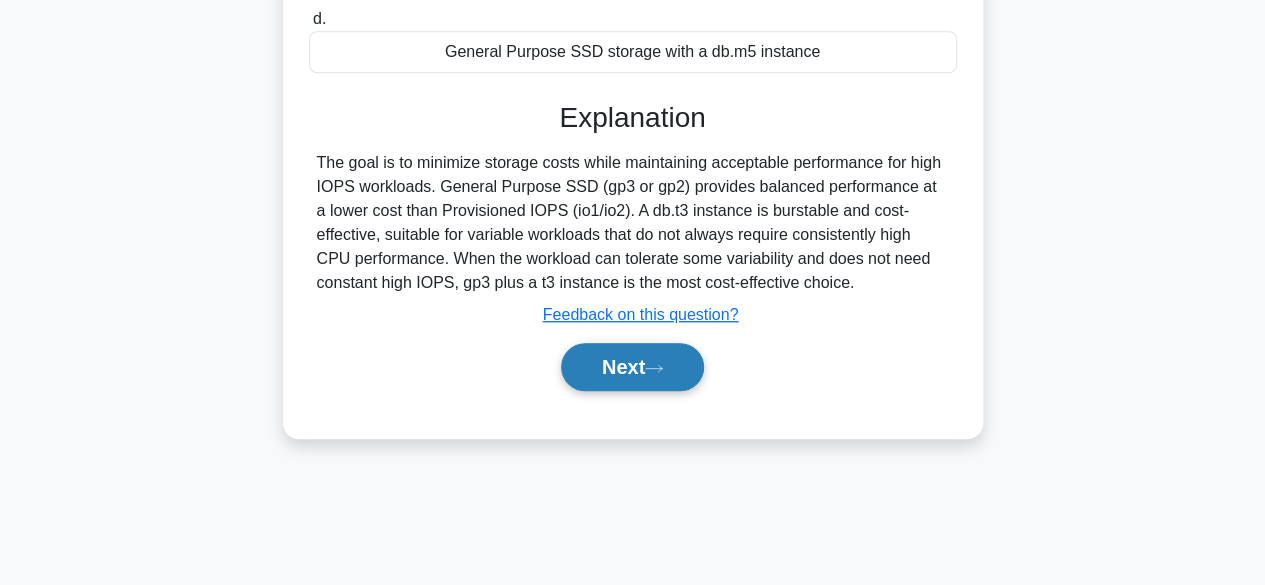 click on "Next" at bounding box center (632, 367) 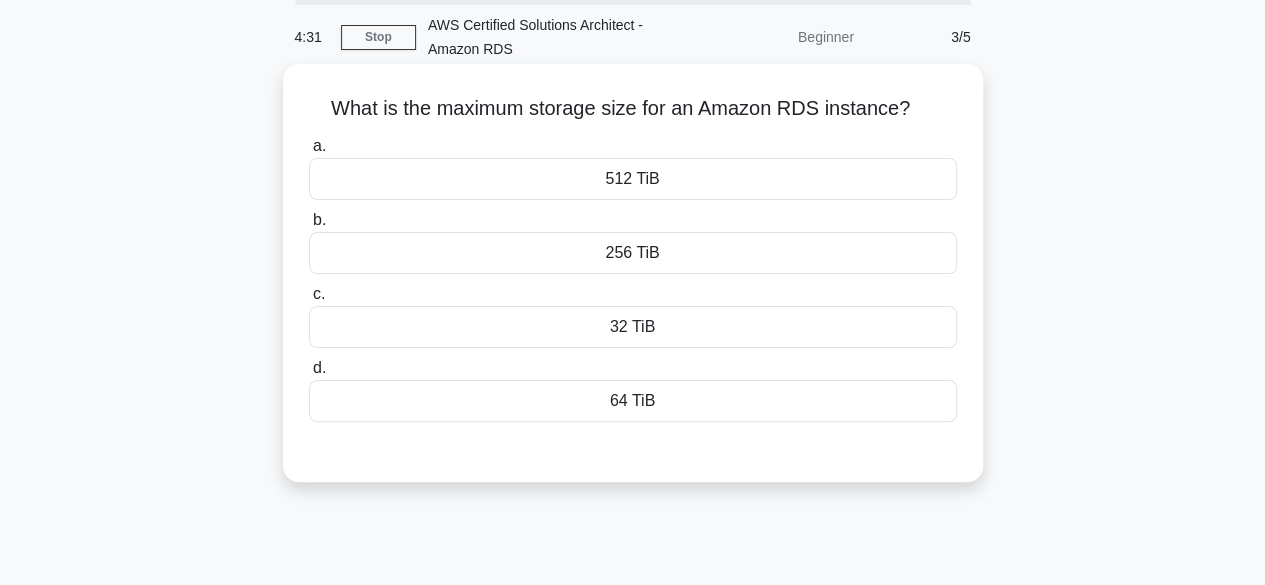 scroll, scrollTop: 71, scrollLeft: 0, axis: vertical 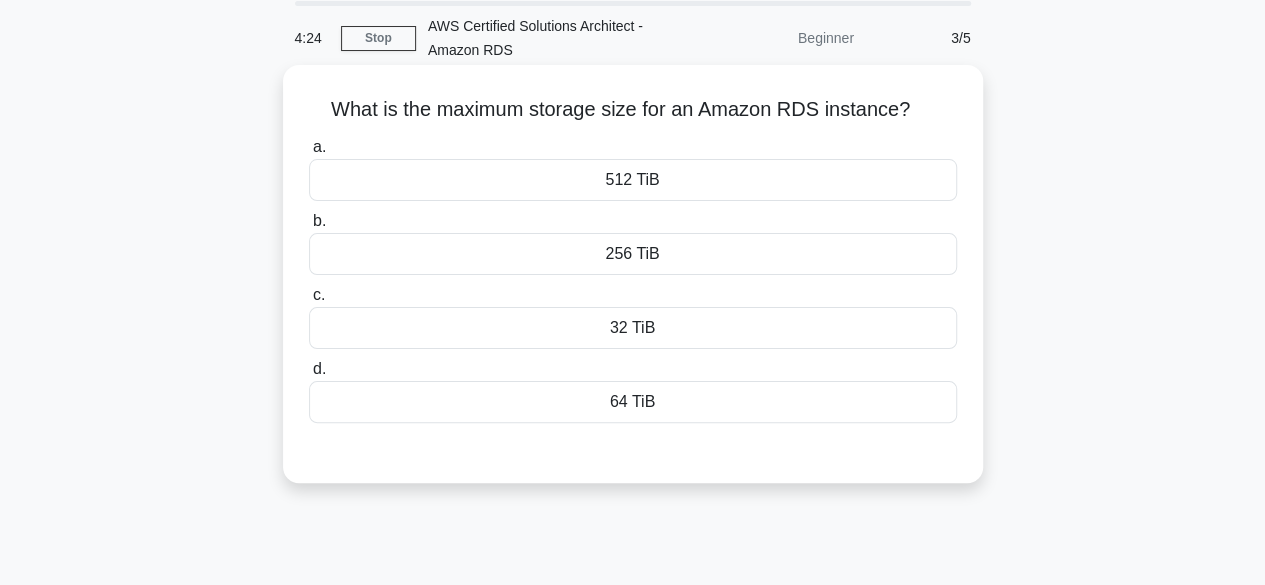 click on "256 TiB" at bounding box center [633, 254] 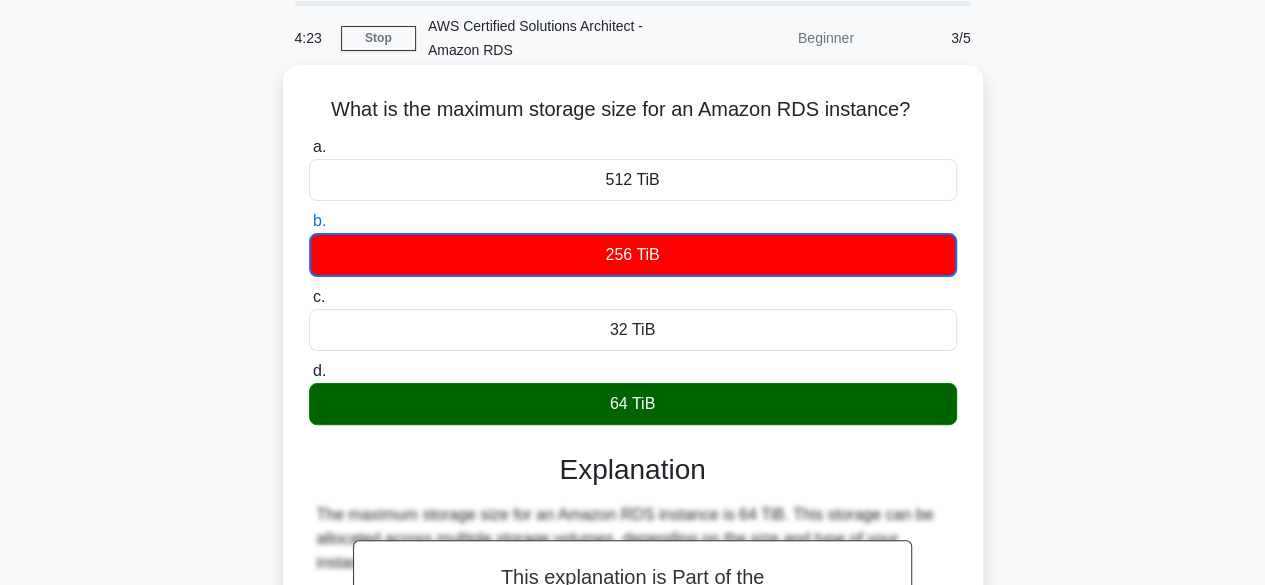 scroll, scrollTop: 495, scrollLeft: 0, axis: vertical 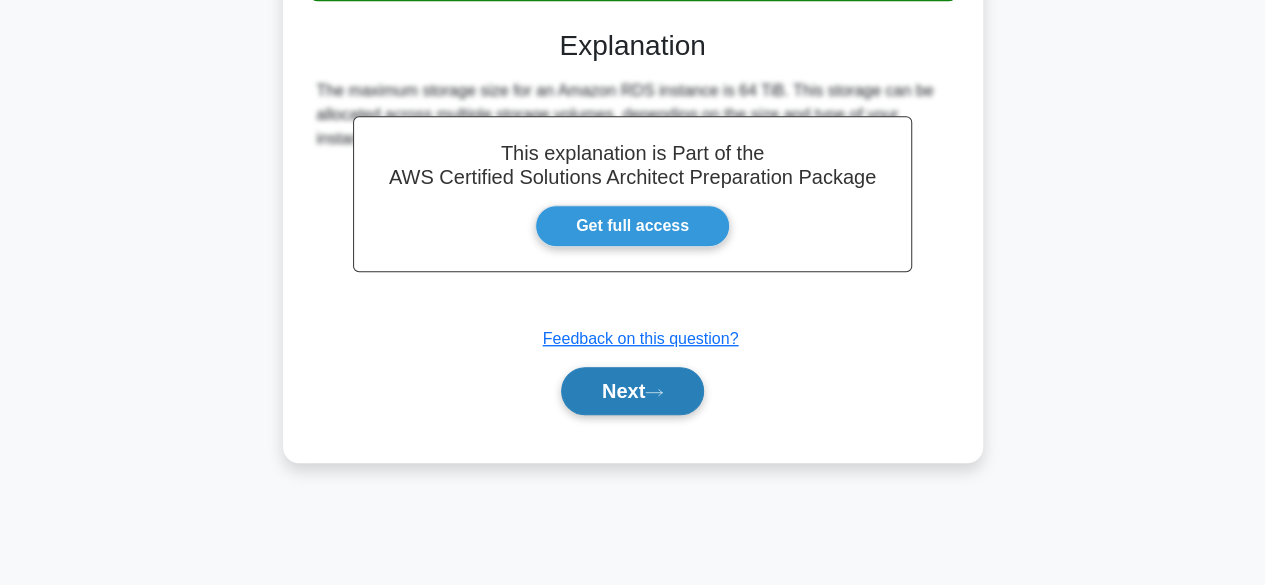 click on "Next" at bounding box center (632, 391) 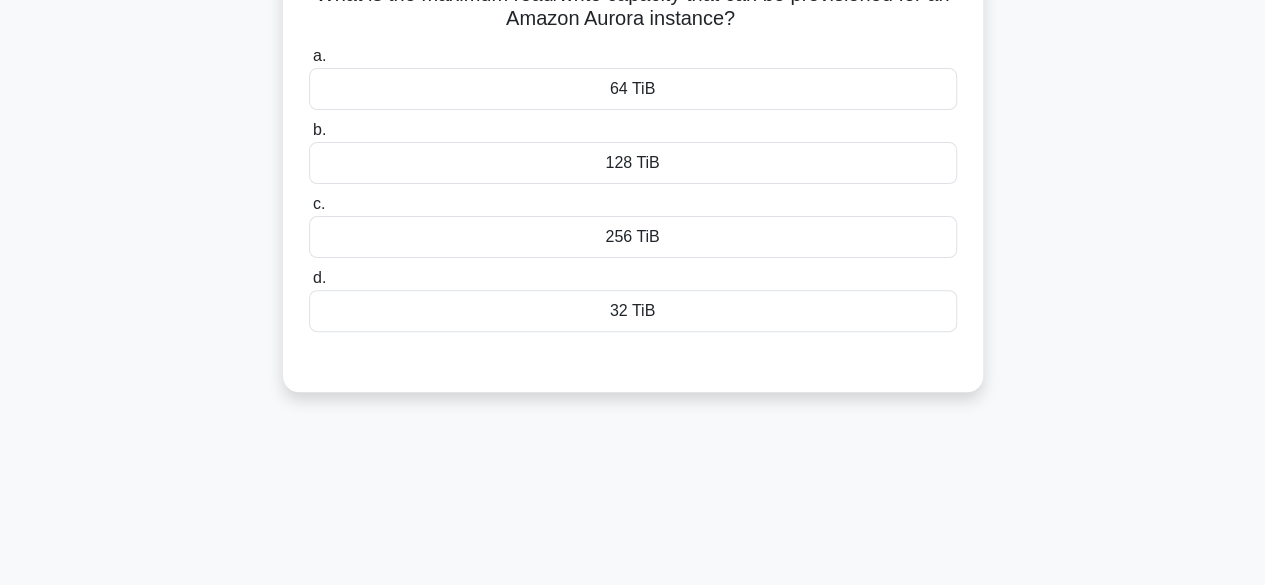 scroll, scrollTop: 190, scrollLeft: 0, axis: vertical 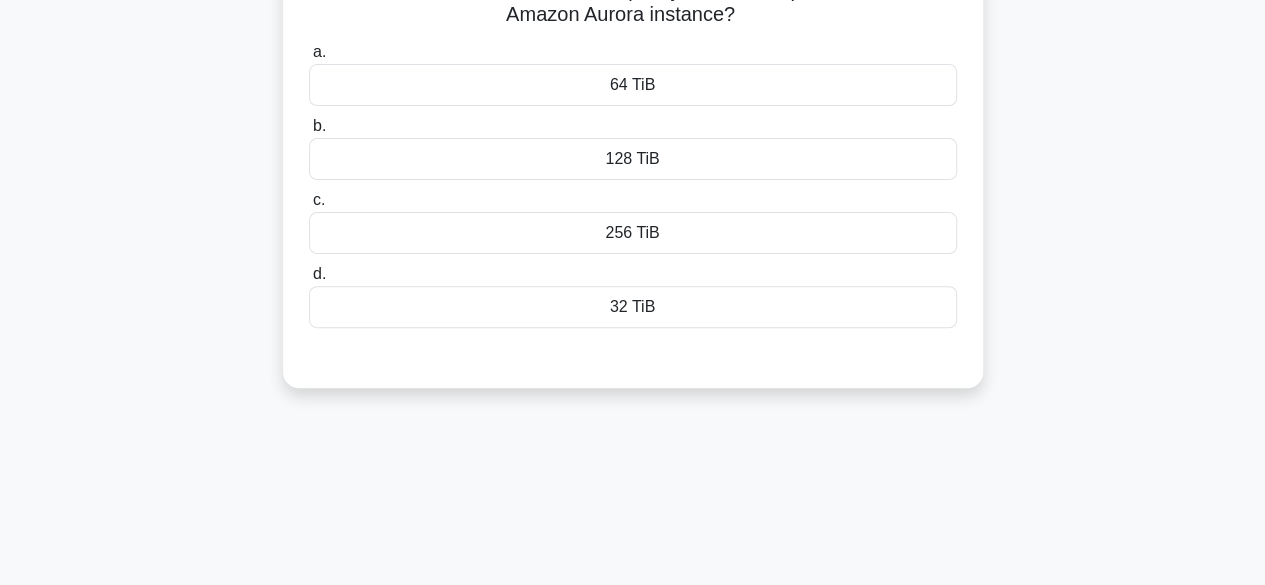 click on "128 TiB" at bounding box center [633, 159] 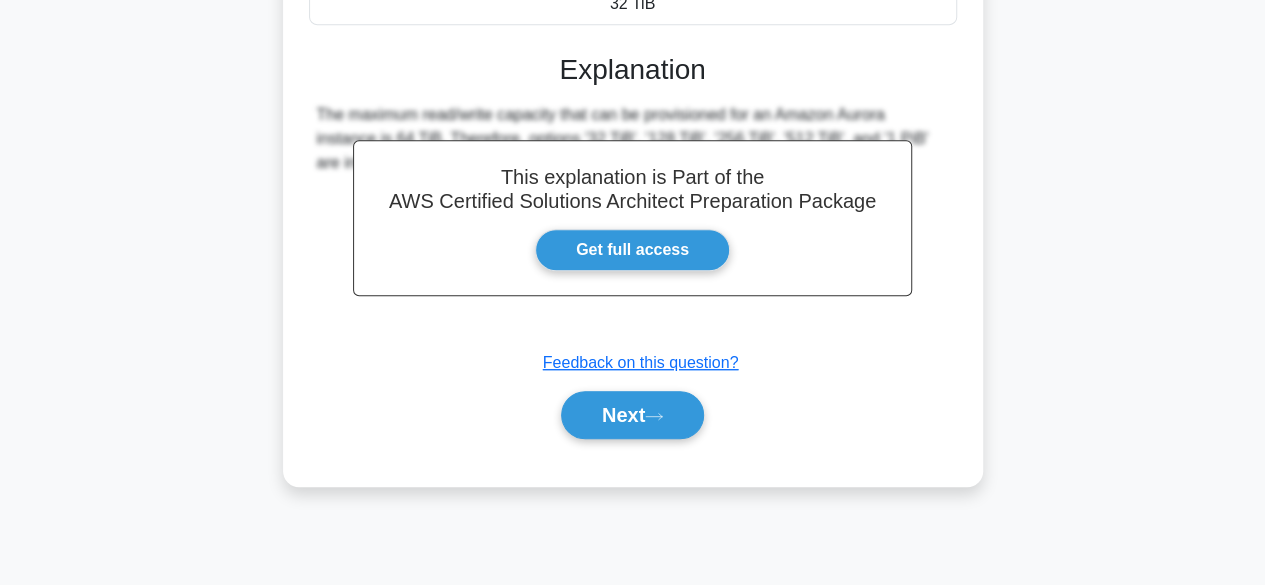 scroll, scrollTop: 476, scrollLeft: 0, axis: vertical 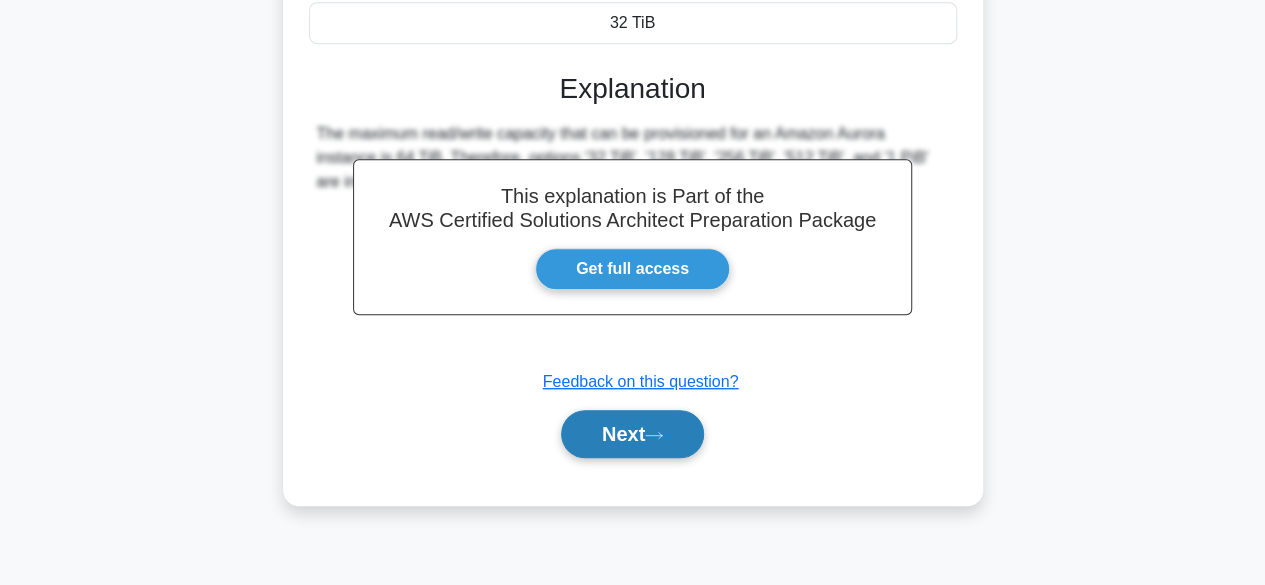 click on "Next" at bounding box center [632, 434] 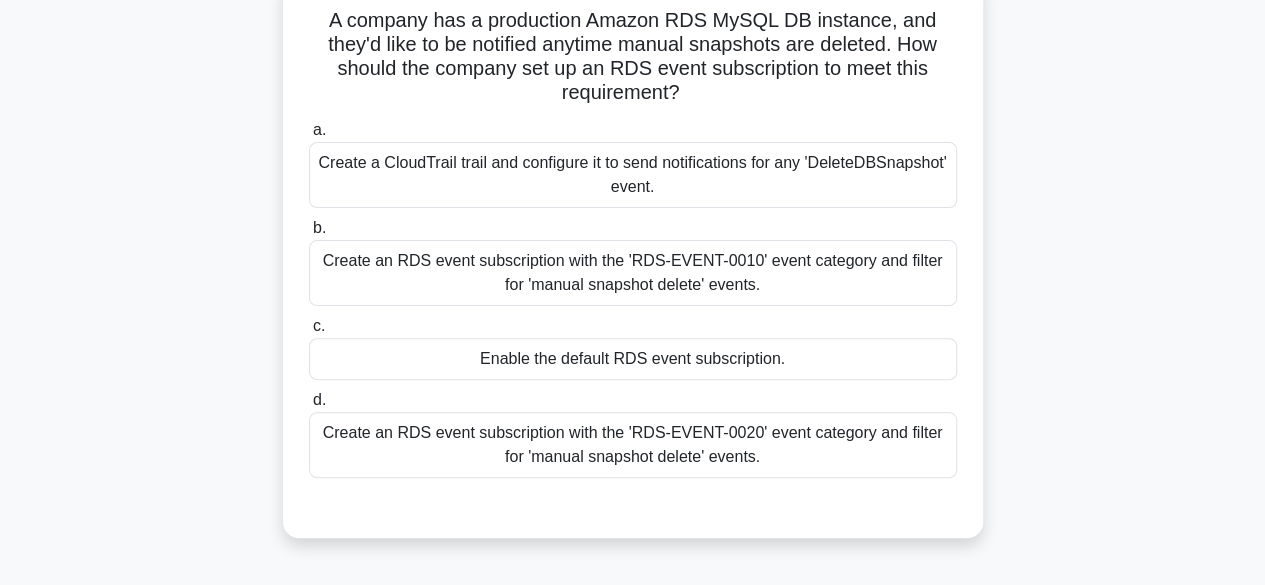 scroll, scrollTop: 137, scrollLeft: 0, axis: vertical 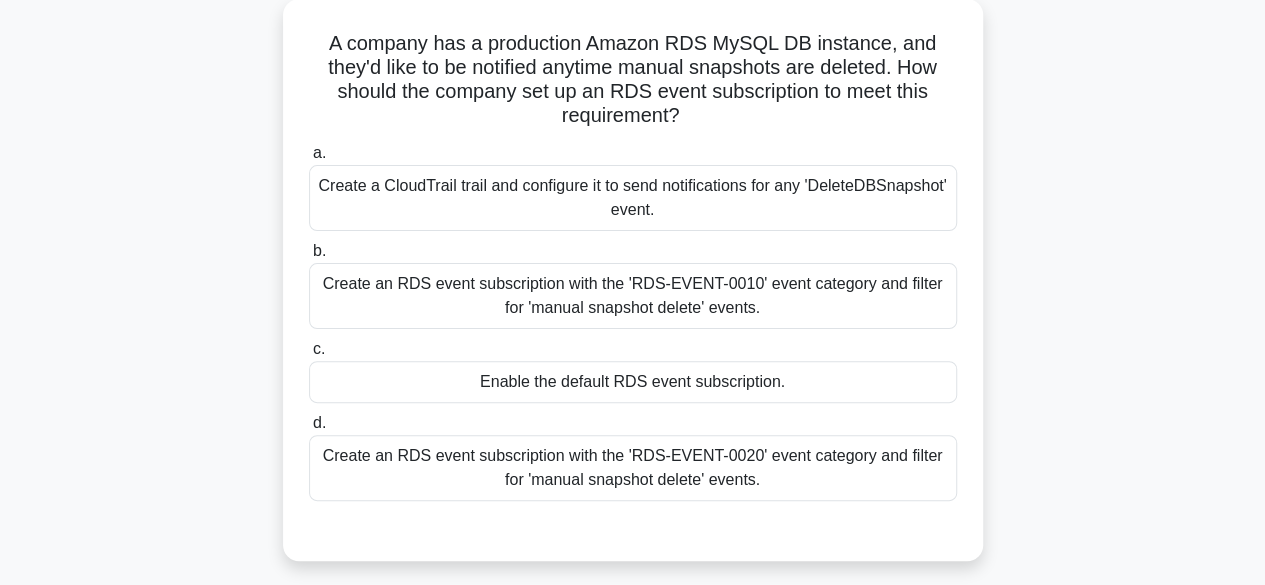 click on "Create an RDS event subscription with the 'RDS-EVENT-0010' event category and filter for 'manual snapshot delete' events." at bounding box center [633, 296] 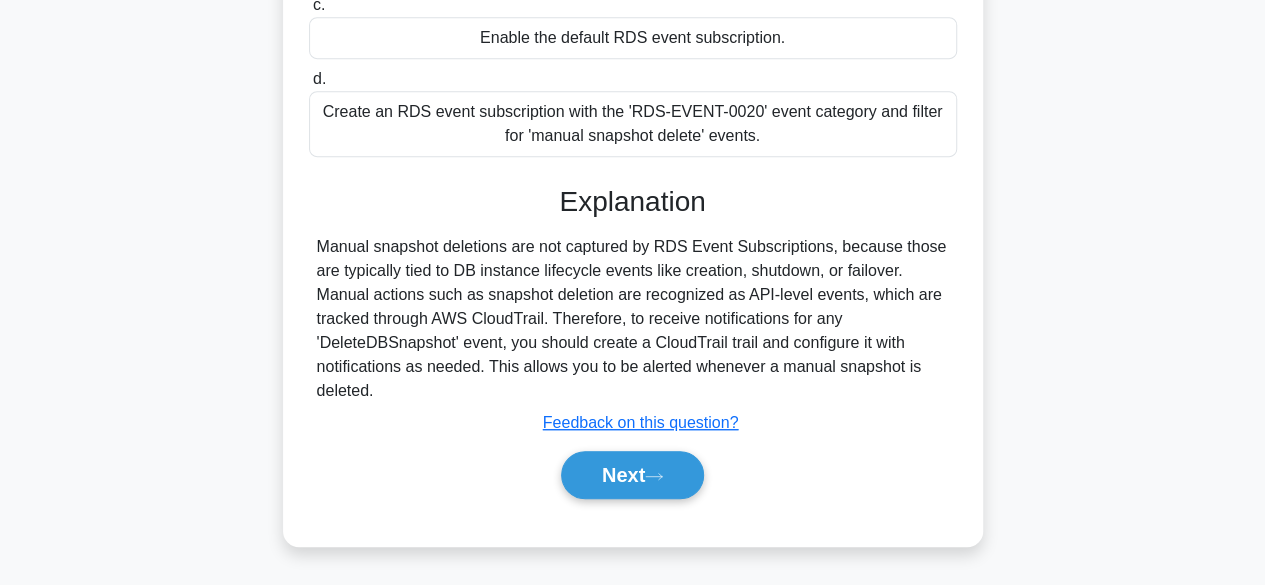 scroll, scrollTop: 495, scrollLeft: 0, axis: vertical 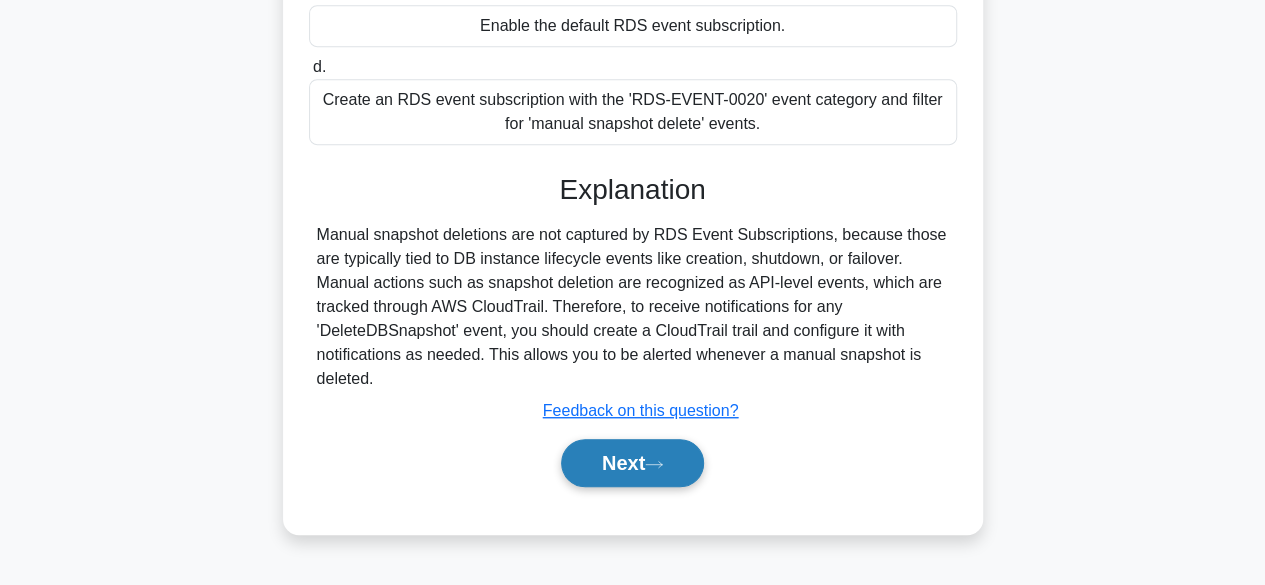 click on "Next" at bounding box center [632, 463] 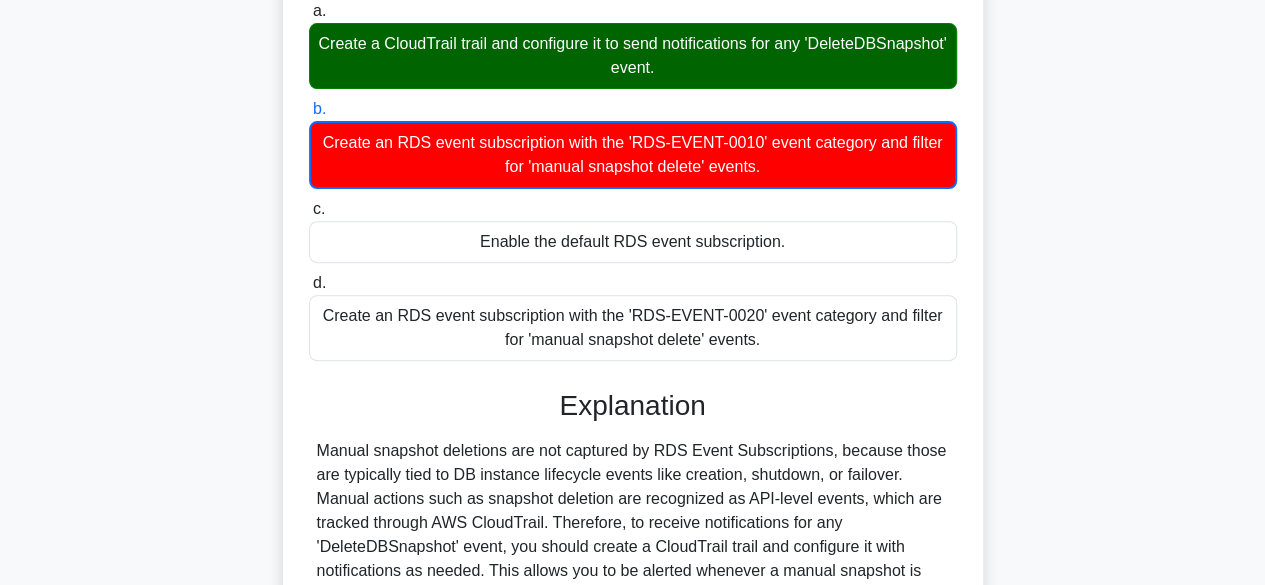 scroll, scrollTop: 226, scrollLeft: 0, axis: vertical 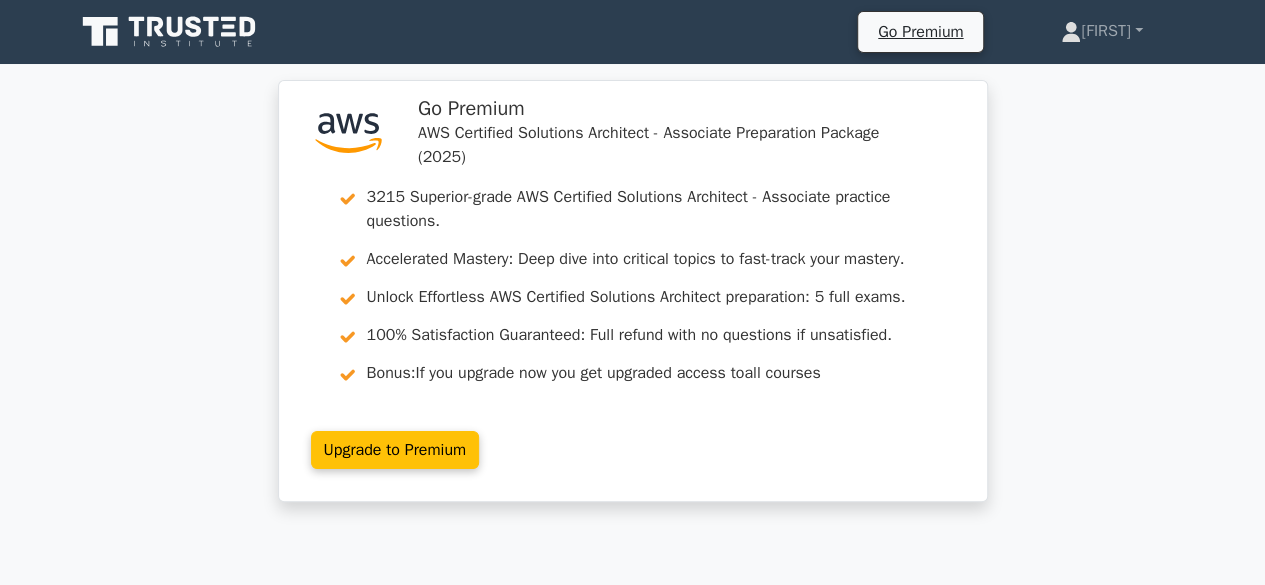 click at bounding box center [171, 32] 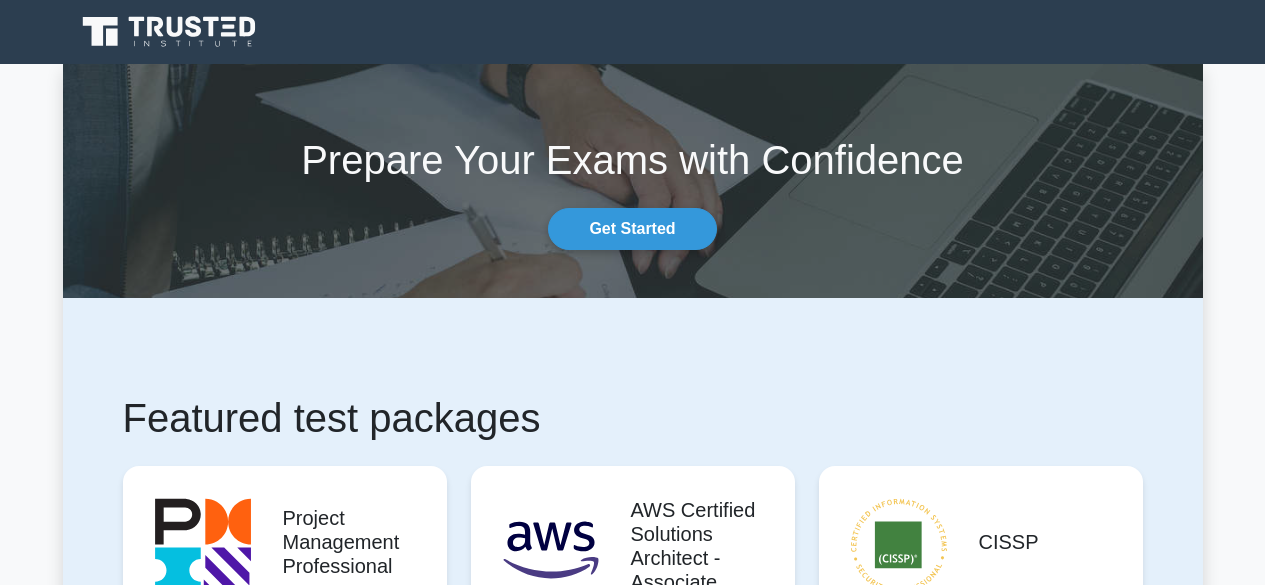 scroll, scrollTop: 0, scrollLeft: 0, axis: both 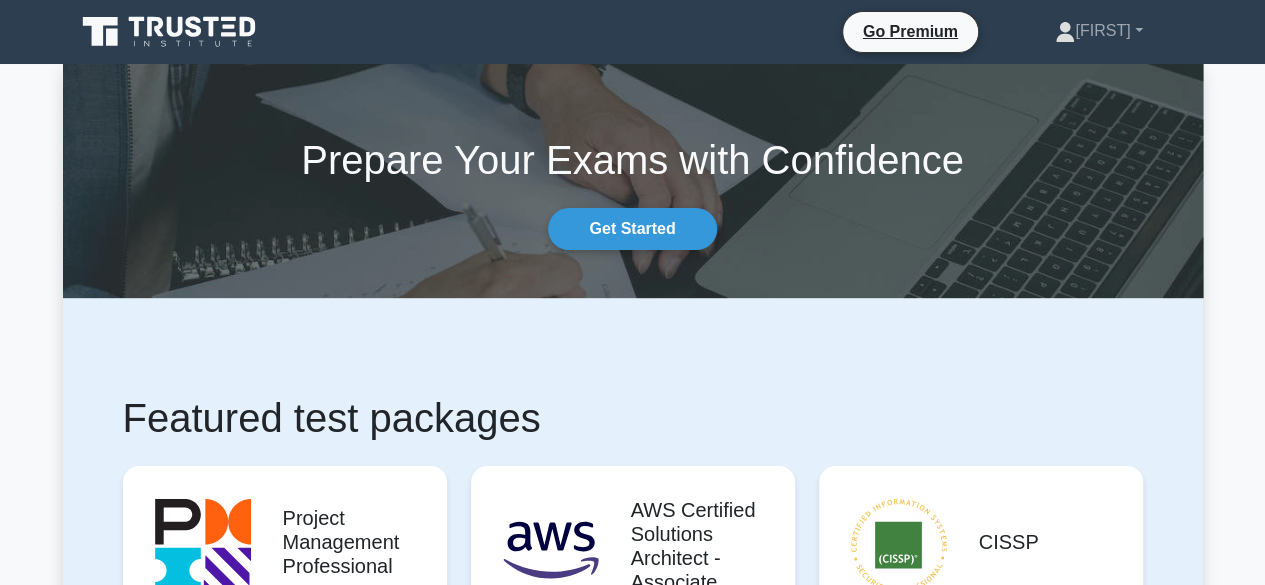 click at bounding box center (171, 32) 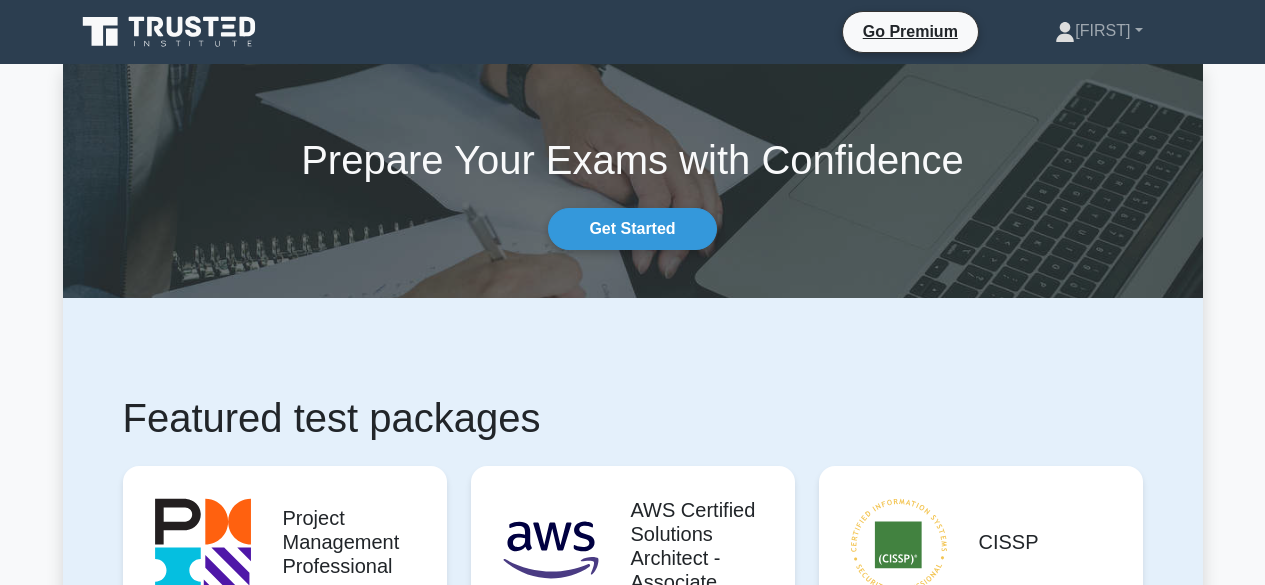 scroll, scrollTop: 275, scrollLeft: 0, axis: vertical 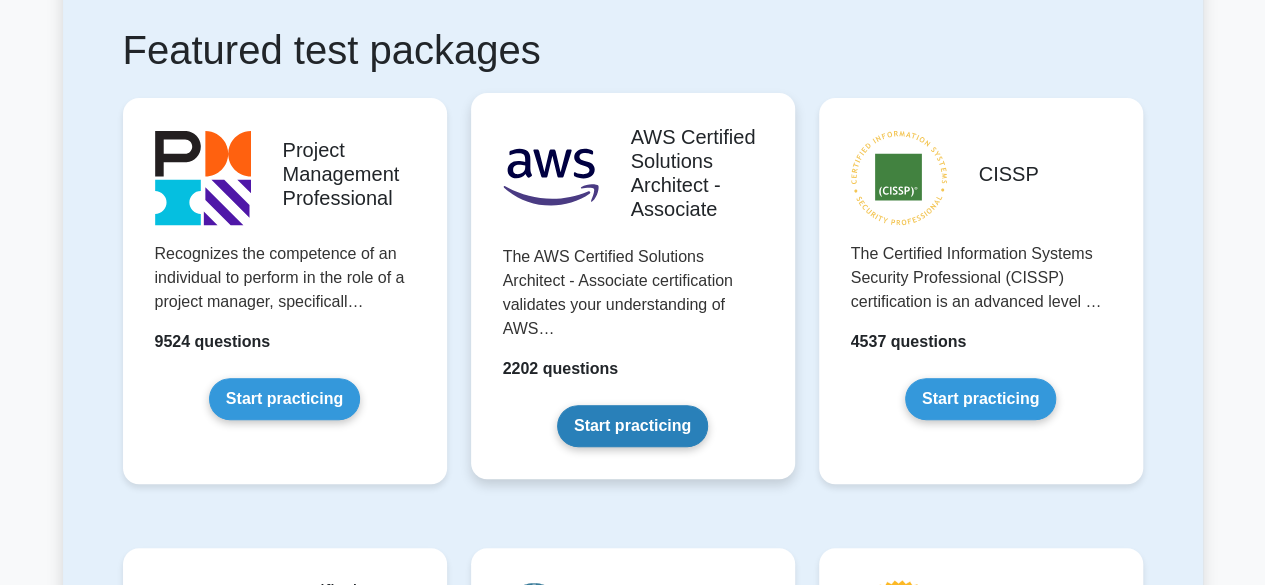 click on "Start practicing" at bounding box center (632, 426) 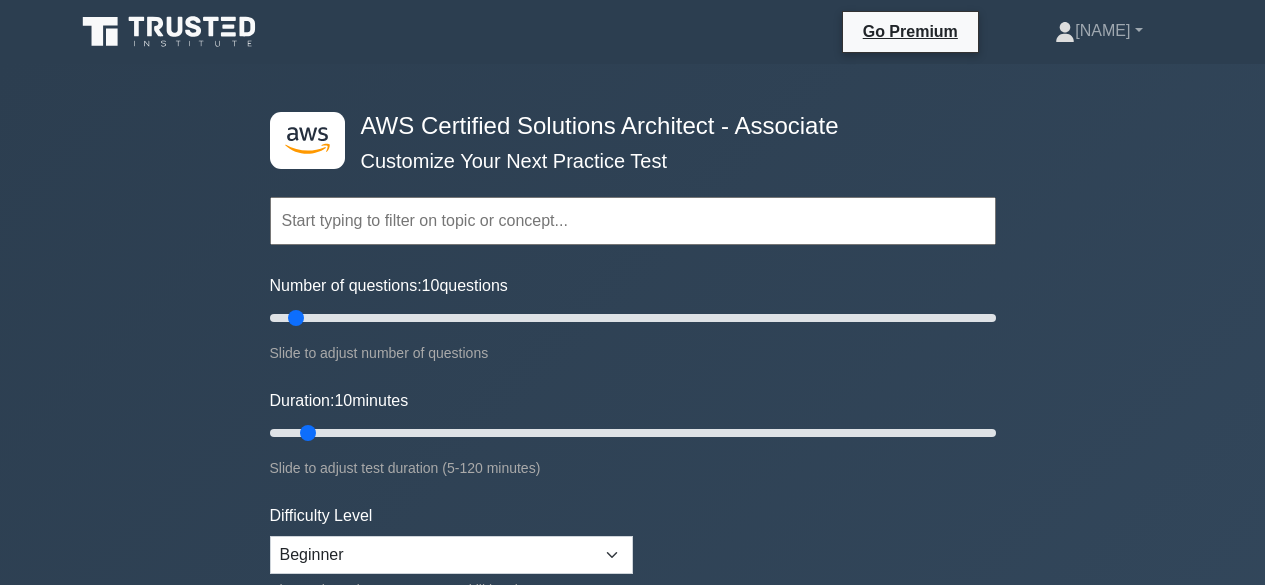 scroll, scrollTop: 0, scrollLeft: 0, axis: both 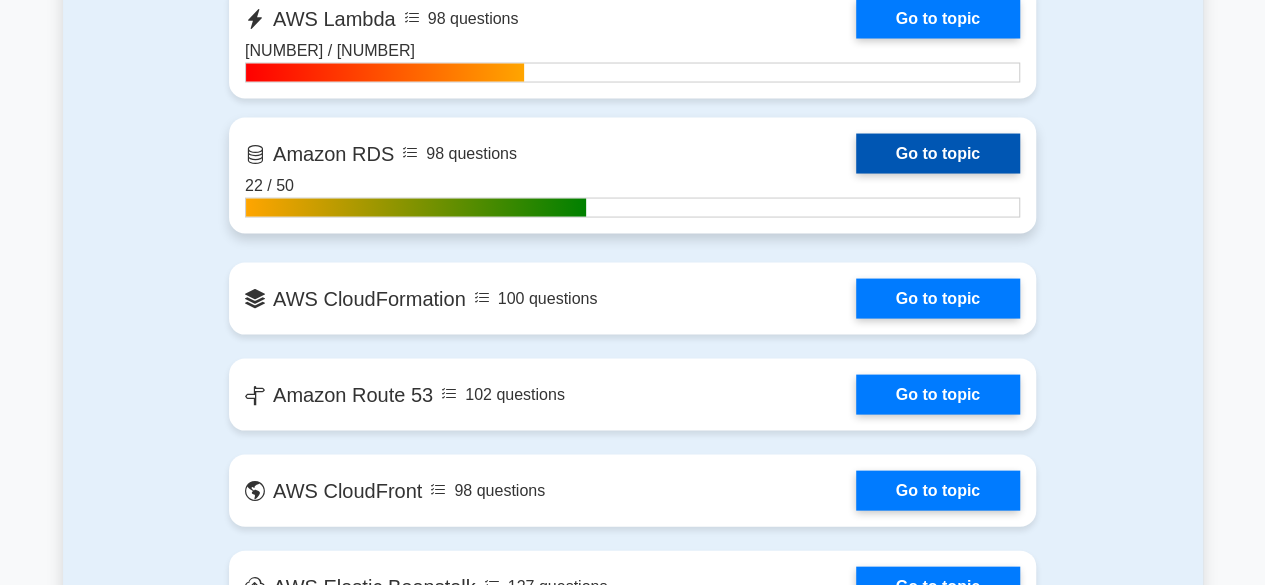 click on "Go to topic" at bounding box center [938, 154] 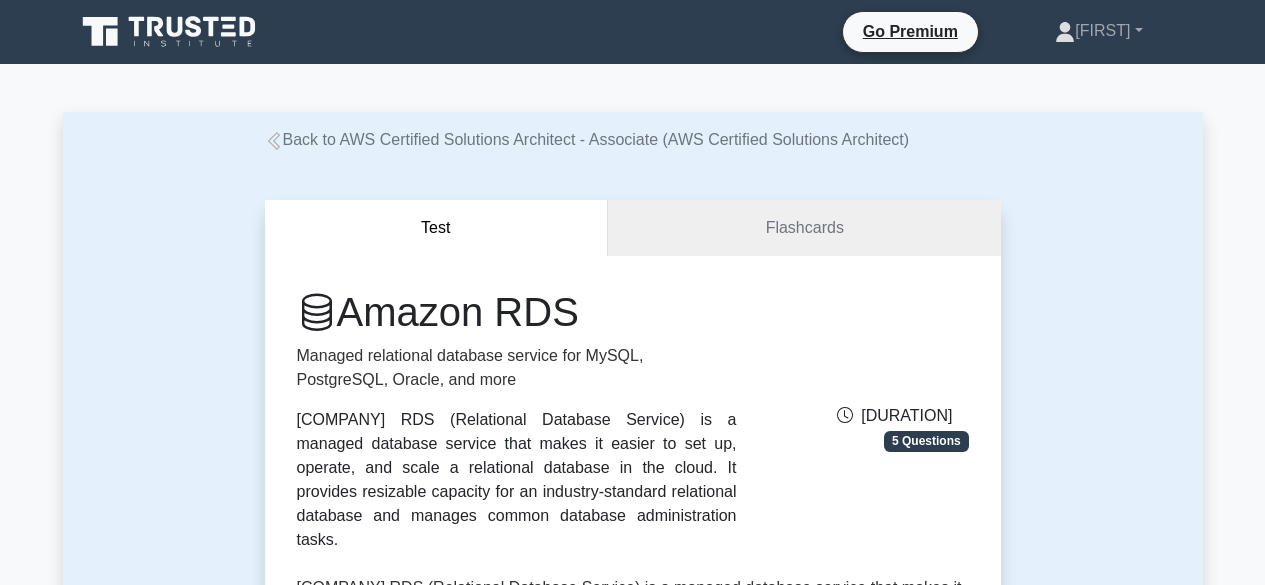 scroll, scrollTop: 0, scrollLeft: 0, axis: both 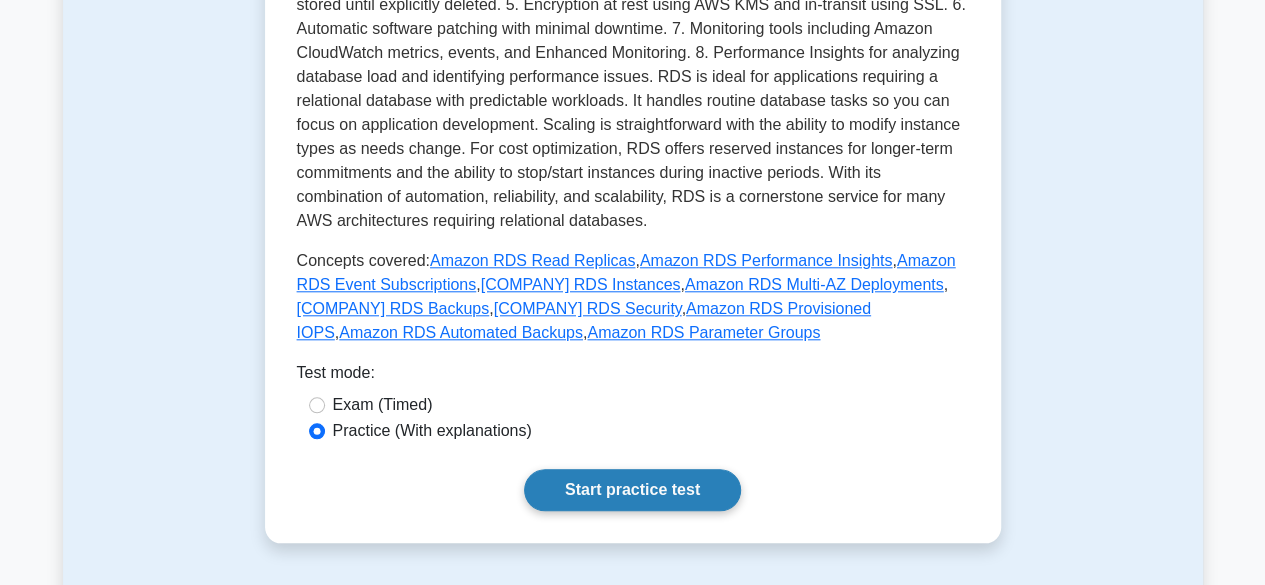 click on "Start practice test" at bounding box center (632, 490) 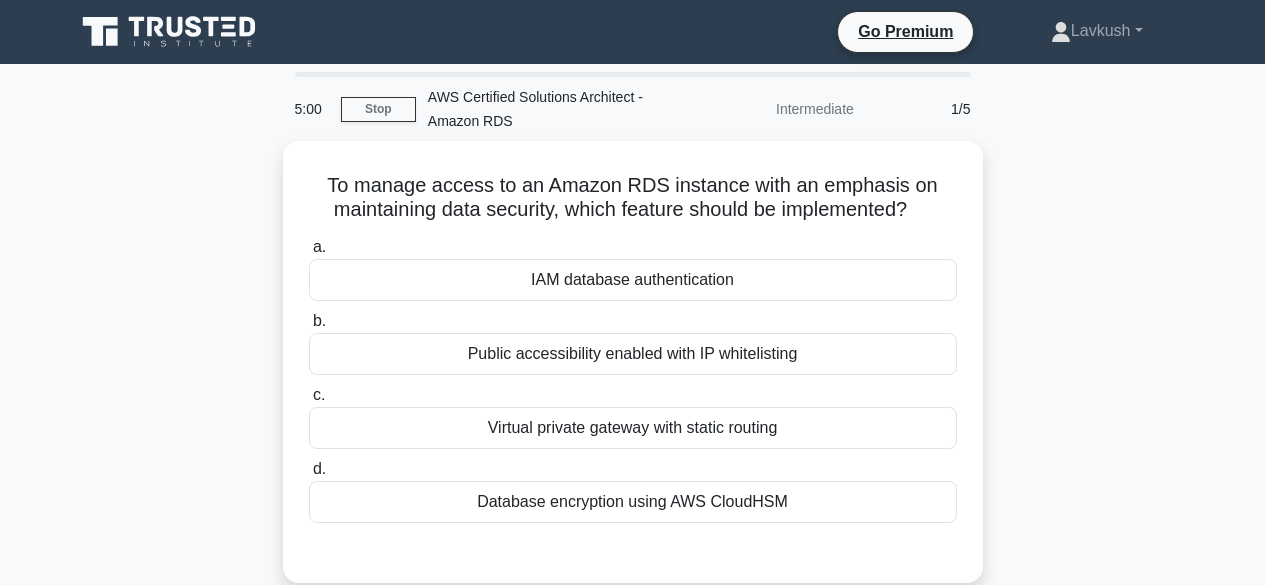scroll, scrollTop: 0, scrollLeft: 0, axis: both 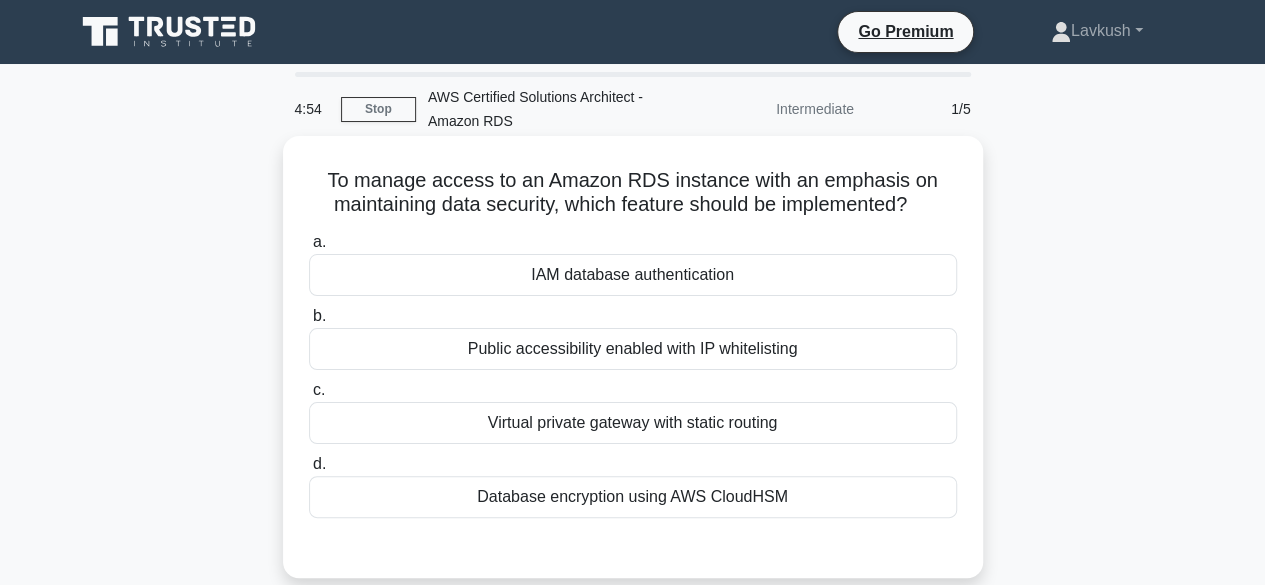 click on "Virtual private gateway with static routing" at bounding box center [633, 423] 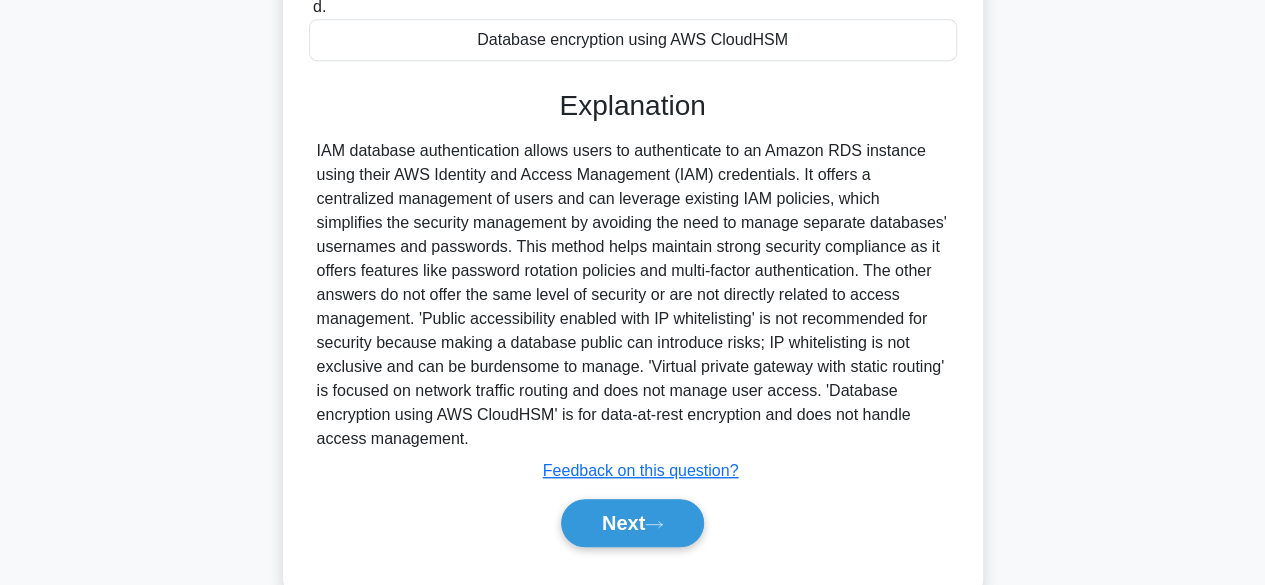 scroll, scrollTop: 460, scrollLeft: 0, axis: vertical 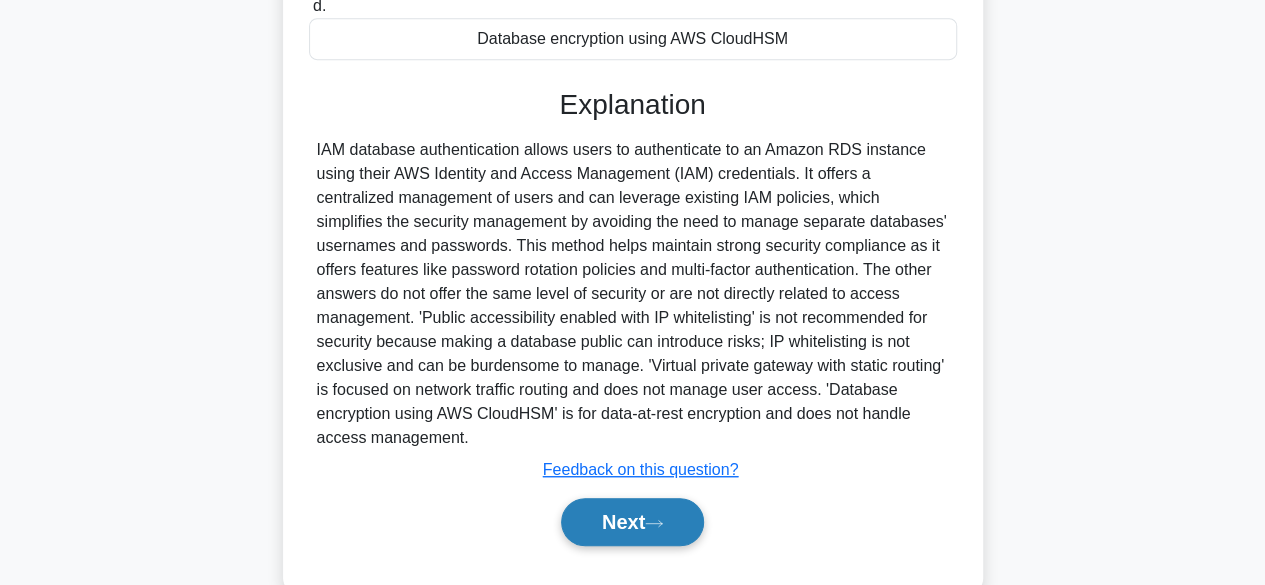 click on "Next" at bounding box center (632, 522) 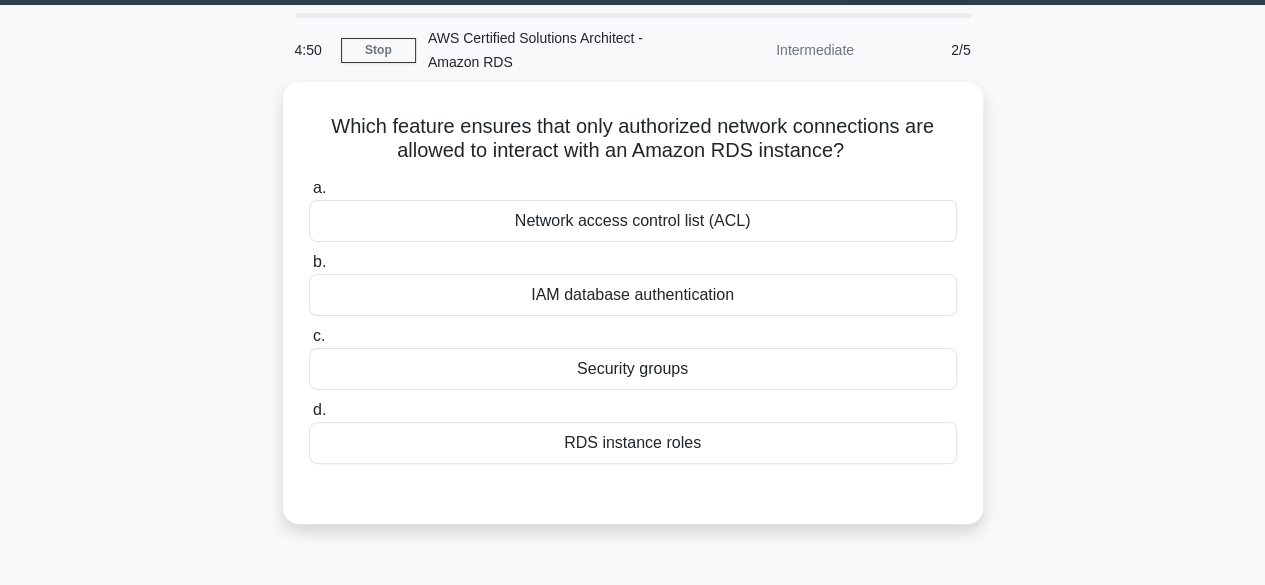 scroll, scrollTop: 0, scrollLeft: 0, axis: both 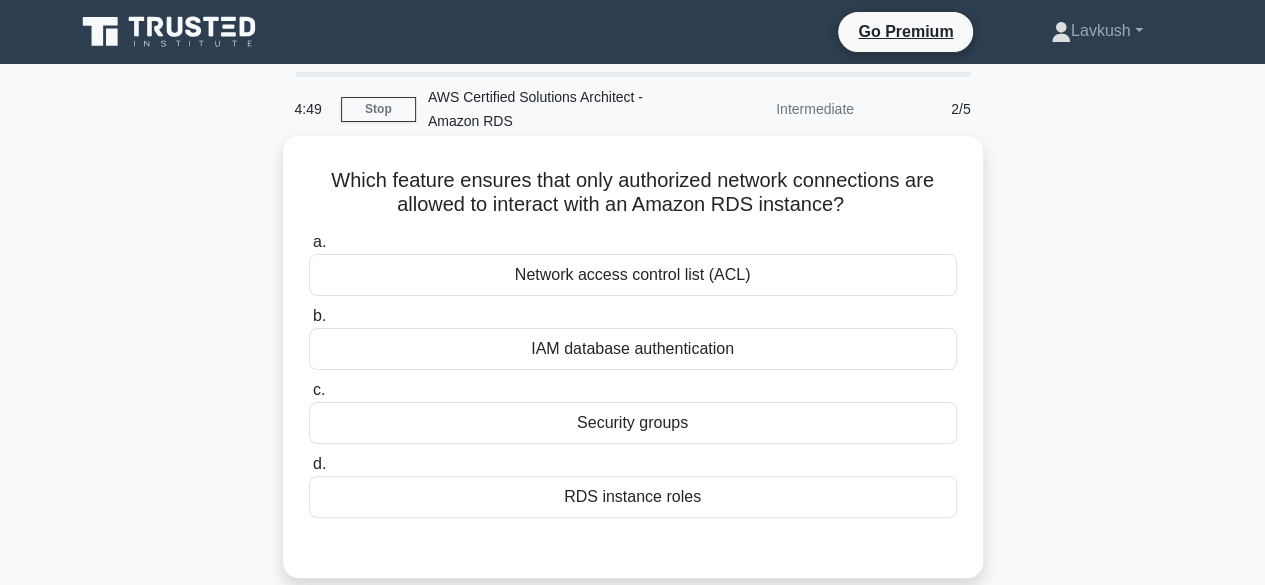 click on "Network access control list (ACL)" at bounding box center (633, 275) 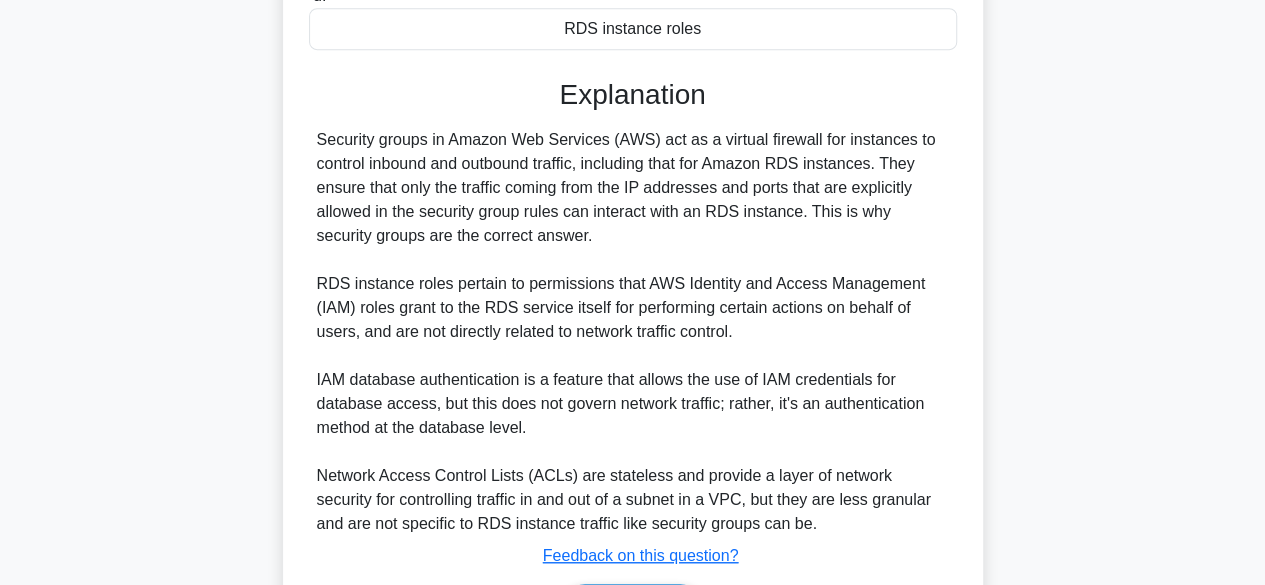 scroll, scrollTop: 600, scrollLeft: 0, axis: vertical 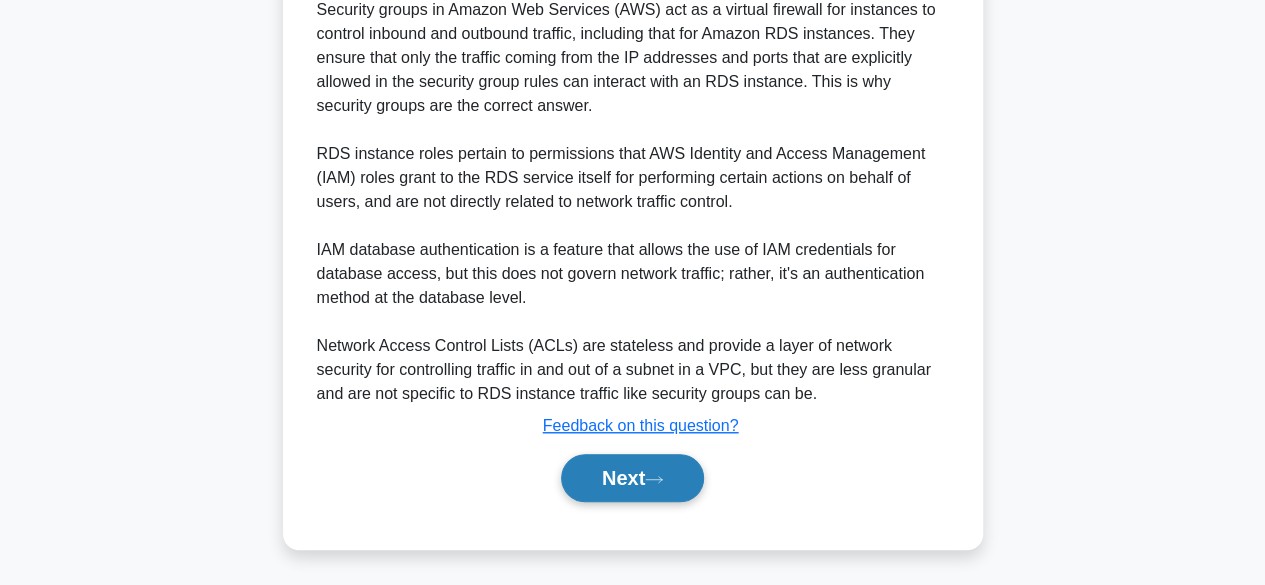 click on "Next" at bounding box center [632, 478] 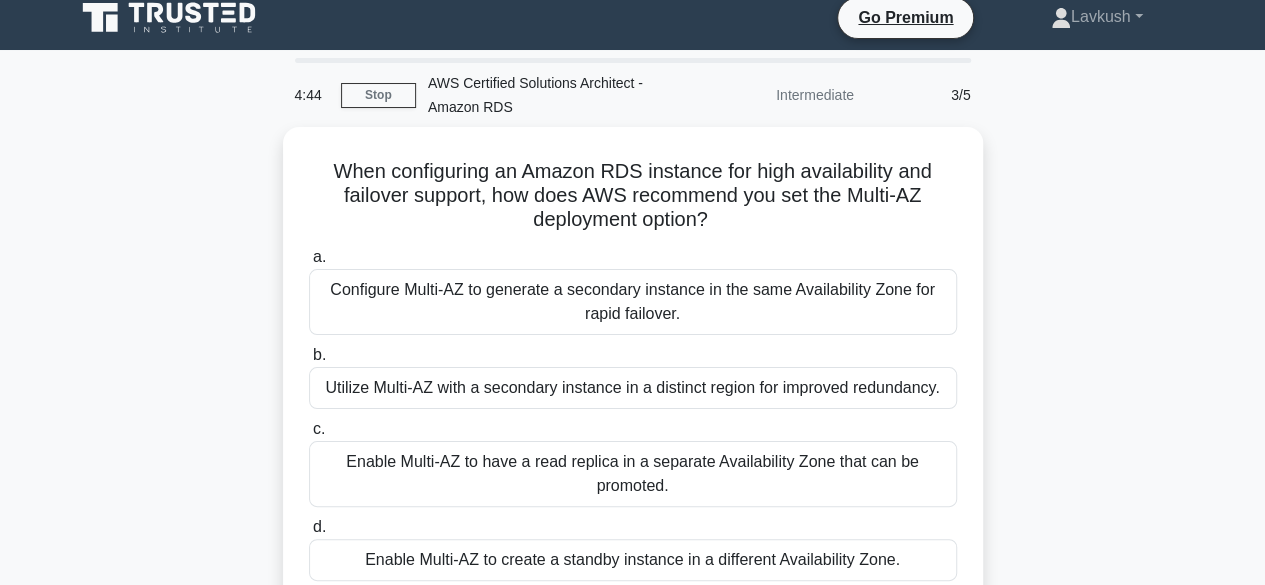 scroll, scrollTop: 0, scrollLeft: 0, axis: both 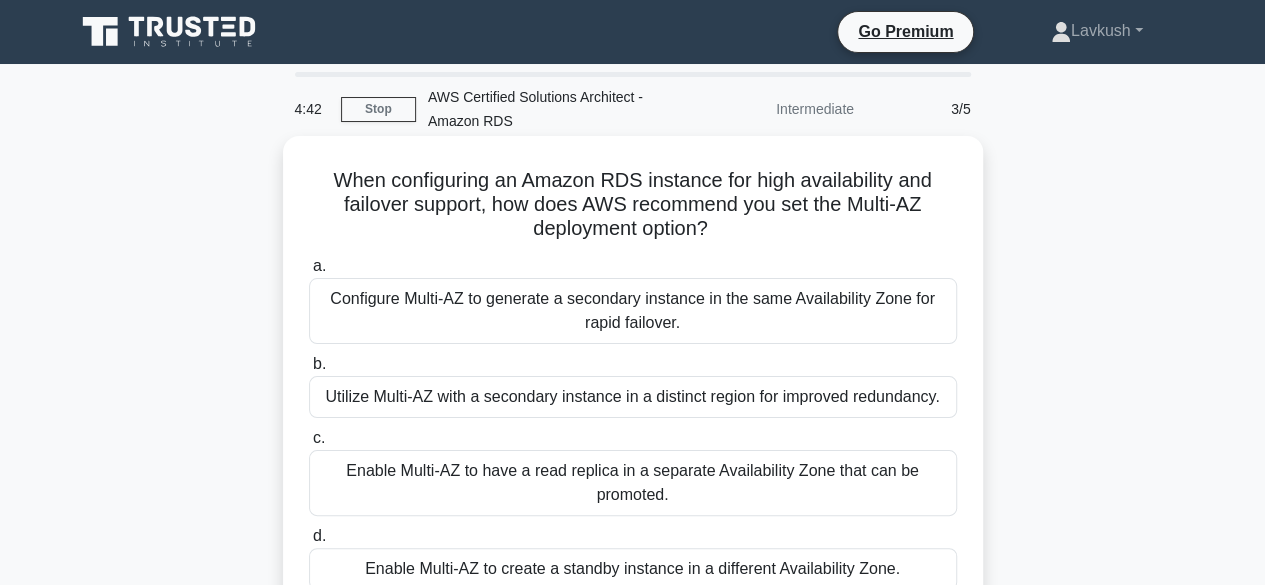 click on "Configure Multi-AZ to generate a secondary instance in the same Availability Zone for rapid failover." at bounding box center (633, 311) 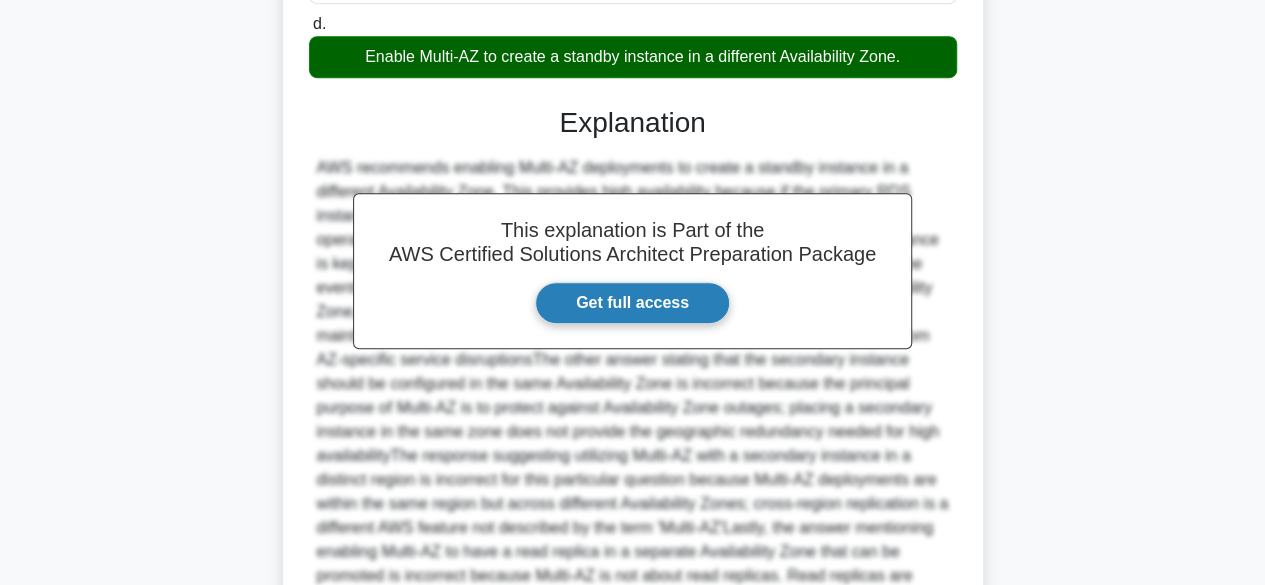 scroll, scrollTop: 768, scrollLeft: 0, axis: vertical 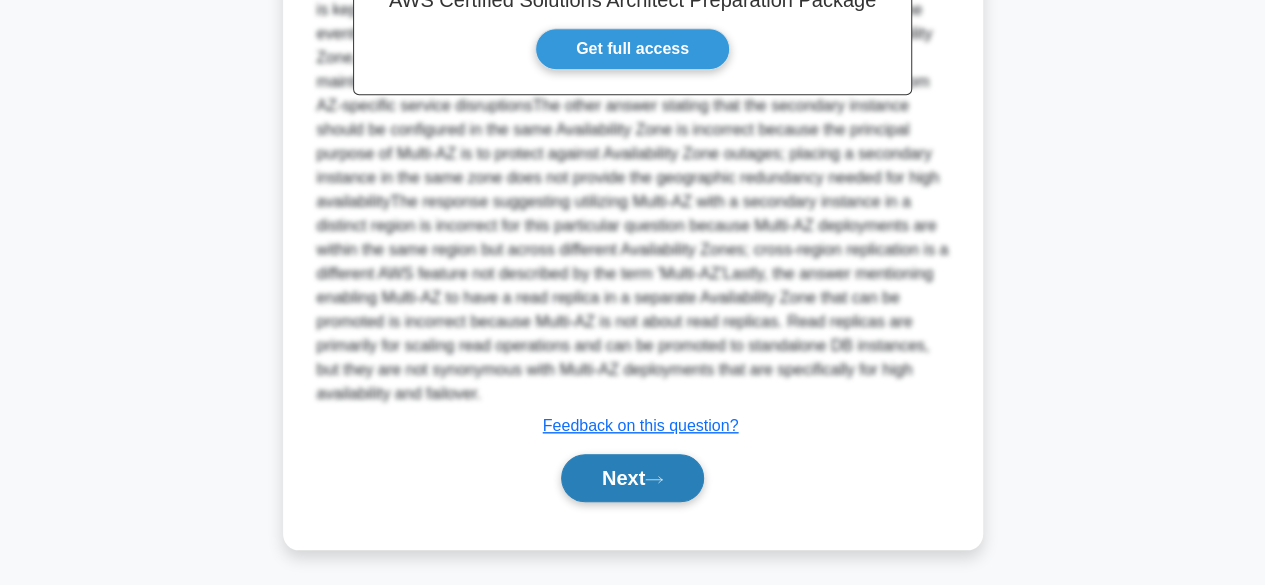 click on "Next" at bounding box center [632, 478] 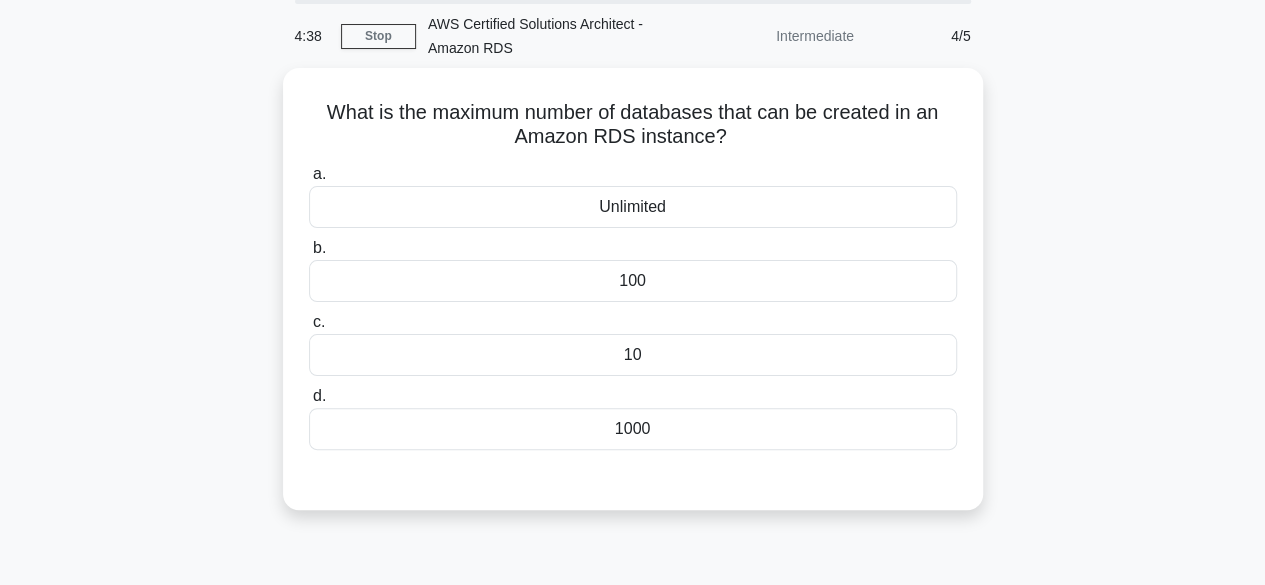 scroll, scrollTop: 72, scrollLeft: 0, axis: vertical 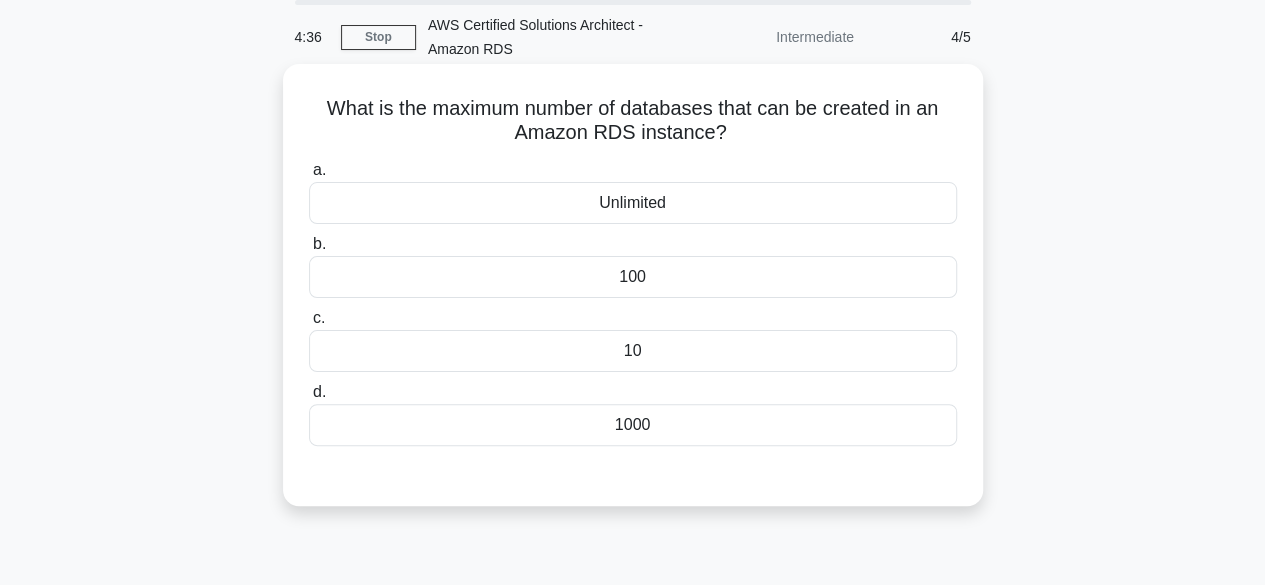click on "Unlimited" at bounding box center (633, 203) 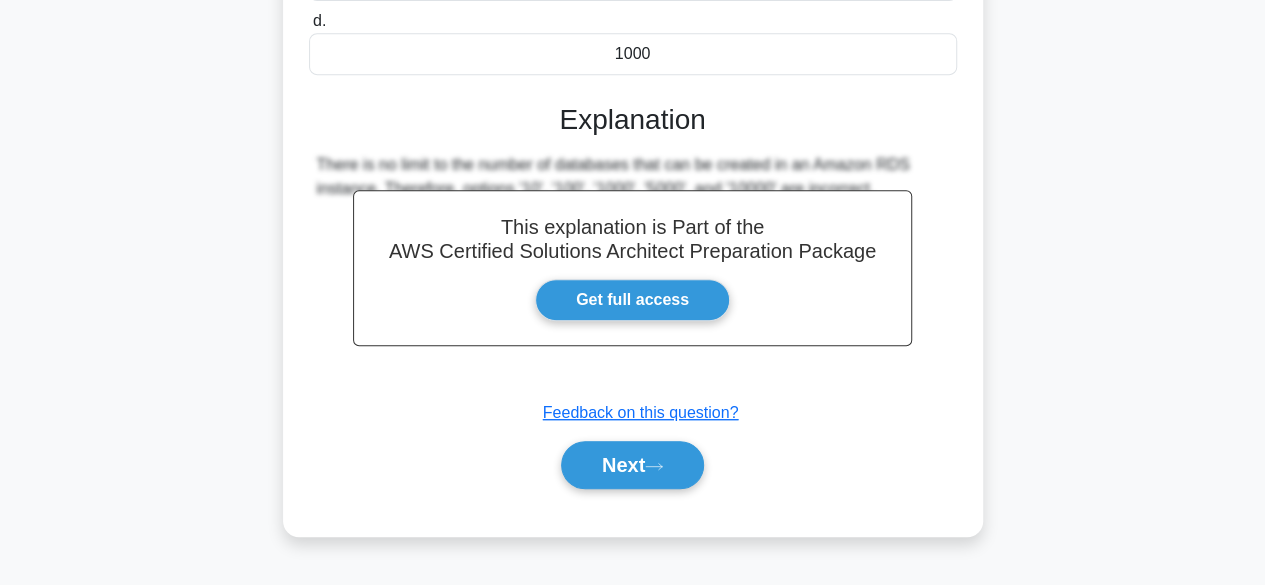 scroll, scrollTop: 461, scrollLeft: 0, axis: vertical 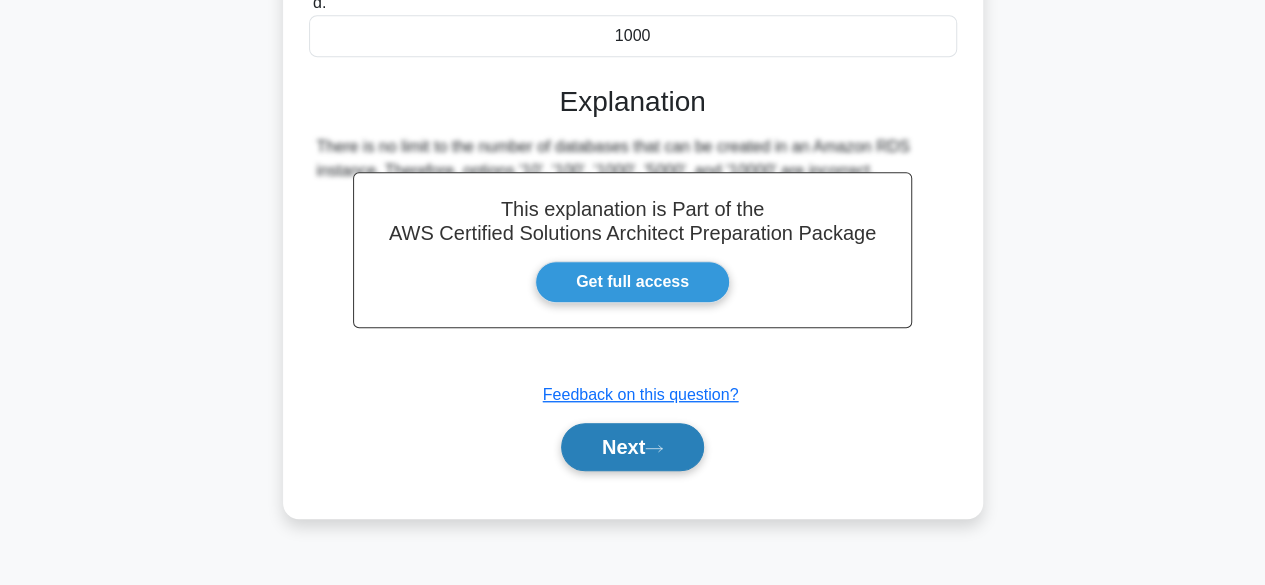 click on "Next" at bounding box center [632, 447] 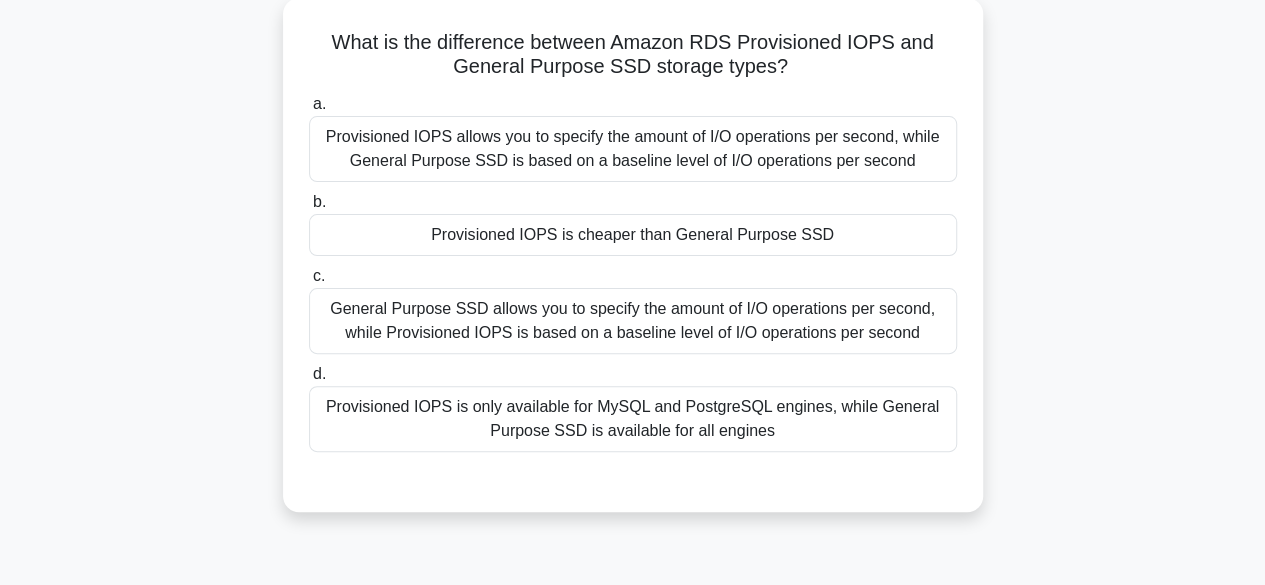 scroll, scrollTop: 135, scrollLeft: 0, axis: vertical 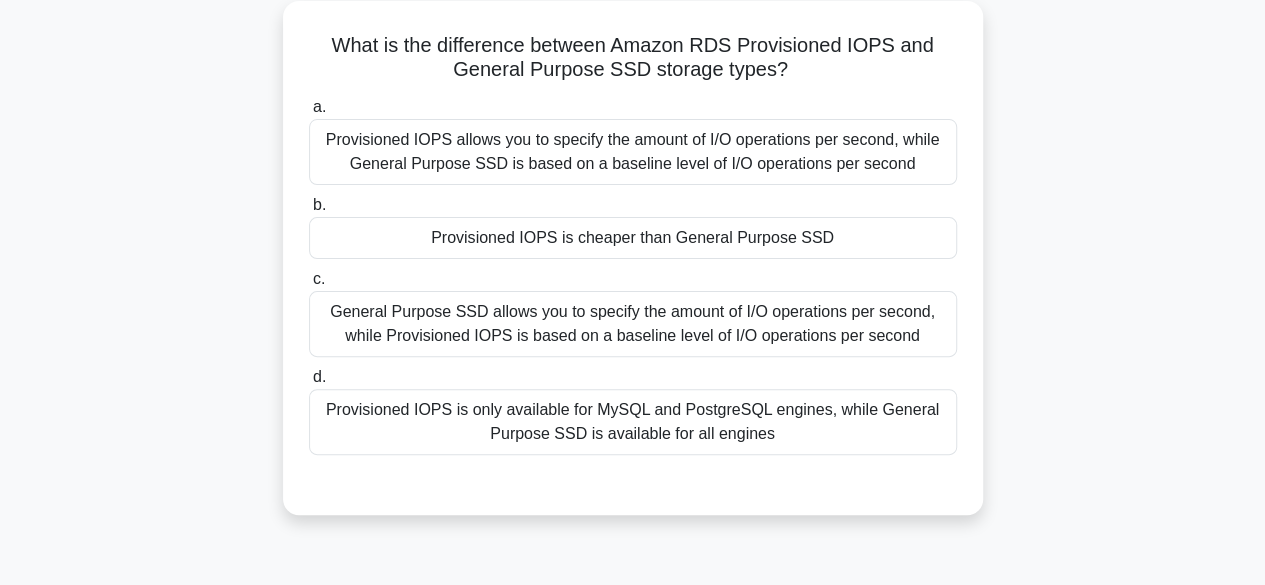 click on "Provisioned IOPS is only available for MySQL and PostgreSQL engines, while General Purpose SSD is available for all engines" at bounding box center [633, 422] 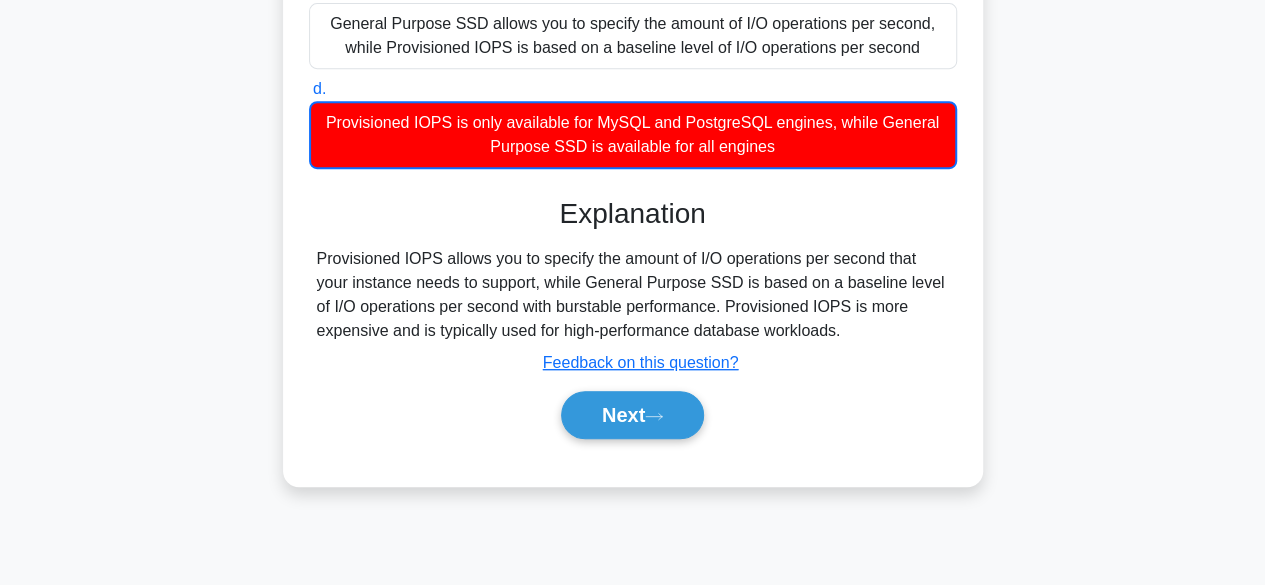scroll, scrollTop: 495, scrollLeft: 0, axis: vertical 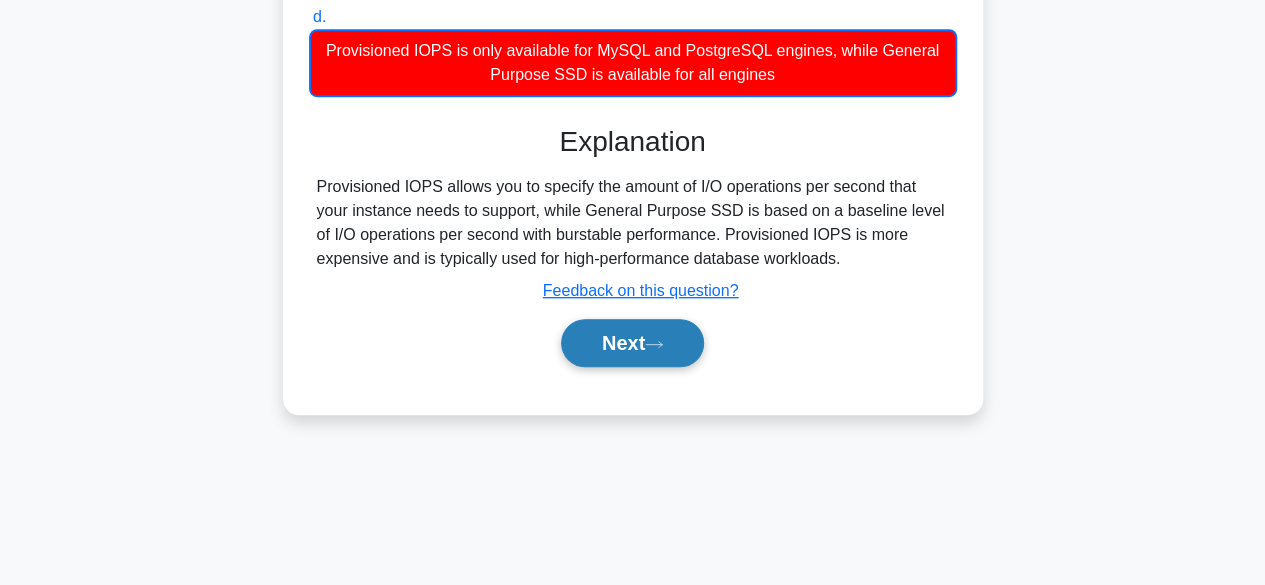 click on "Next" at bounding box center [632, 343] 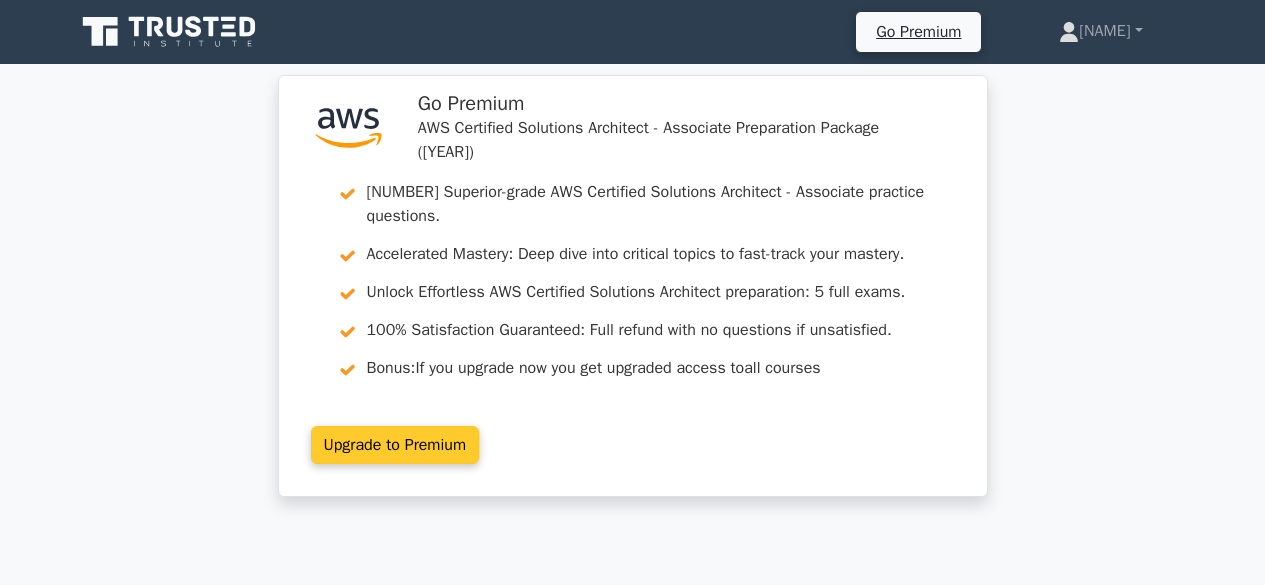 scroll, scrollTop: 0, scrollLeft: 0, axis: both 